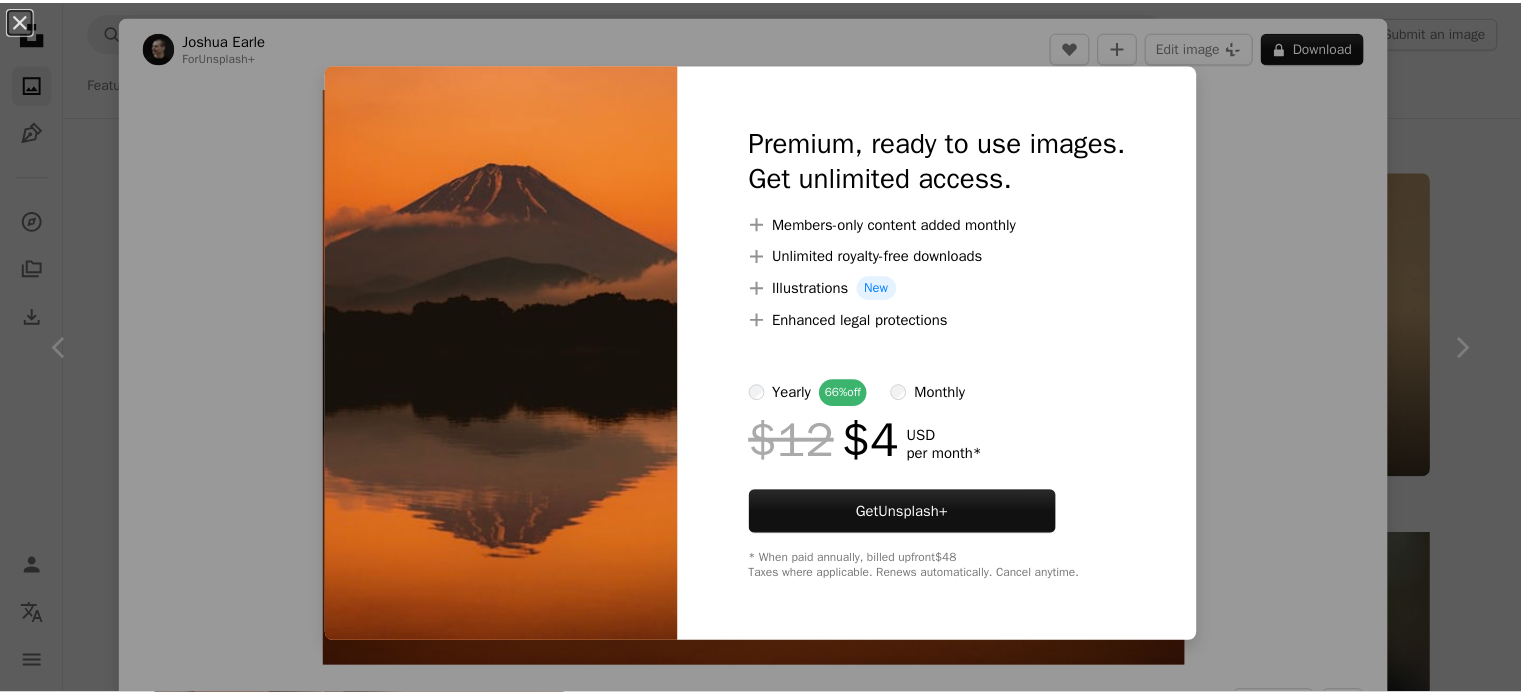 scroll, scrollTop: 5500, scrollLeft: 0, axis: vertical 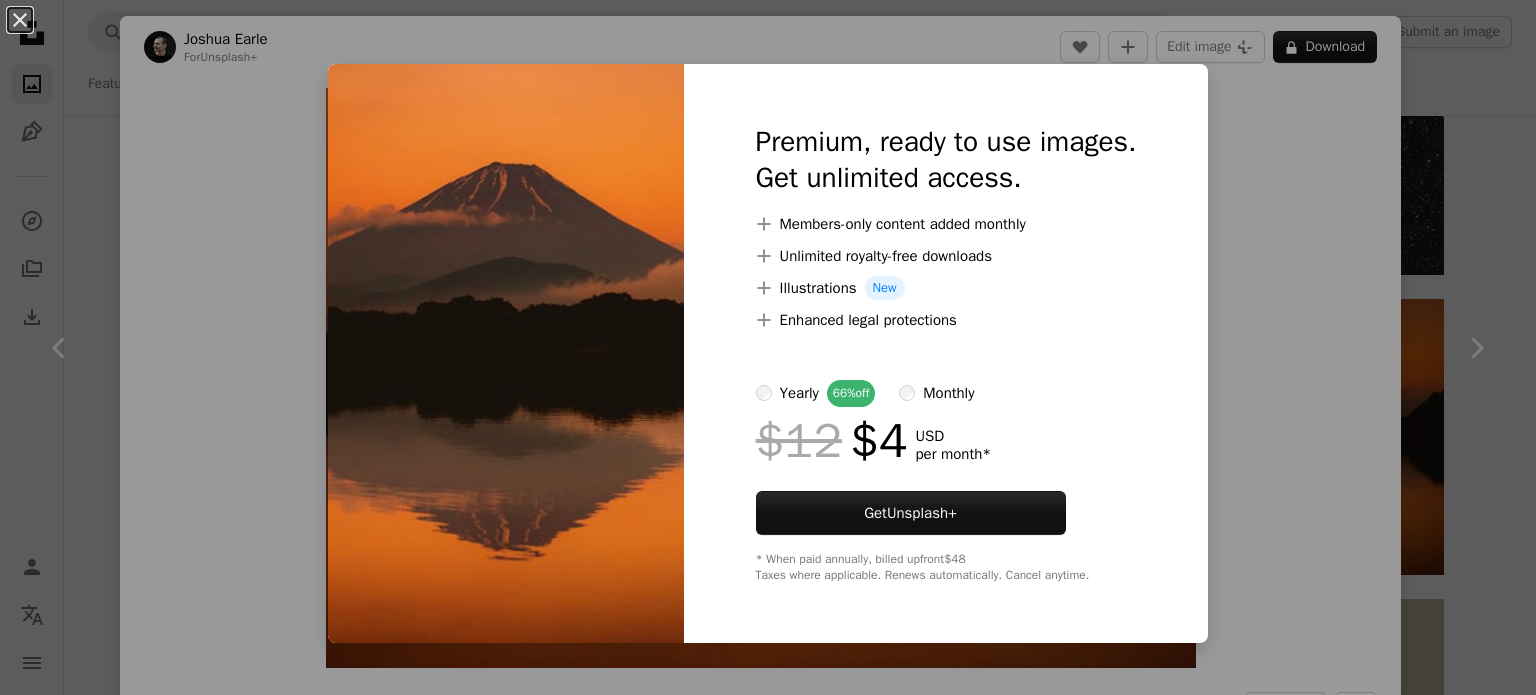 click on "An X shape Premium, ready to use images. Get unlimited access. A plus sign Members-only content added monthly A plus sign Unlimited royalty-free downloads A plus sign Illustrations  New A plus sign Enhanced legal protections yearly 66%  off monthly $12   $4 USD per month * Get  Unsplash+ * When paid annually, billed upfront  $48 Taxes where applicable. Renews automatically. Cancel anytime." at bounding box center (768, 347) 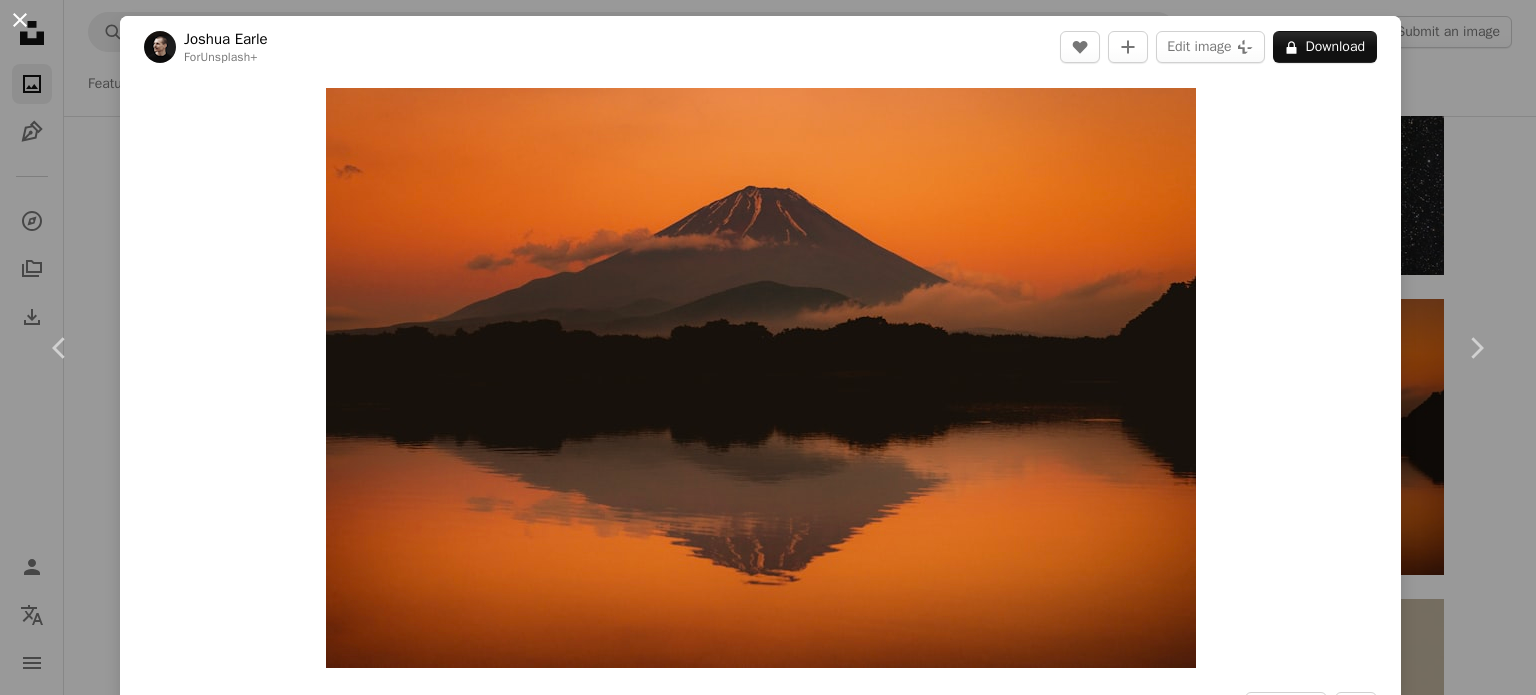 click on "An X shape" at bounding box center (20, 20) 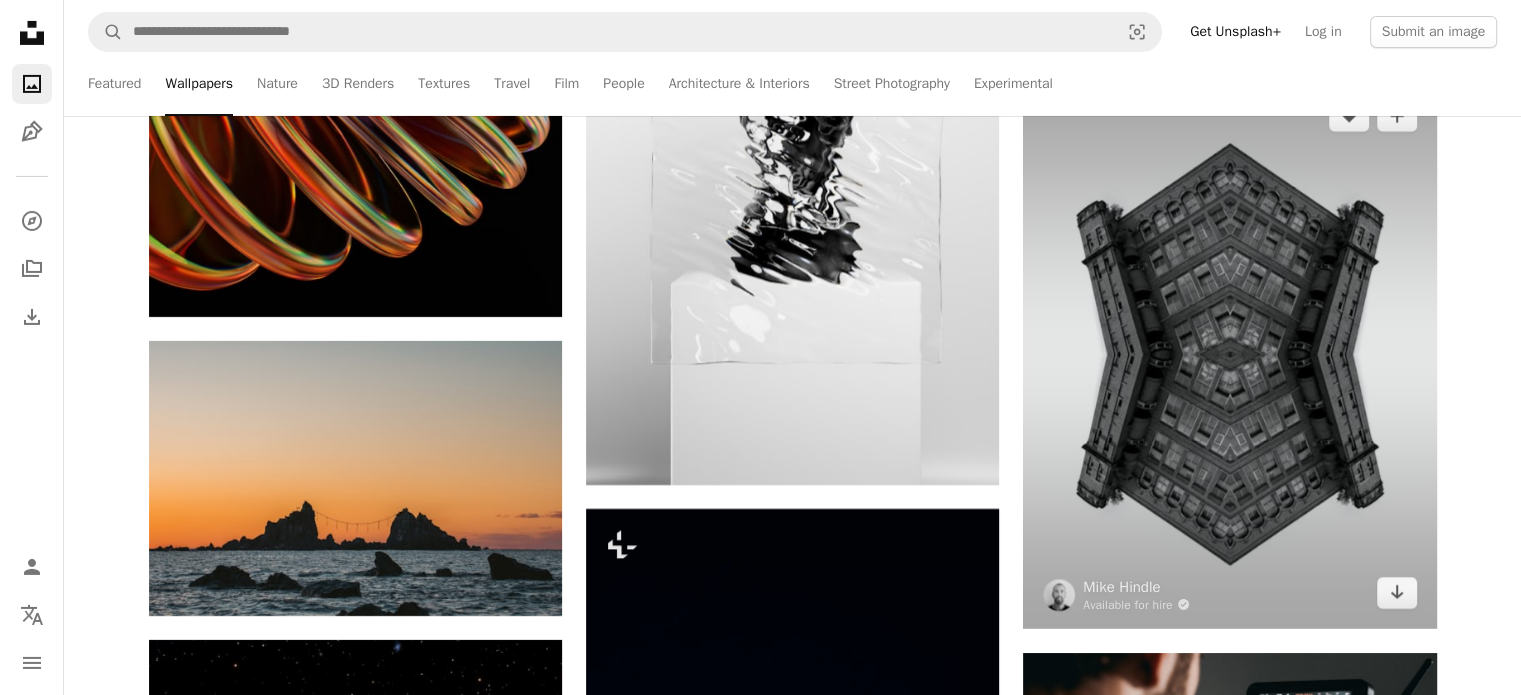 scroll, scrollTop: 7000, scrollLeft: 0, axis: vertical 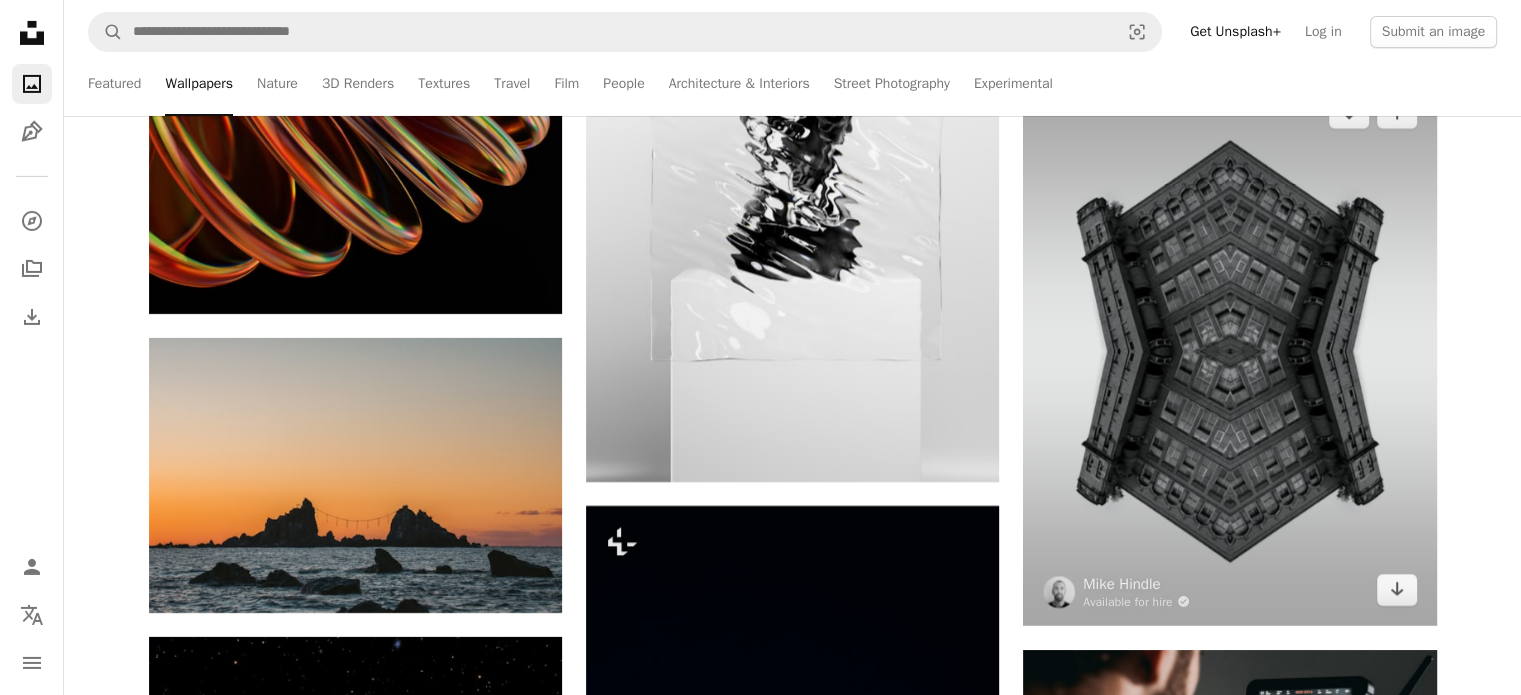 click at bounding box center [1229, 351] 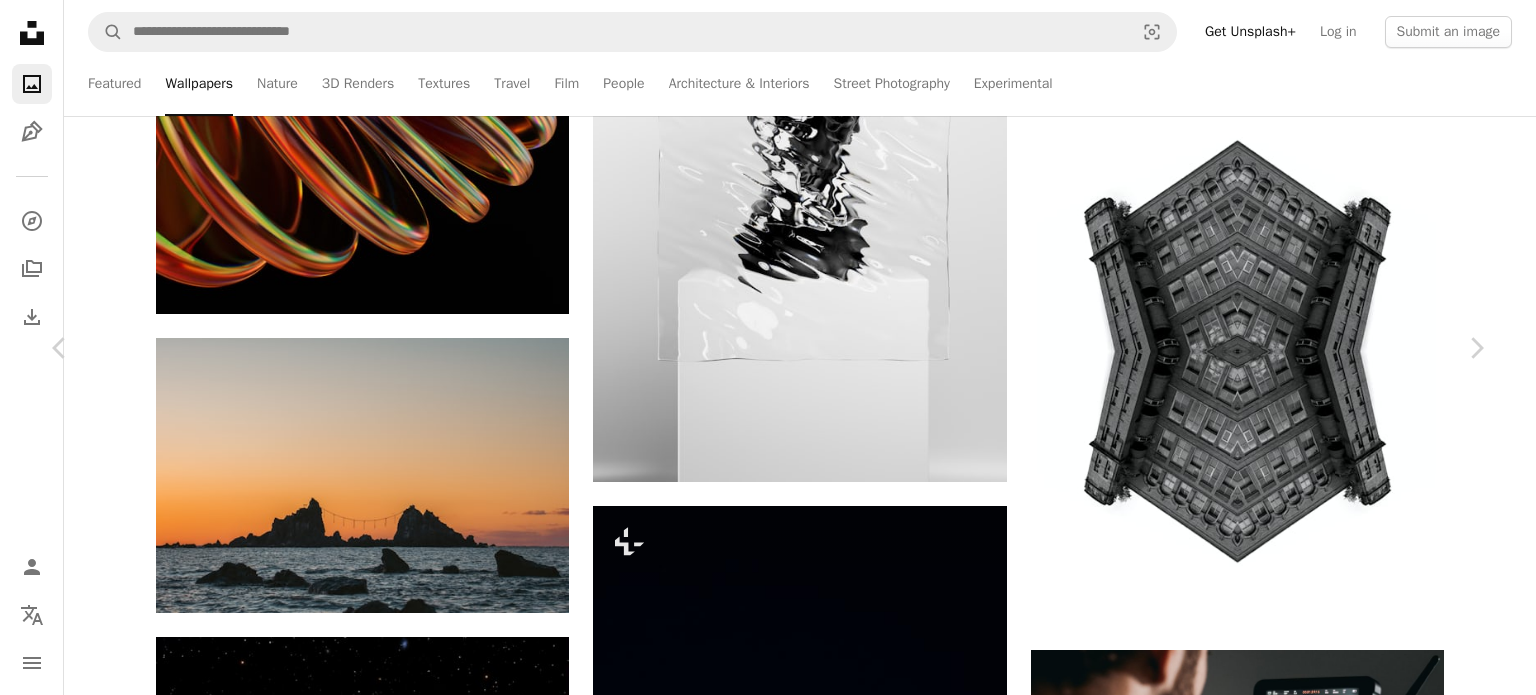 click on "Download free" at bounding box center (1287, 3230) 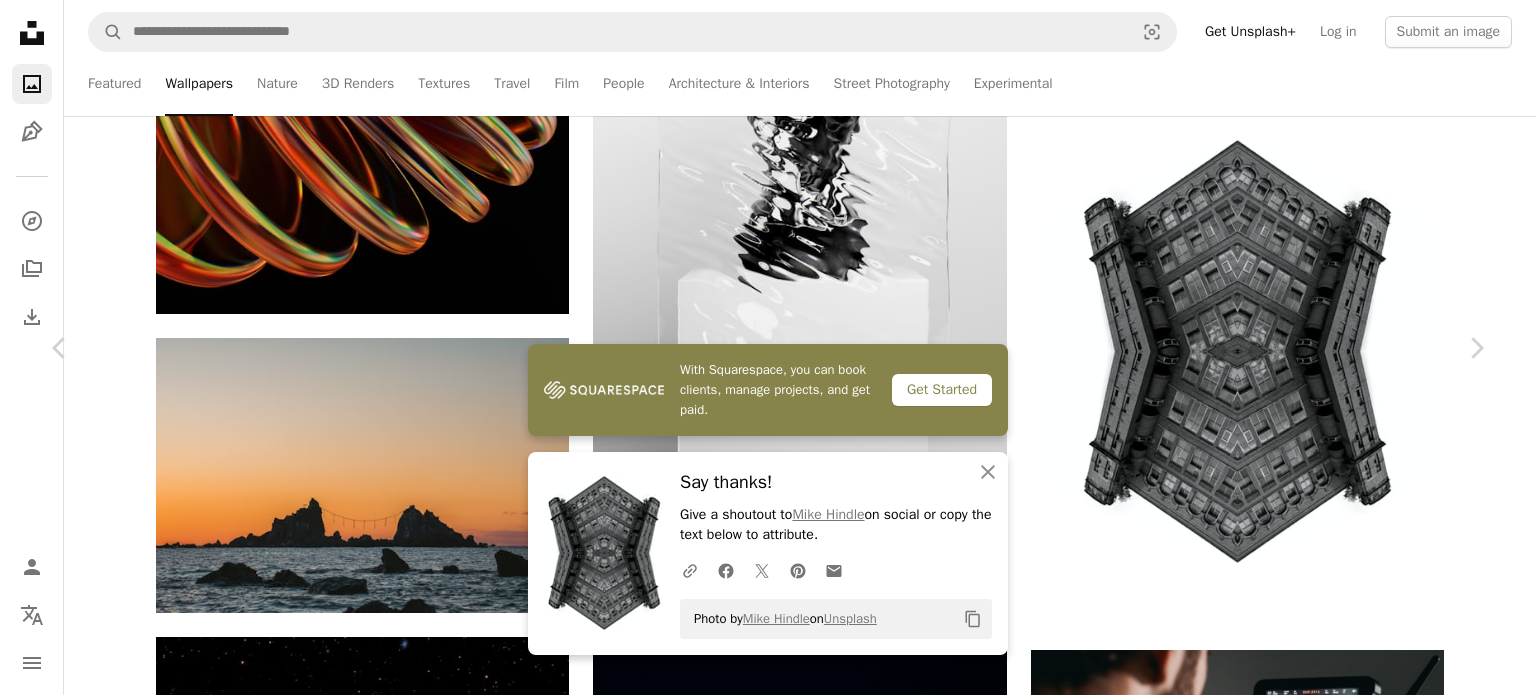click on "A URL sharing icon (chains) Facebook icon X (formerly Twitter) icon Pinterest icon An envelope" at bounding box center (832, 571) 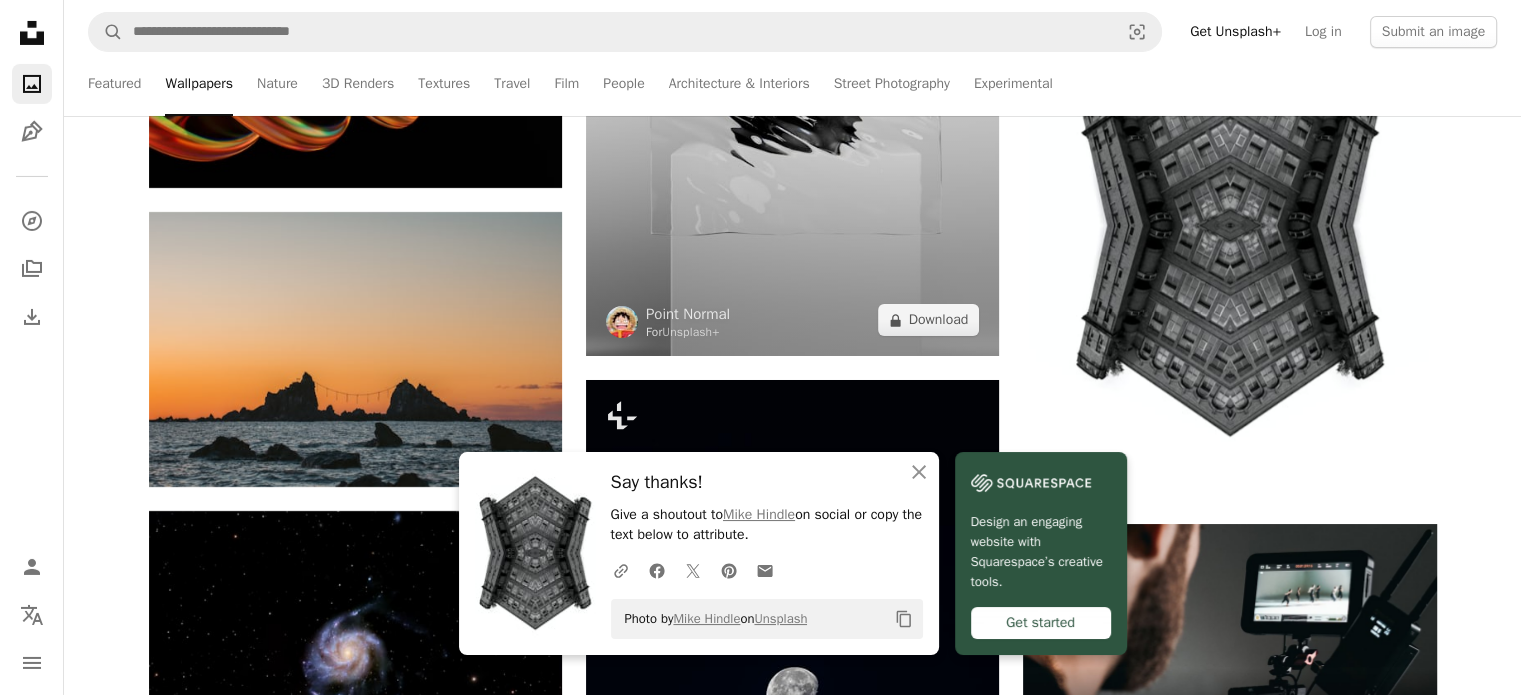 scroll, scrollTop: 7200, scrollLeft: 0, axis: vertical 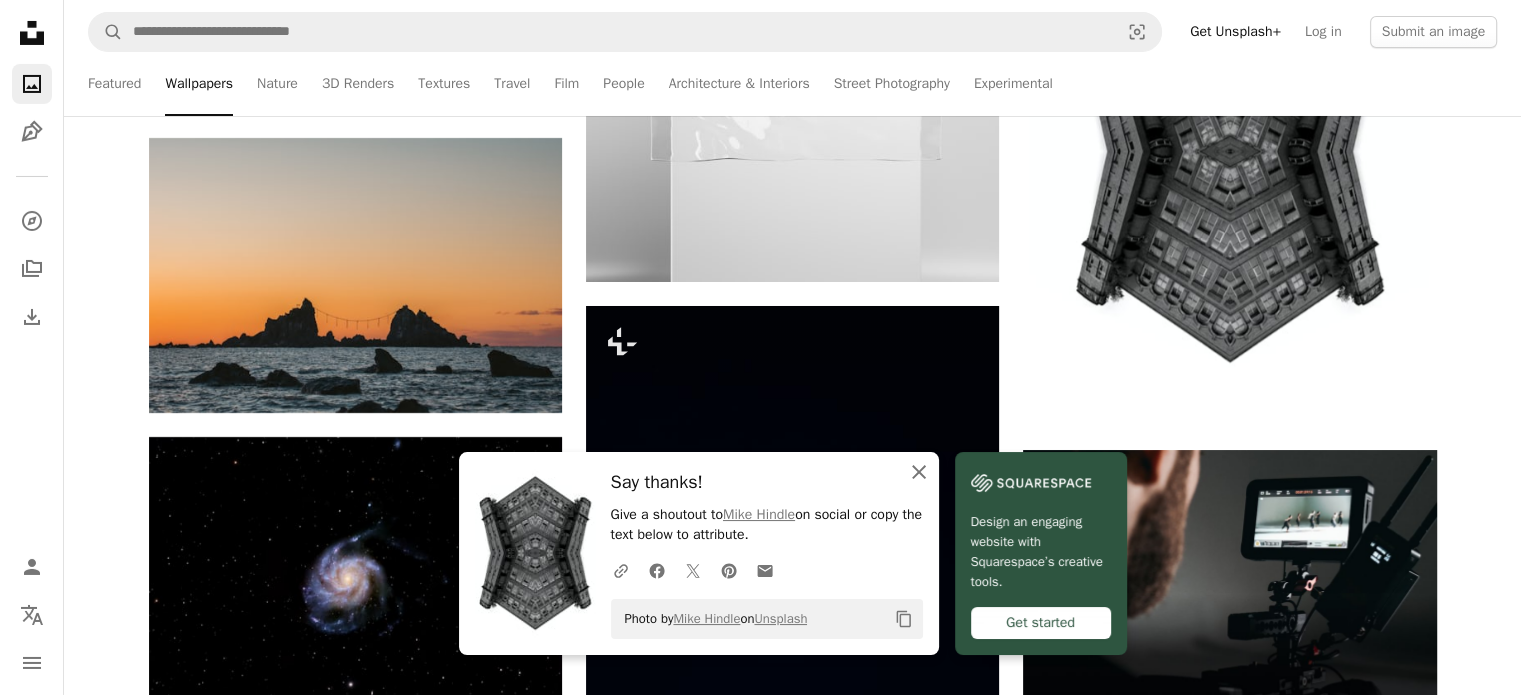 click on "An X shape Close" at bounding box center (919, 472) 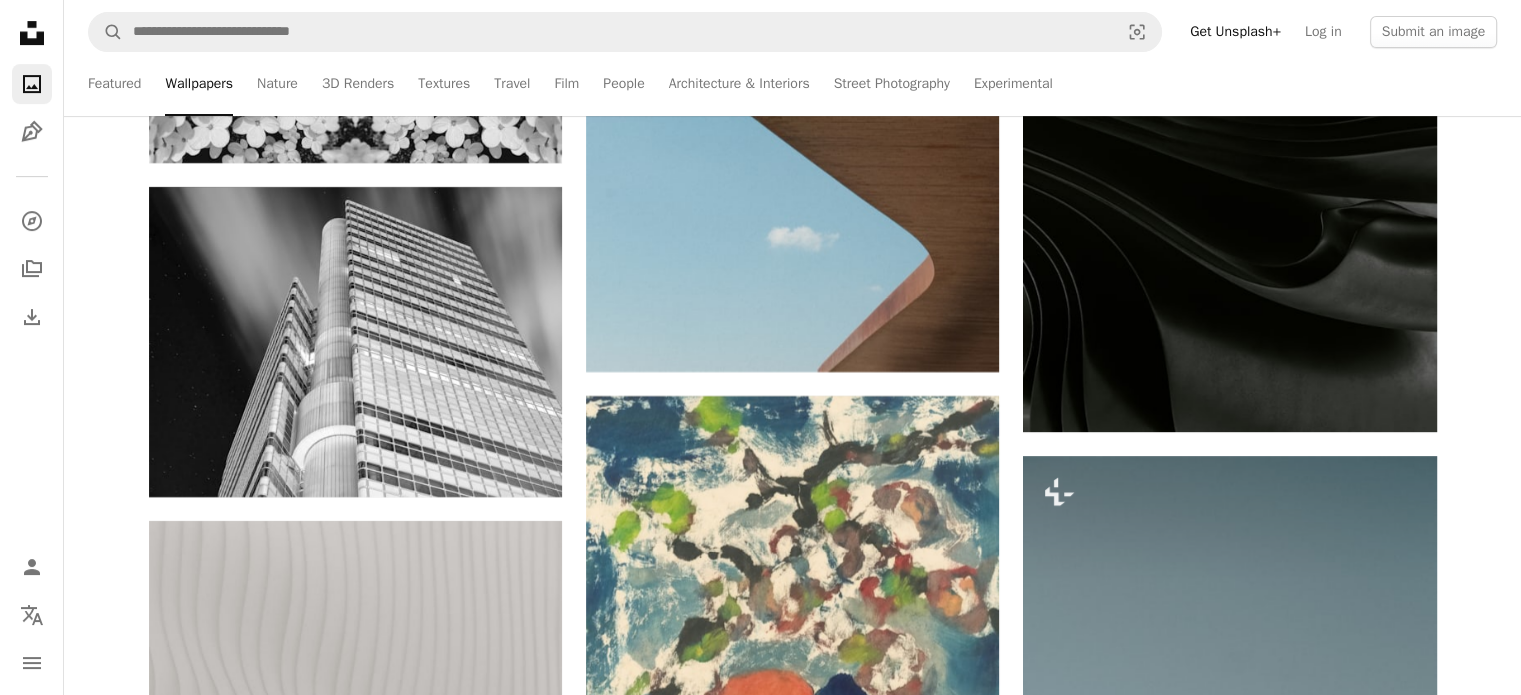 scroll, scrollTop: 8400, scrollLeft: 0, axis: vertical 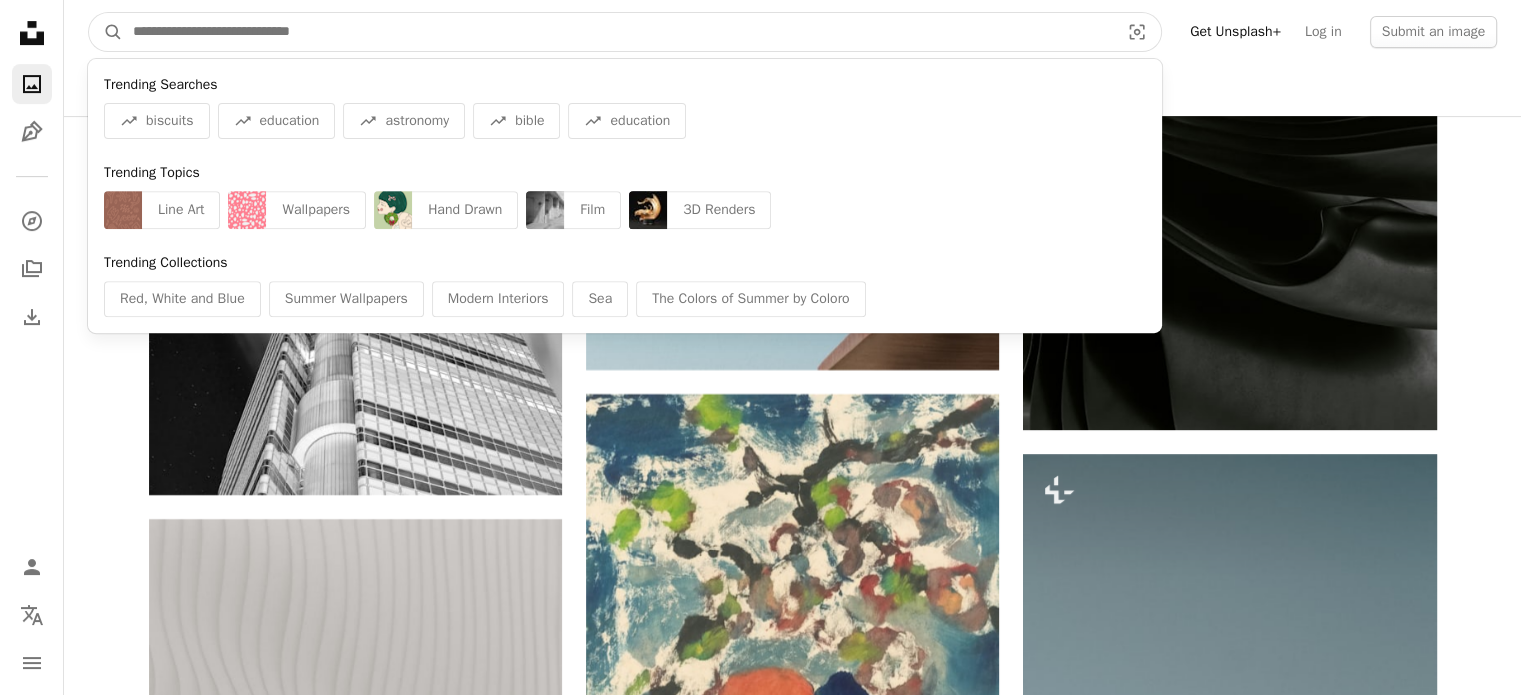 click at bounding box center (618, 32) 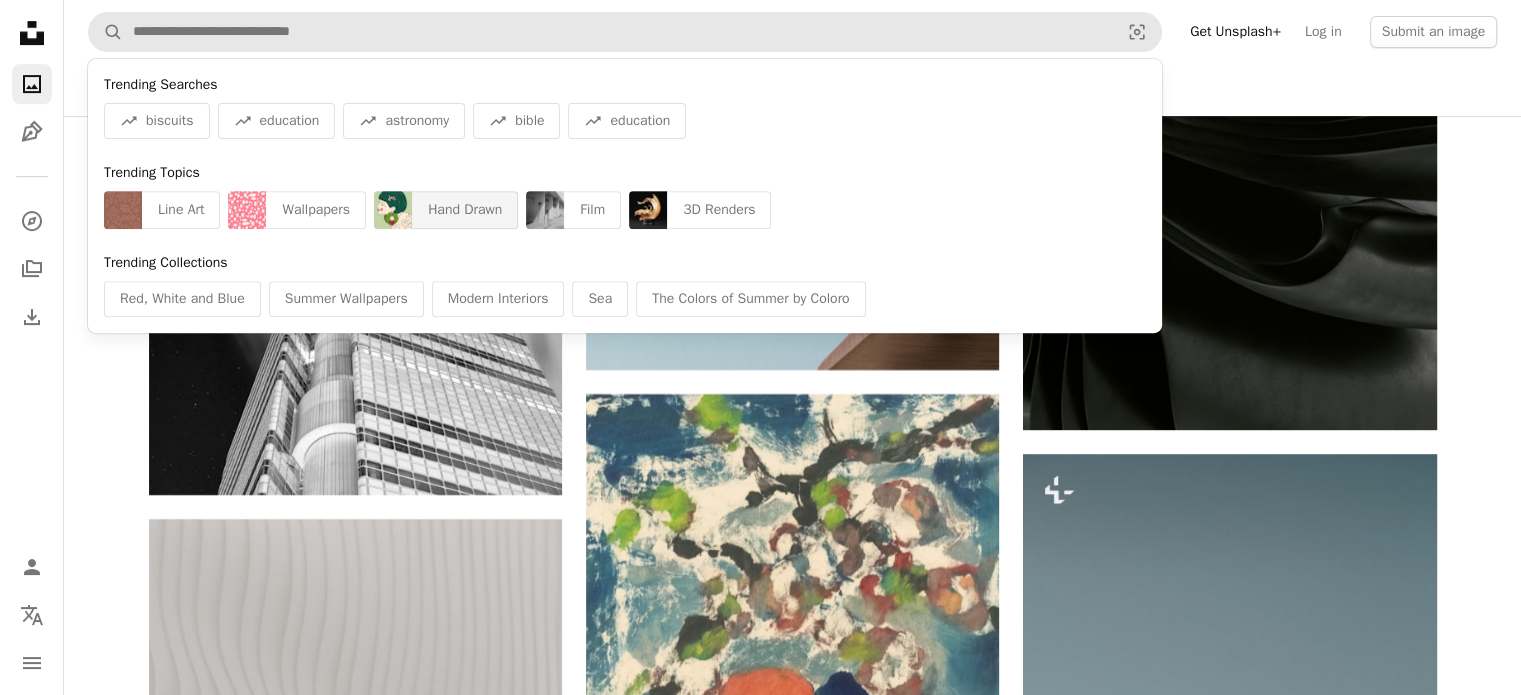 click on "Hand Drawn" at bounding box center (465, 210) 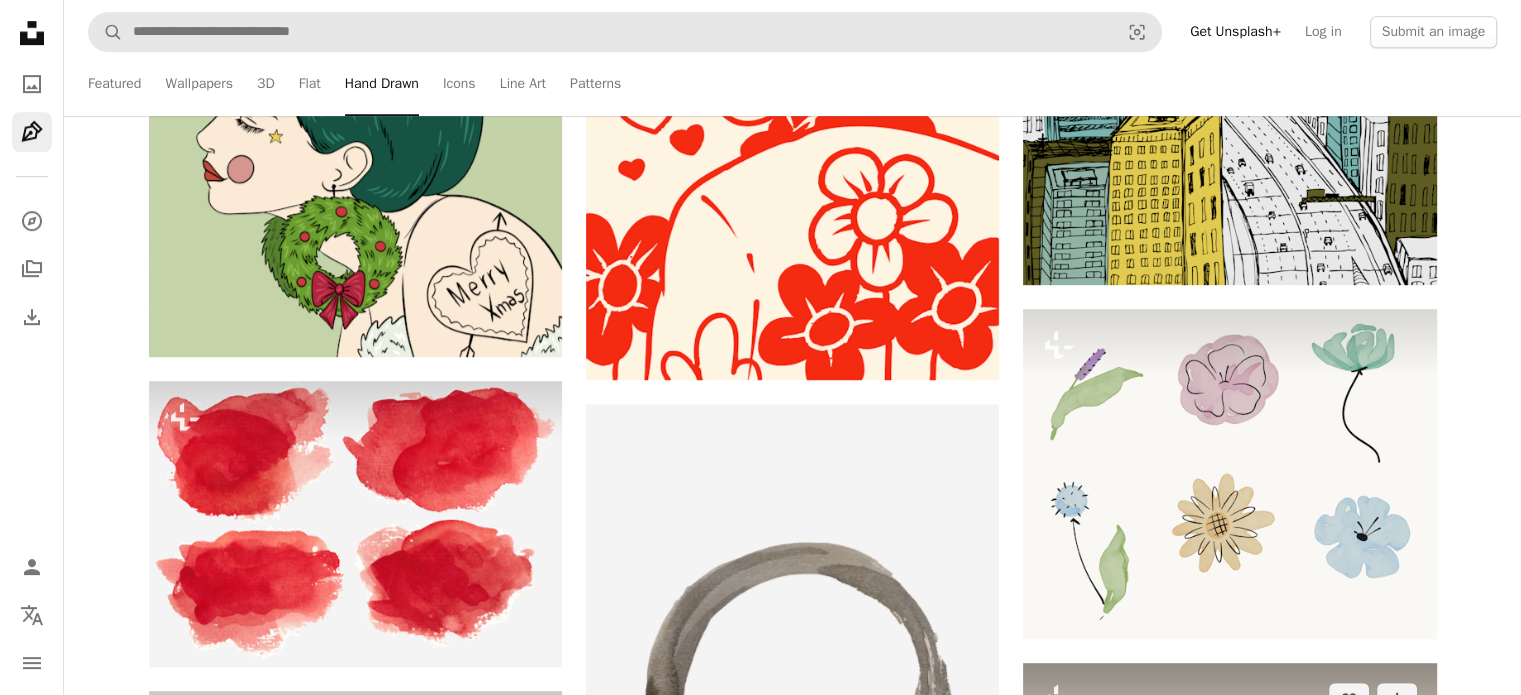 scroll, scrollTop: 1500, scrollLeft: 0, axis: vertical 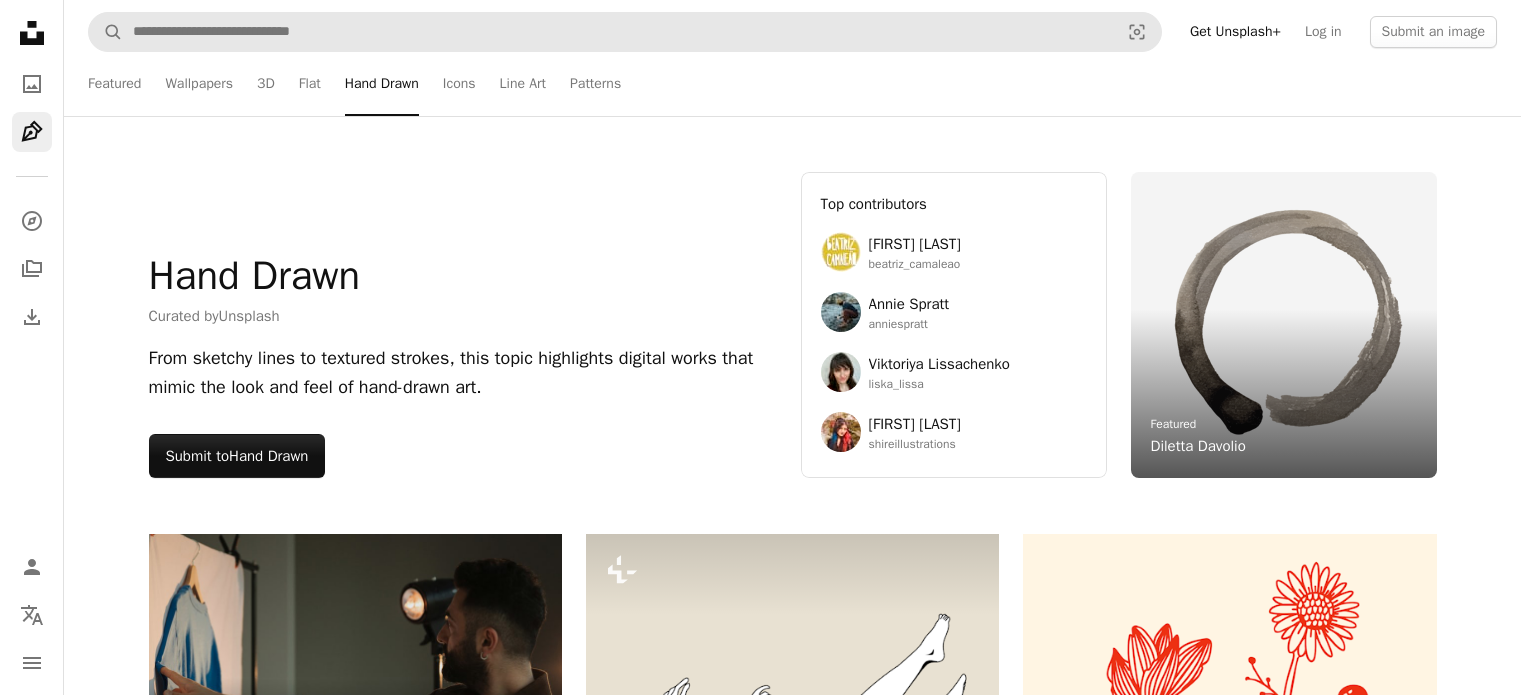 click on "Arrow pointing down" 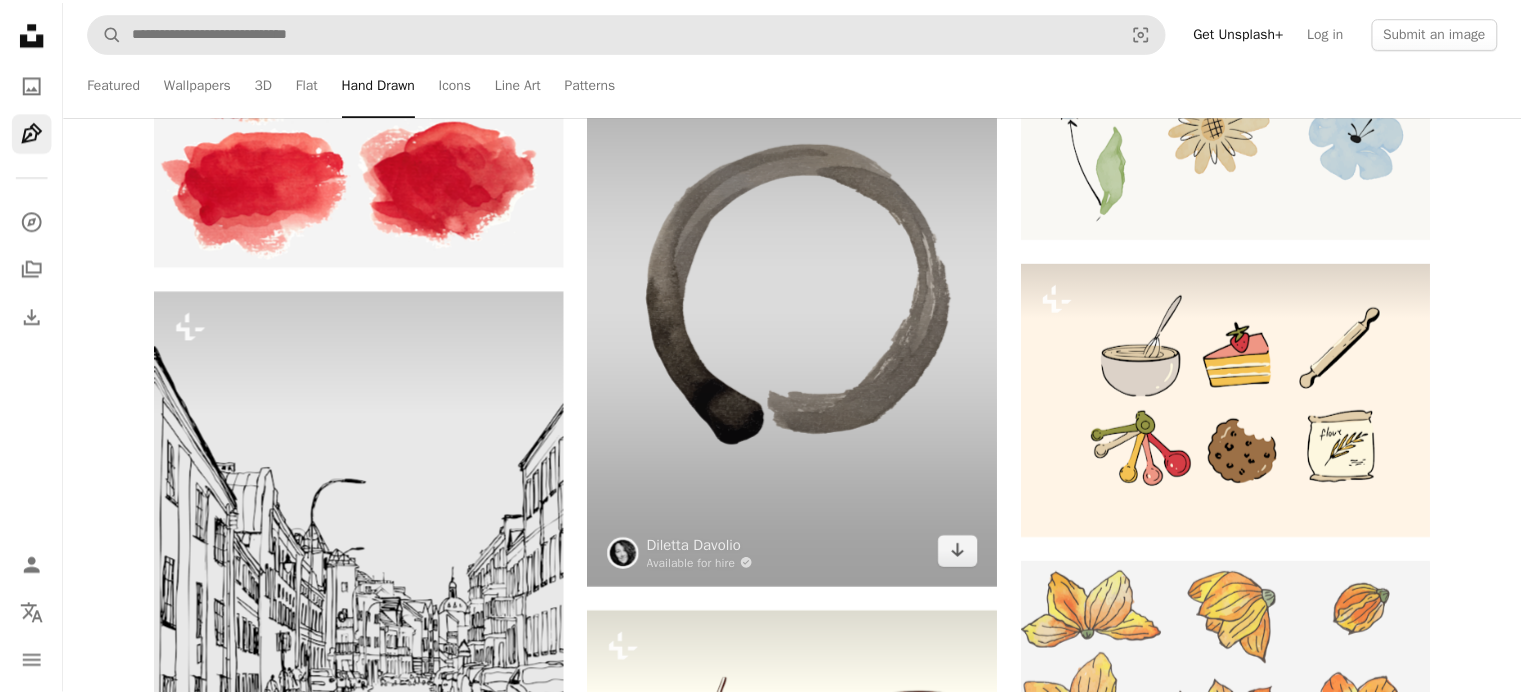 scroll, scrollTop: 1500, scrollLeft: 0, axis: vertical 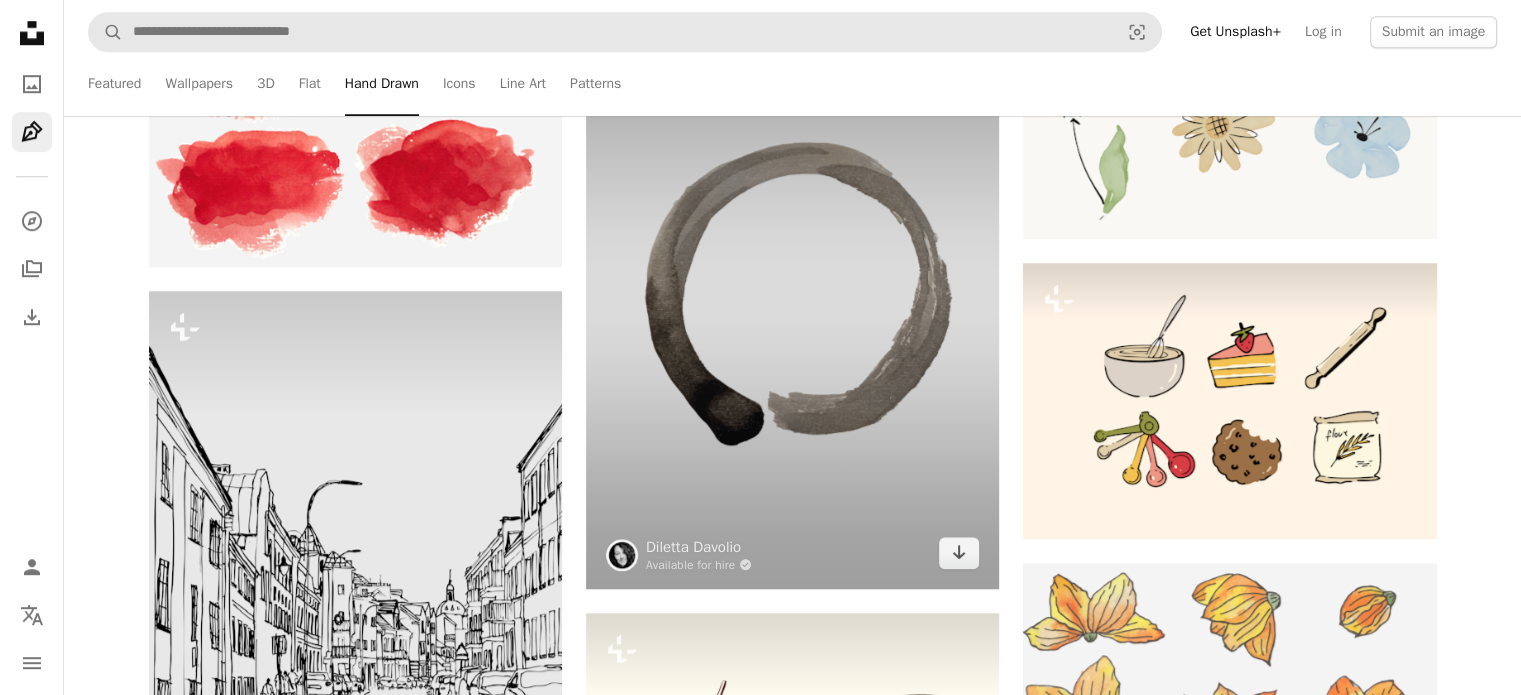 click on "Unsplash logo Unsplash Home A photo Pen Tool A compass A stack of folders Download Illustrations Chevron down Person Localization icon navigation menu A magnifying glass Visual search Get Unsplash+ Log in Submit an image Featured Featured Wallpapers 3D Flat Hand Drawn Icons Line Art Patterns Hand Drawn Curated by  [FIRST] [LAST] [USERNAME]  From sketchy lines to textured strokes, this topic highlights digital works that mimic the look and feel of hand-drawn art.  Submit to  Hand Drawn –– –––– –––– – –––– –––– –   –– –––– ––– ––  ––– ––– –– –––. Top contributors [FIRST] [LAST] [USERNAME] [FIRST] [LAST] [USERNAME] [FIRST] [LAST] [USERNAME] Featured [FIRST] [LAST] Hand Drawn Curated by  Unsplash From sketchy lines to textured strokes, this topic highlights digital works that mimic the look and feel of hand-drawn art.  Submit to  Hand Drawn The best in on-brand content creation Learn More A heart" at bounding box center (760, 1489) 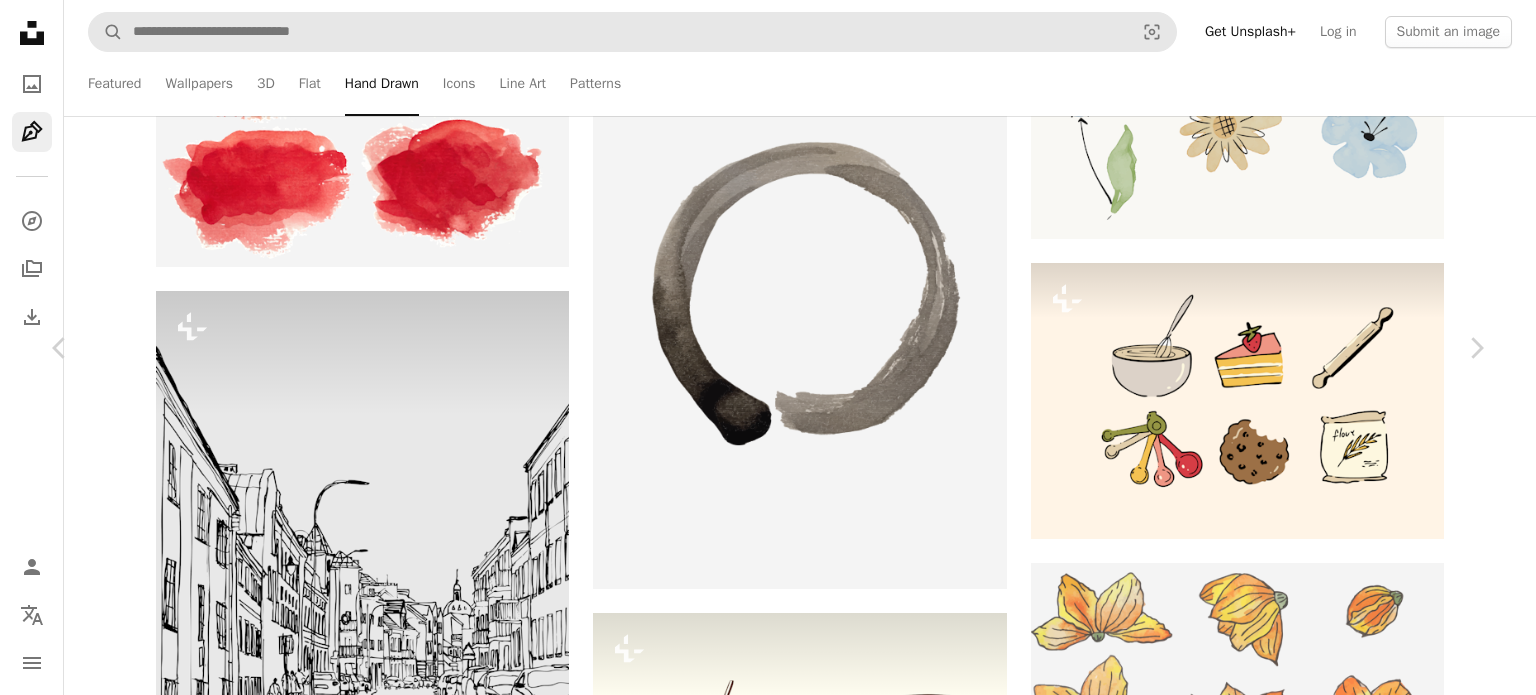 click on "Download free Chevron down" at bounding box center [1311, 4525] 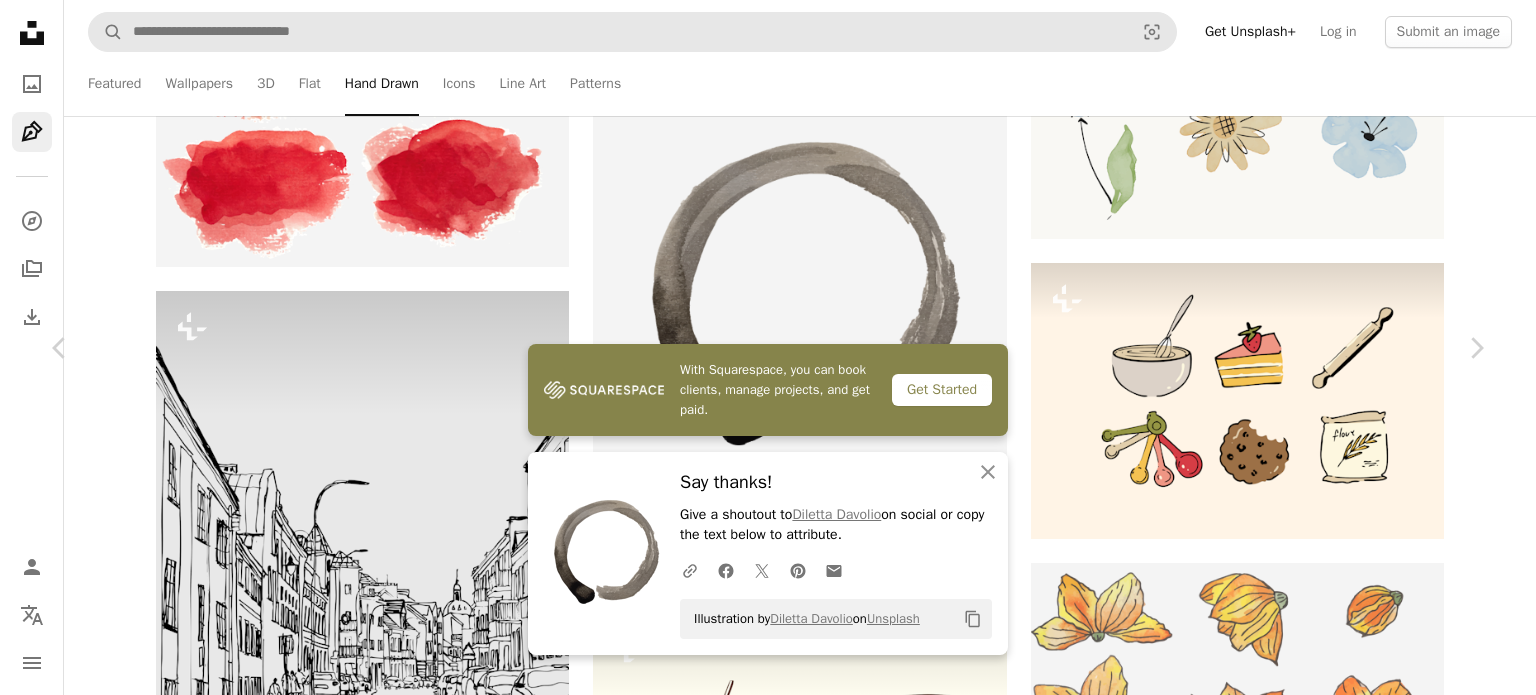 click on "An X shape Chevron left Chevron right With Squarespace, you can book clients, manage projects, and get paid. Get Started An X shape Close Say thanks! Give a shoutout to [FIRST] [LAST] on social or copy the text below to attribute. A URL sharing icon (chains) Facebook icon X (formerly Twitter) icon Pinterest icon An envelope Illustration by [FIRST] [LAST] on  Unsplash
Copy content [FIRST] [LAST] Available for hire A checkmark inside of a circle A heart A plus sign Edit image   Plus sign for Unsplash+ Download free Chevron down Zoom in Views 2,301 Downloads 3 Featured in Hand Drawn A forward-right arrow Share Info icon Info More Actions Ensō Art _Un cerchio incompleto dipinto con pennellate fluide e meditative, che racchiude il concetto giapponese di ensō — simbolo di forza, bellezza imperfetta e l'armonia tra vuoto e forma. Spontaneità del momento presente. Read more Calendar outlined Published  3 days ago Safety Free to use under the  Unsplash License meditation watercolor ink hand drawn" at bounding box center [768, 4825] 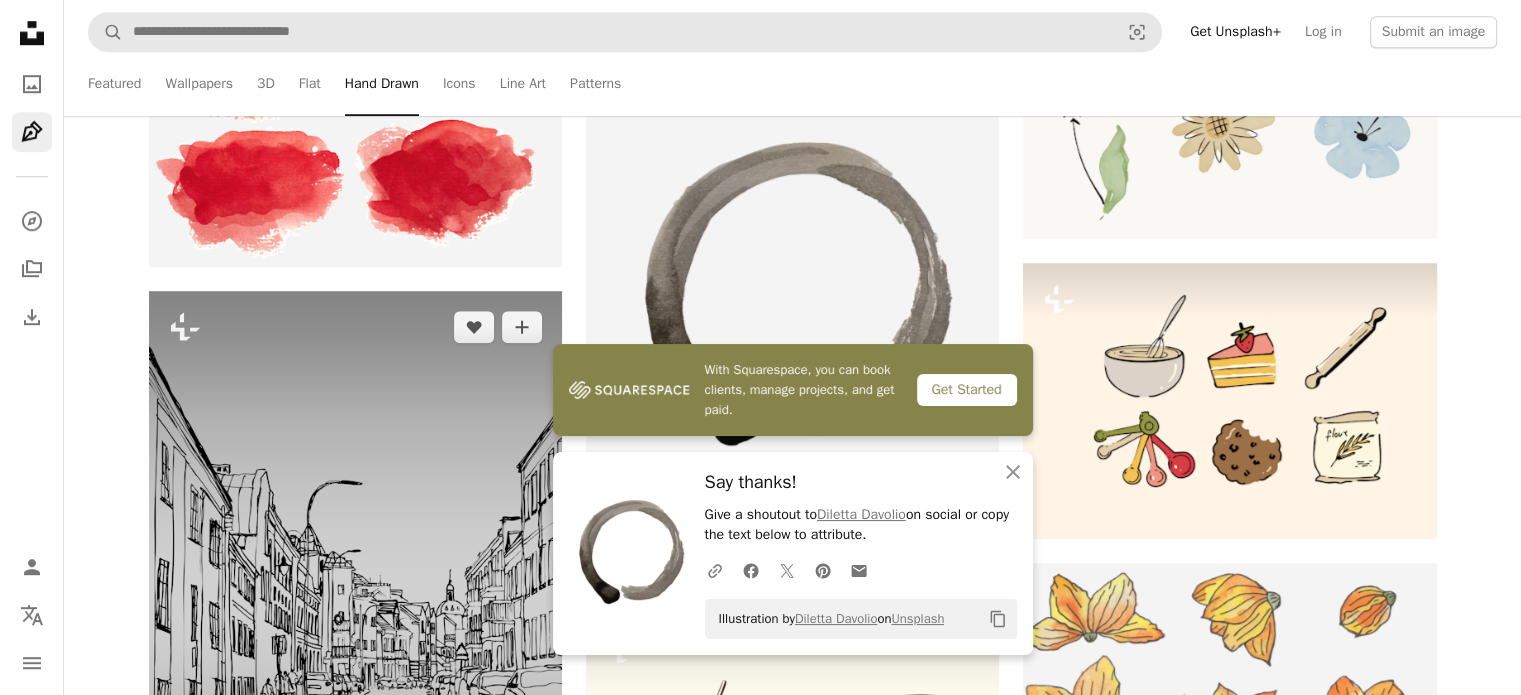 scroll, scrollTop: 1900, scrollLeft: 0, axis: vertical 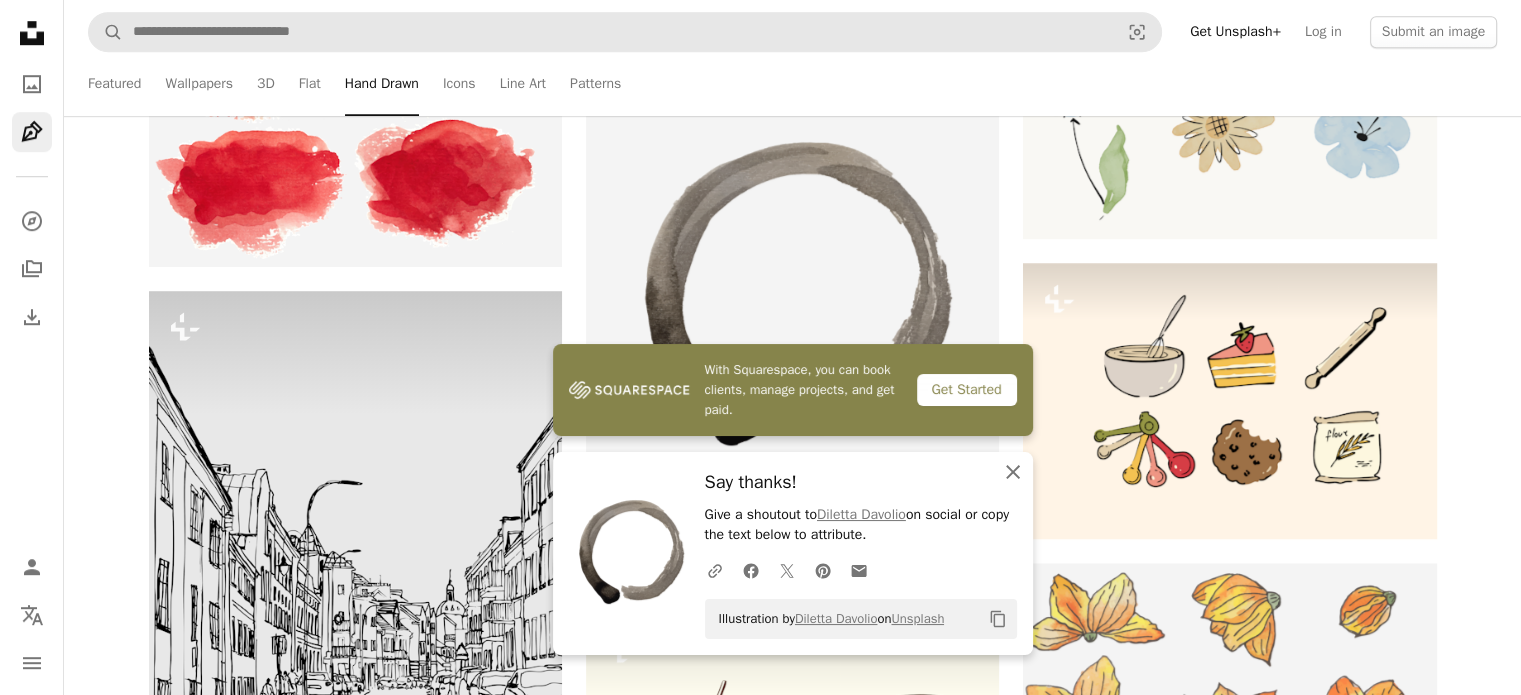 click on "An X shape Close" at bounding box center [1013, 472] 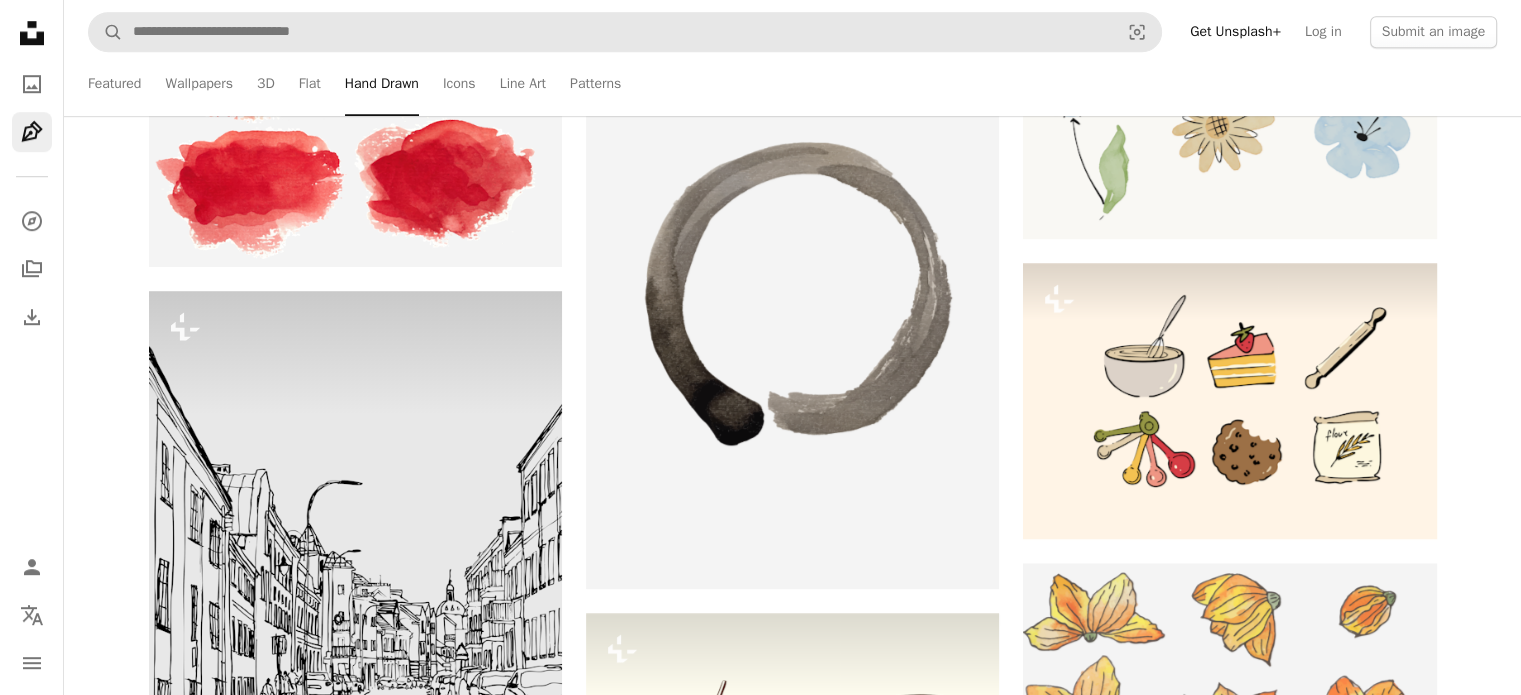 scroll, scrollTop: 2700, scrollLeft: 0, axis: vertical 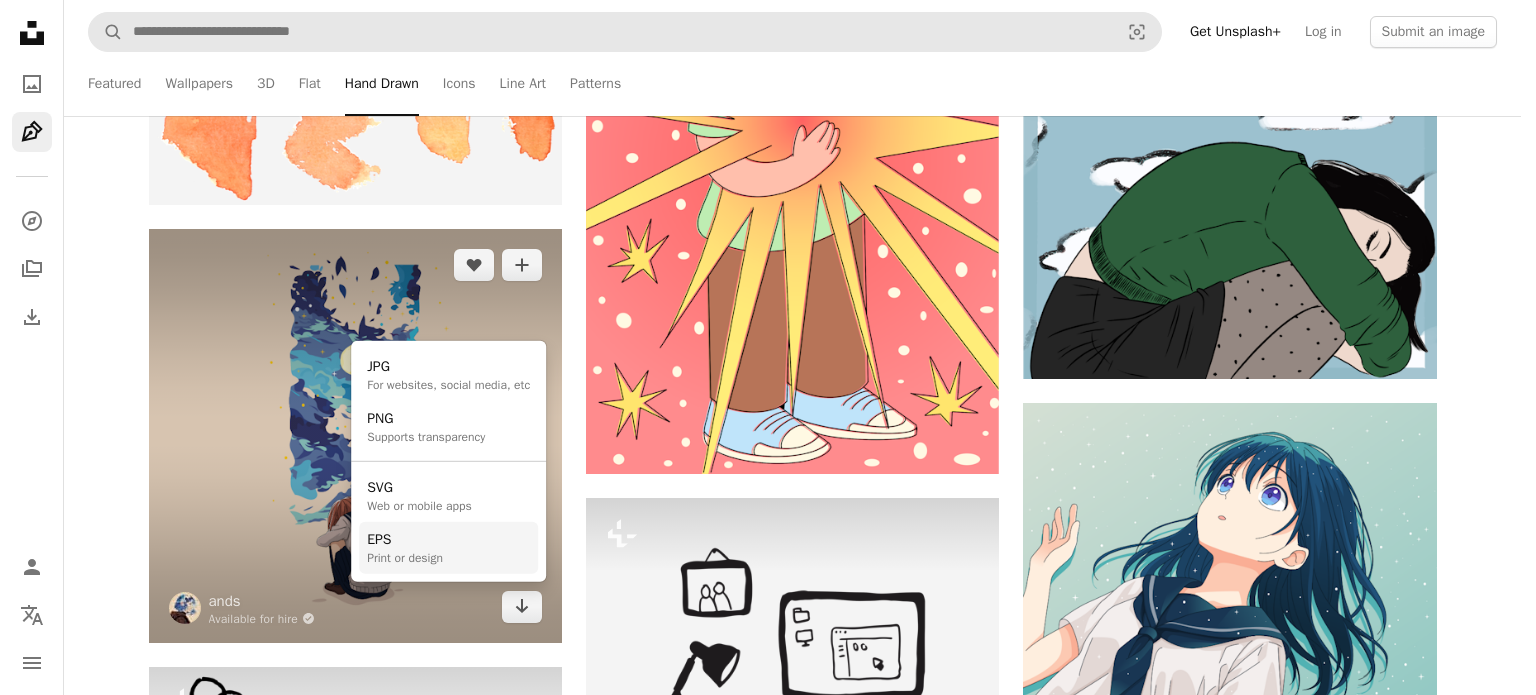 click on "EPS Print or design" at bounding box center [448, 548] 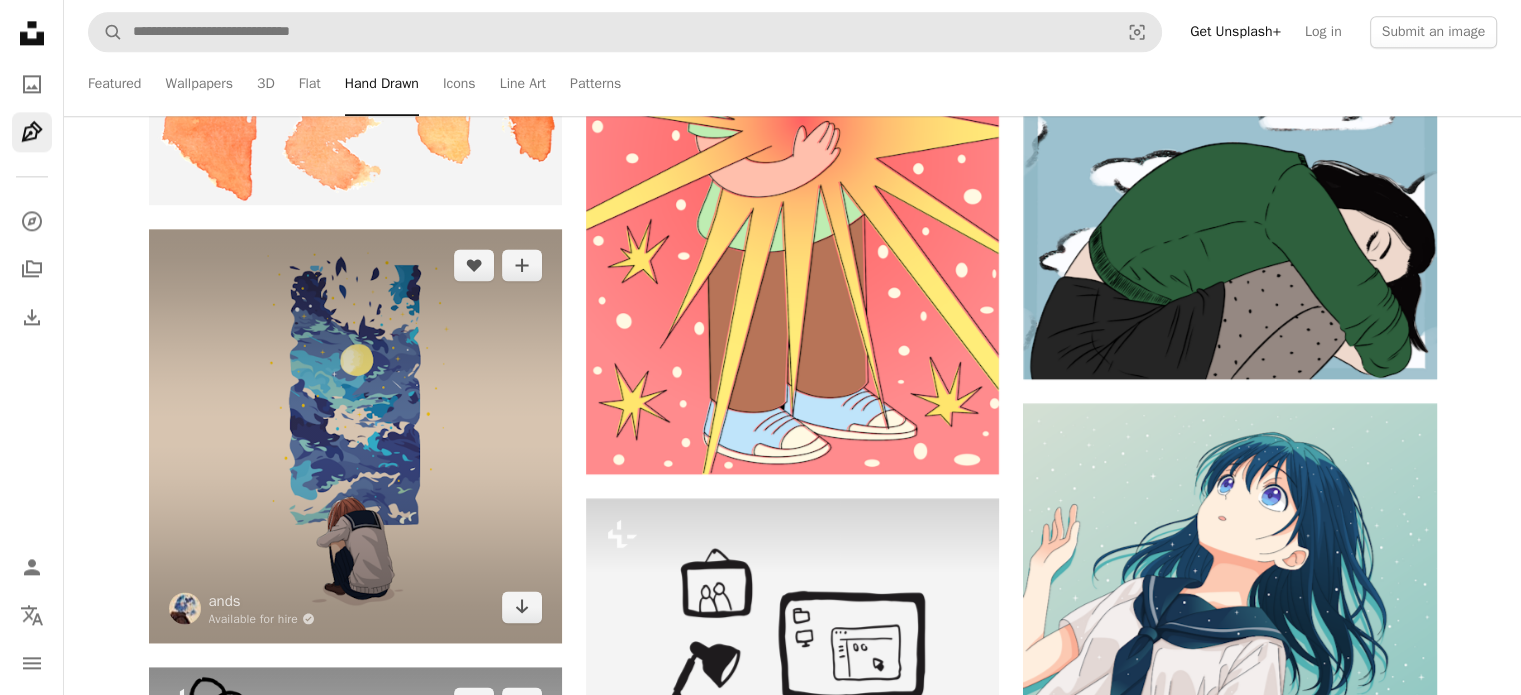 scroll, scrollTop: 3200, scrollLeft: 0, axis: vertical 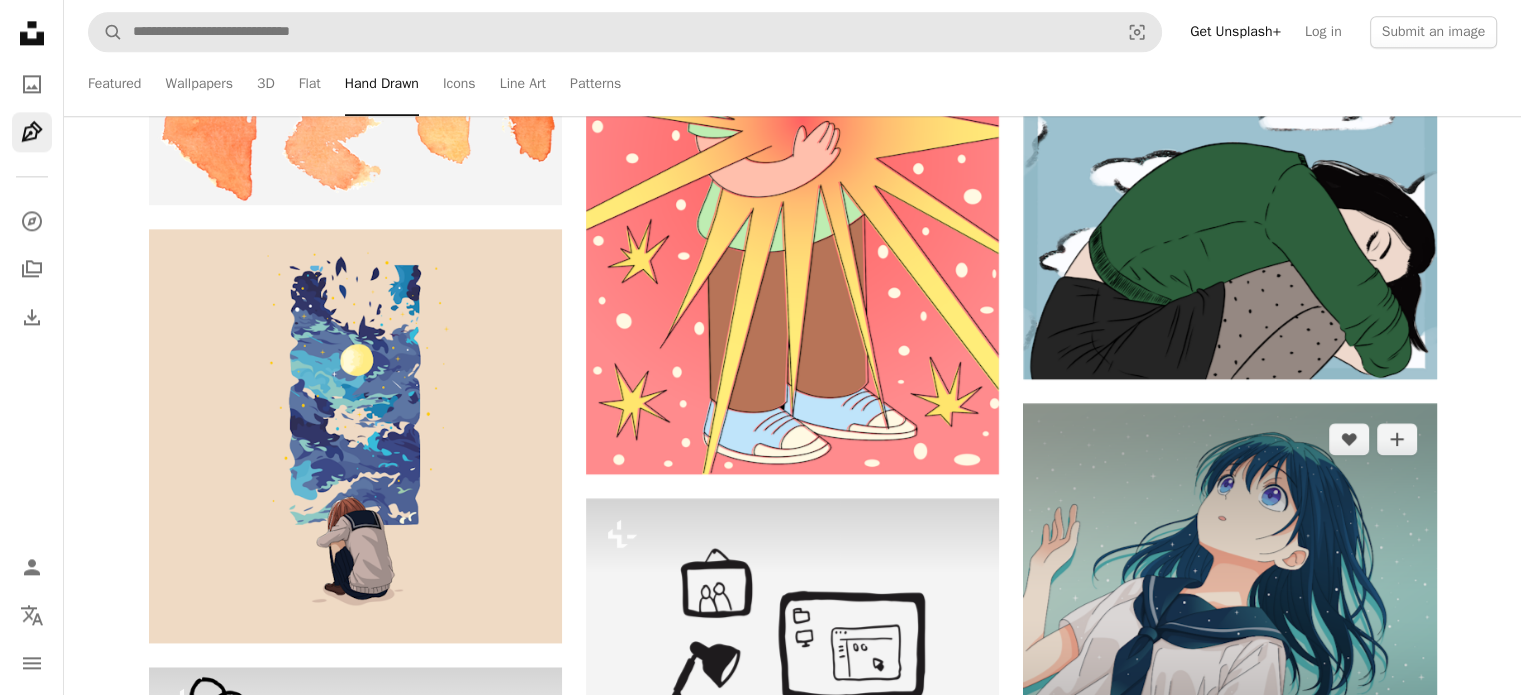 click on "ands" at bounding box center (1136, 774) 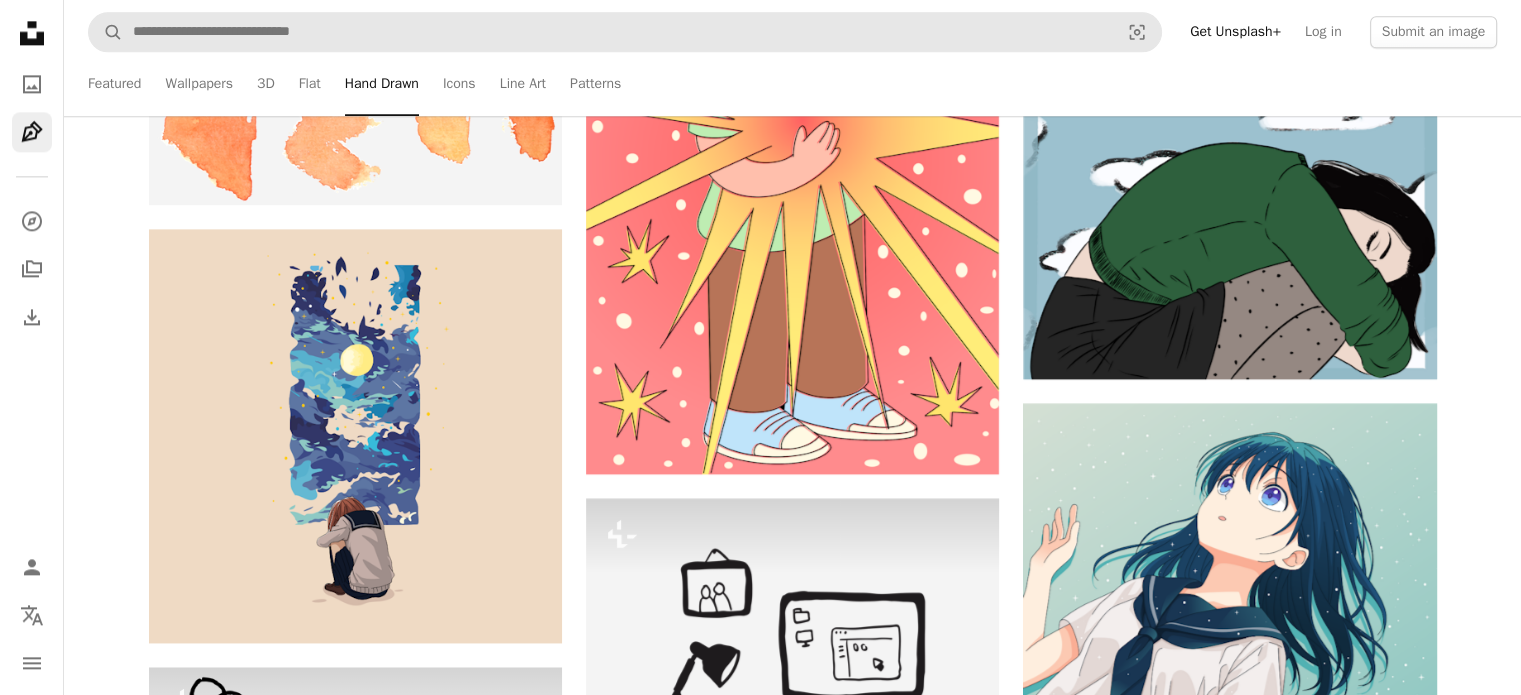 scroll, scrollTop: 3500, scrollLeft: 0, axis: vertical 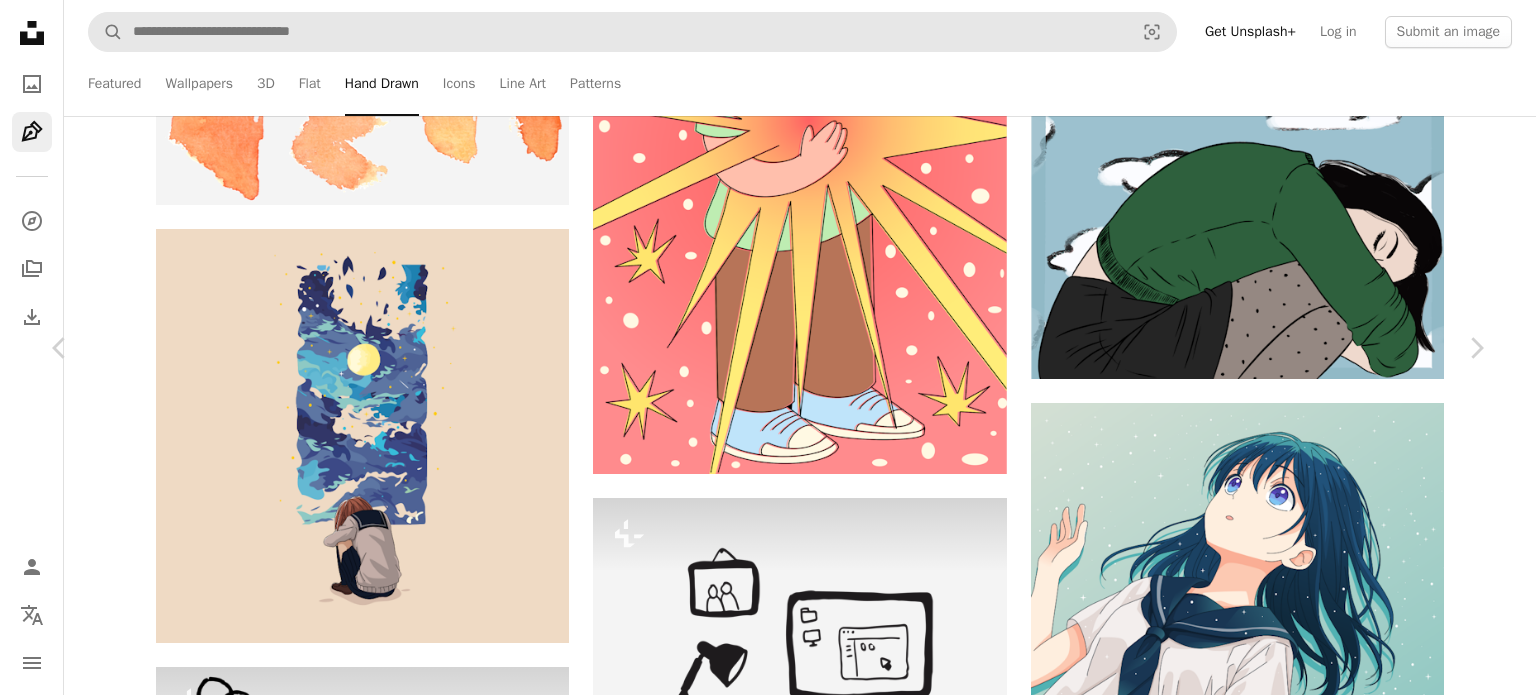 click on "Edit image   Plus sign for Unsplash+" at bounding box center [1181, 5106] 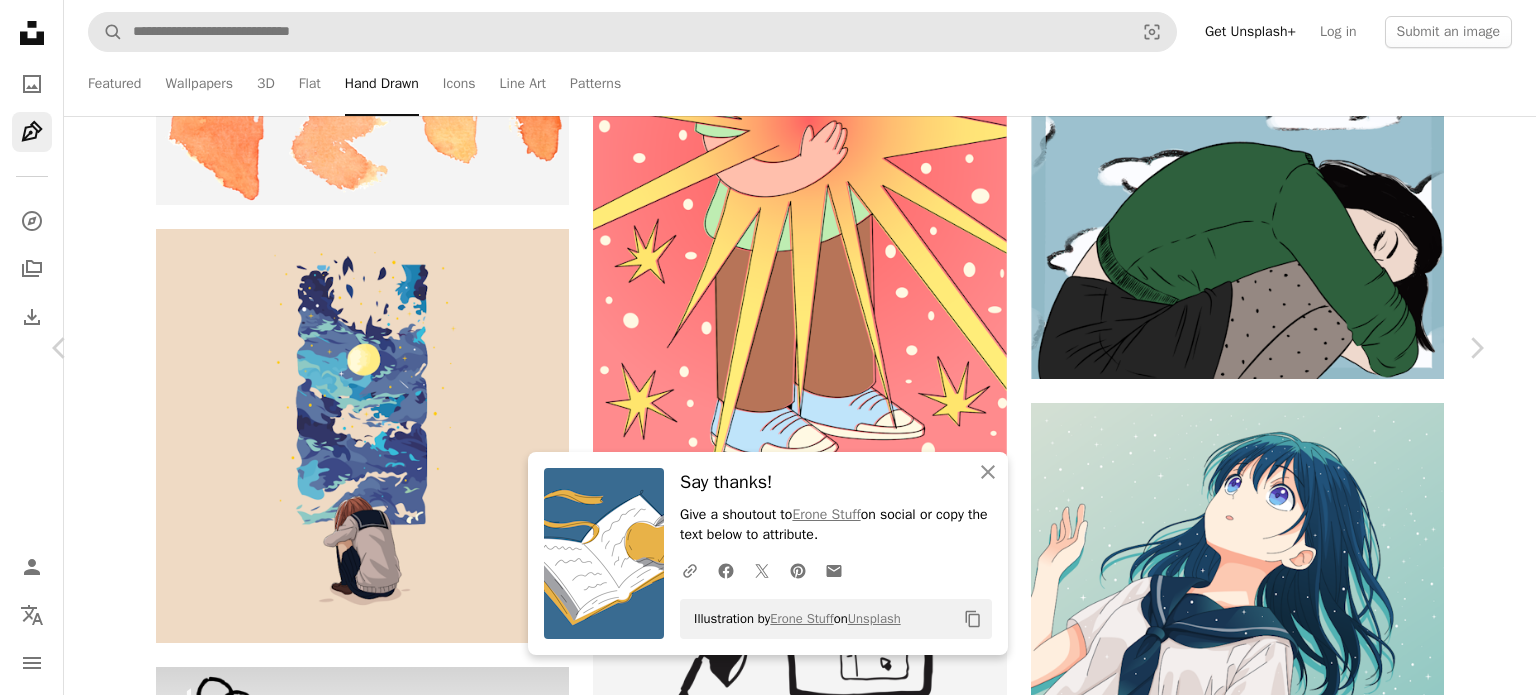 click on "An X shape Chevron left Chevron right An X shape Close Say thanks! Give a shoutout to [USERNAME] on social or copy the text below to attribute. A URL sharing icon (chains) Facebook icon X (formerly Twitter) icon Pinterest icon An envelope Illustration by [USERNAME] on Unsplash
Copy content [USERNAME] Available for hire A checkmark inside of a circle A heart A plus sign Edit image   Plus sign for Unsplash+ Download free Chevron down Zoom in Views 14,239 Downloads 32 Featured in Illustrations ,  3D ,  Hand Drawn A forward-right arrow Share Info icon Info More Actions Calendar outlined Published  5 days ago Safety Free to use under the  Unsplash License school book education study classroom learning university college drawing icon studying hand drawn Free stock photos Browse premium related images on iStock  |  Save 20% with code UNSPLASH20 View more on iStock  ↗ Related images Plus sign for Unsplash+ A heart A plus sign [BRAND] Icons For  Unsplash+ A lock   Download A heart A plus sign A heart" at bounding box center (768, 5406) 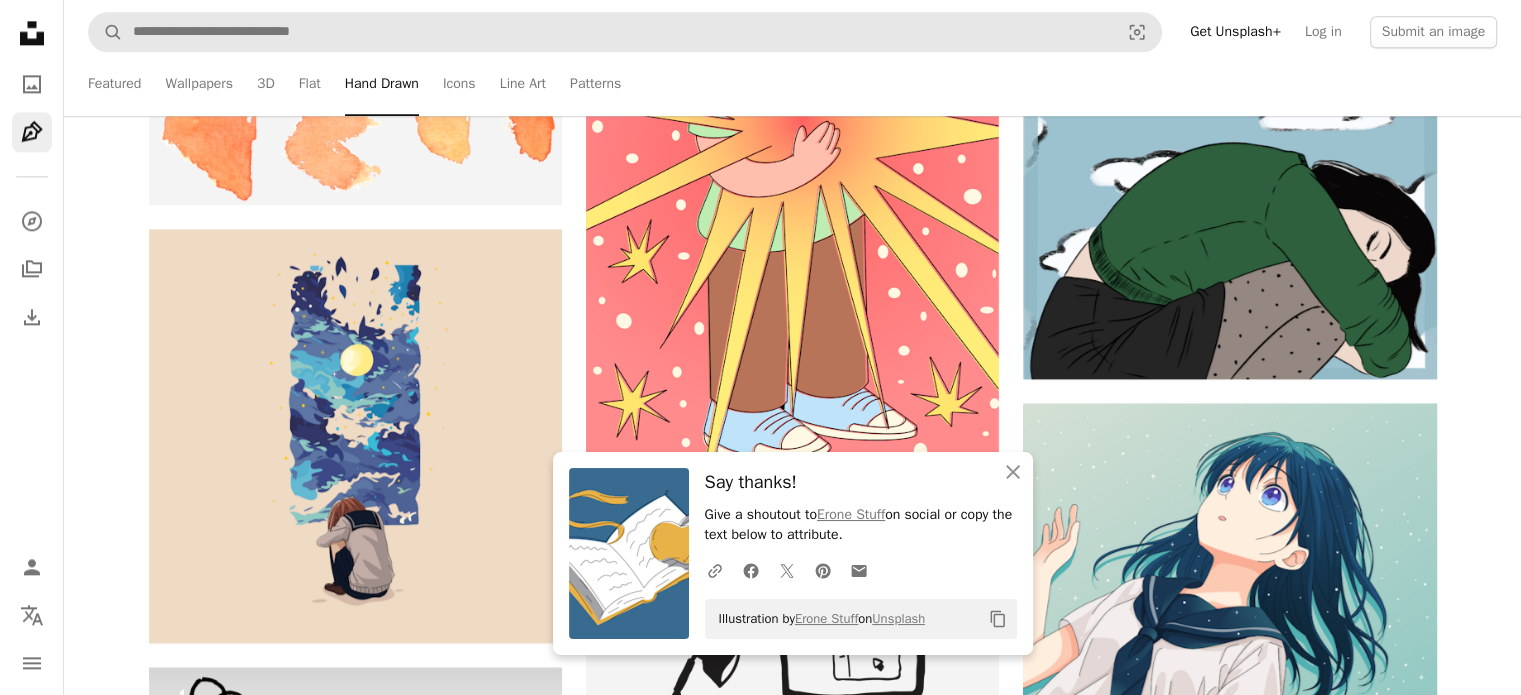 scroll, scrollTop: 3800, scrollLeft: 0, axis: vertical 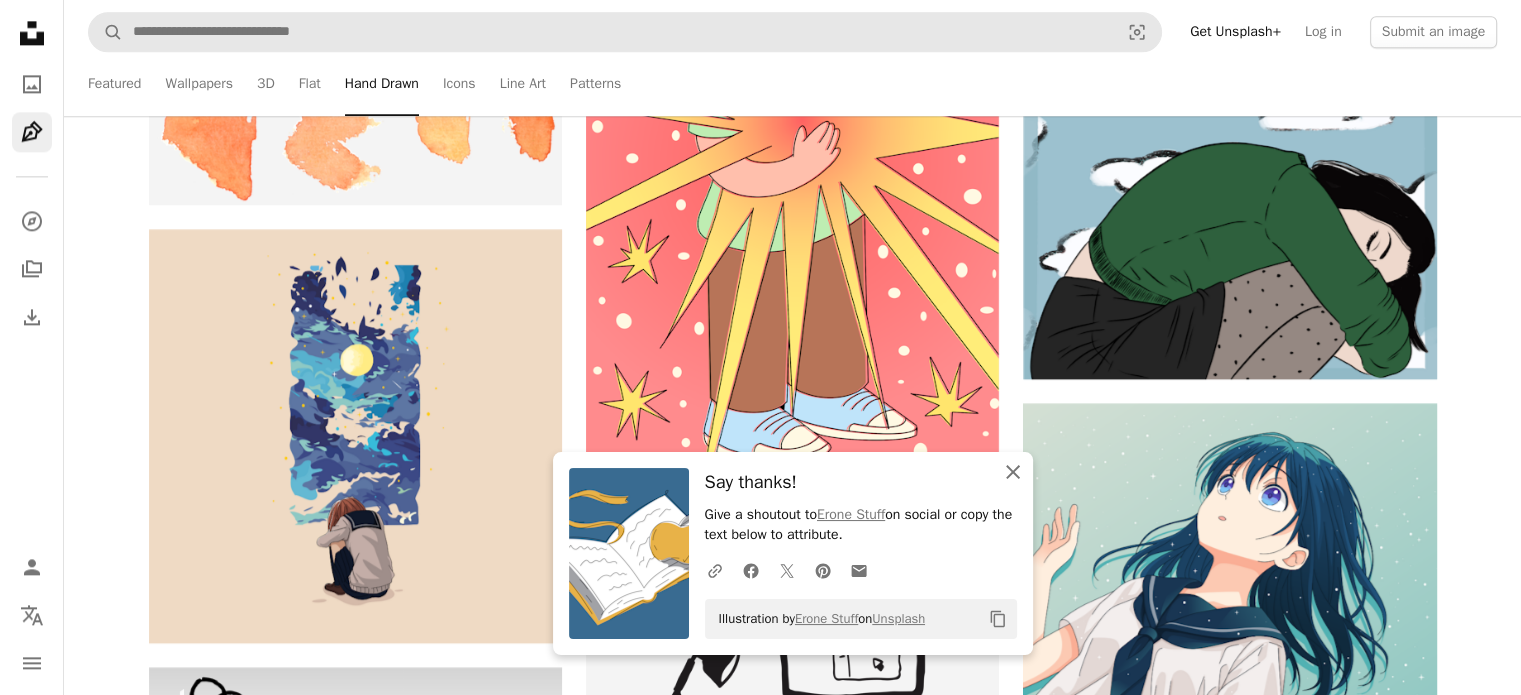 click on "An X shape" 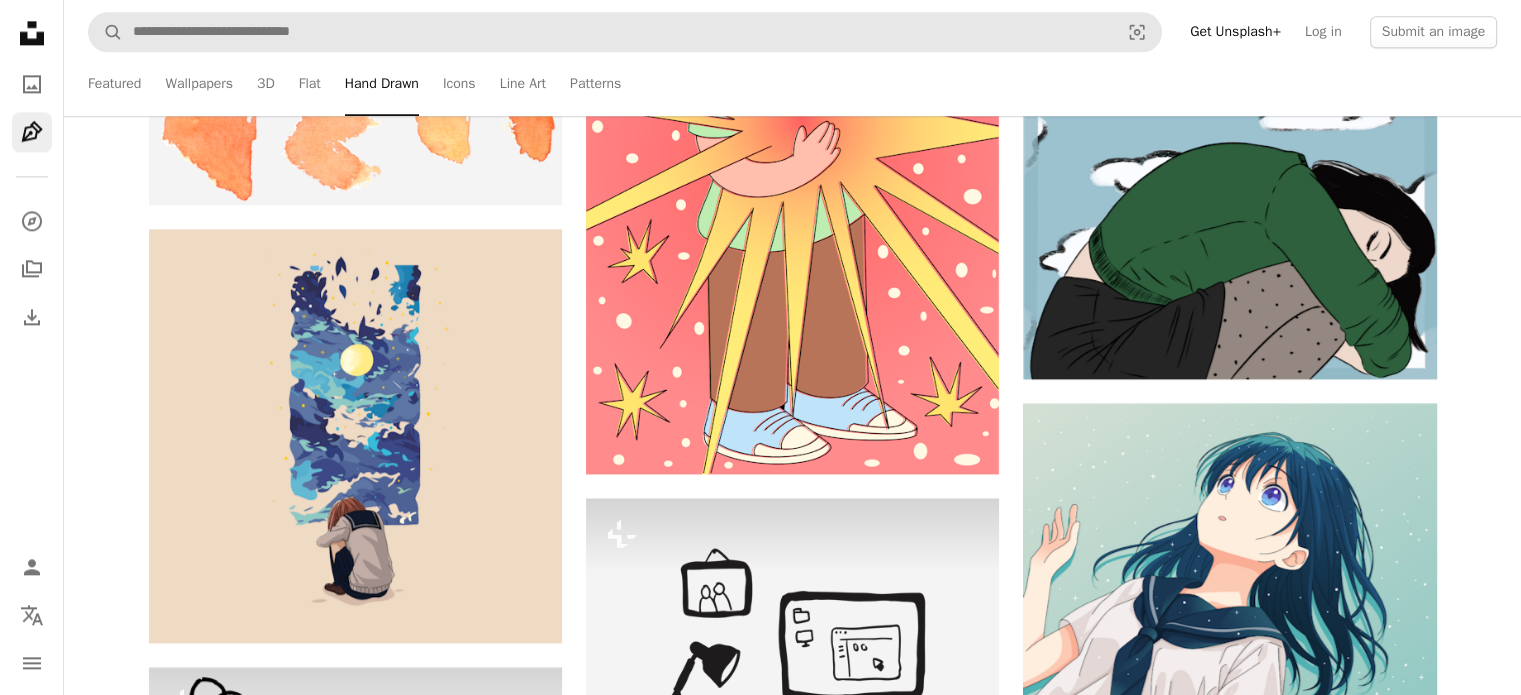 scroll, scrollTop: 4400, scrollLeft: 0, axis: vertical 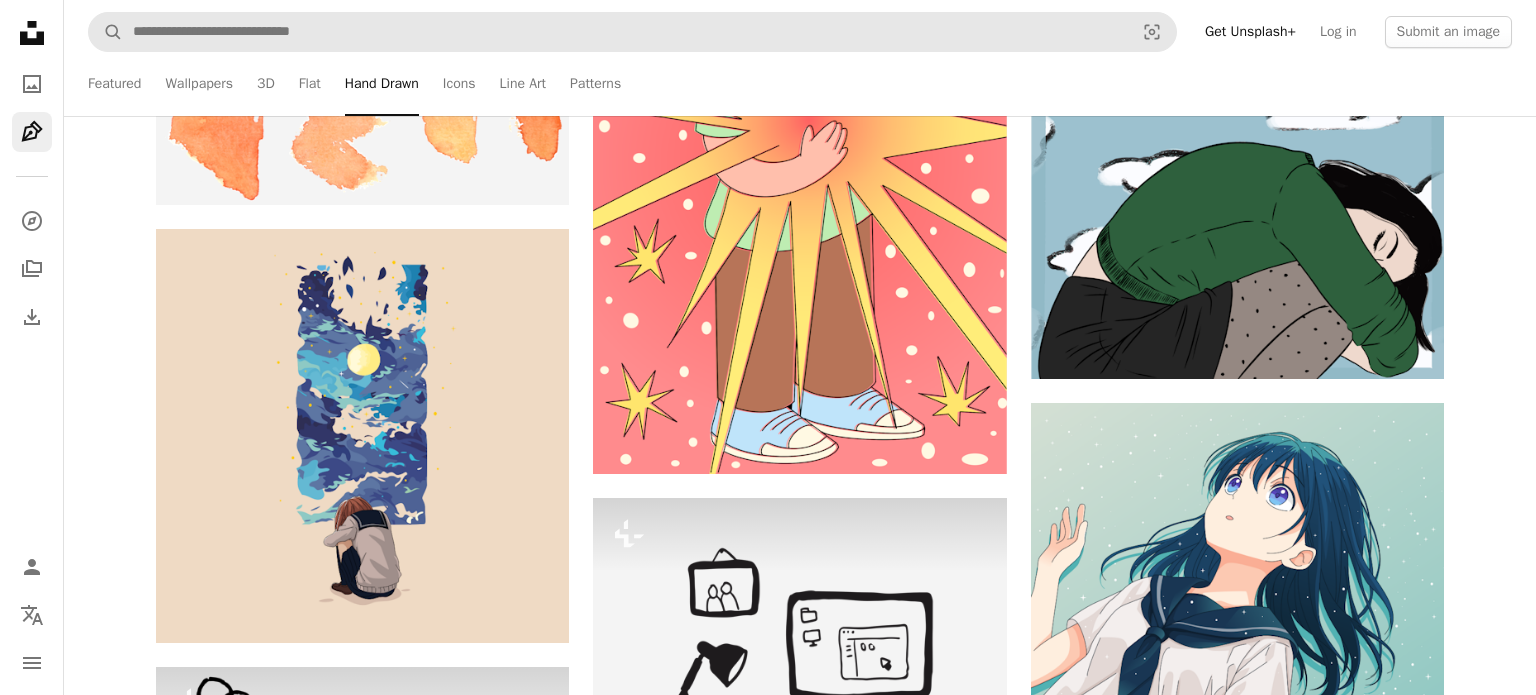 click on "An X shape Join Unsplash Already have an account?  Login First name Last name Email Username  (only letters, numbers and underscores) Password  (min. 8 char) Join By joining, you agree to the  Terms  and  Privacy Policy ." at bounding box center [768, 5406] 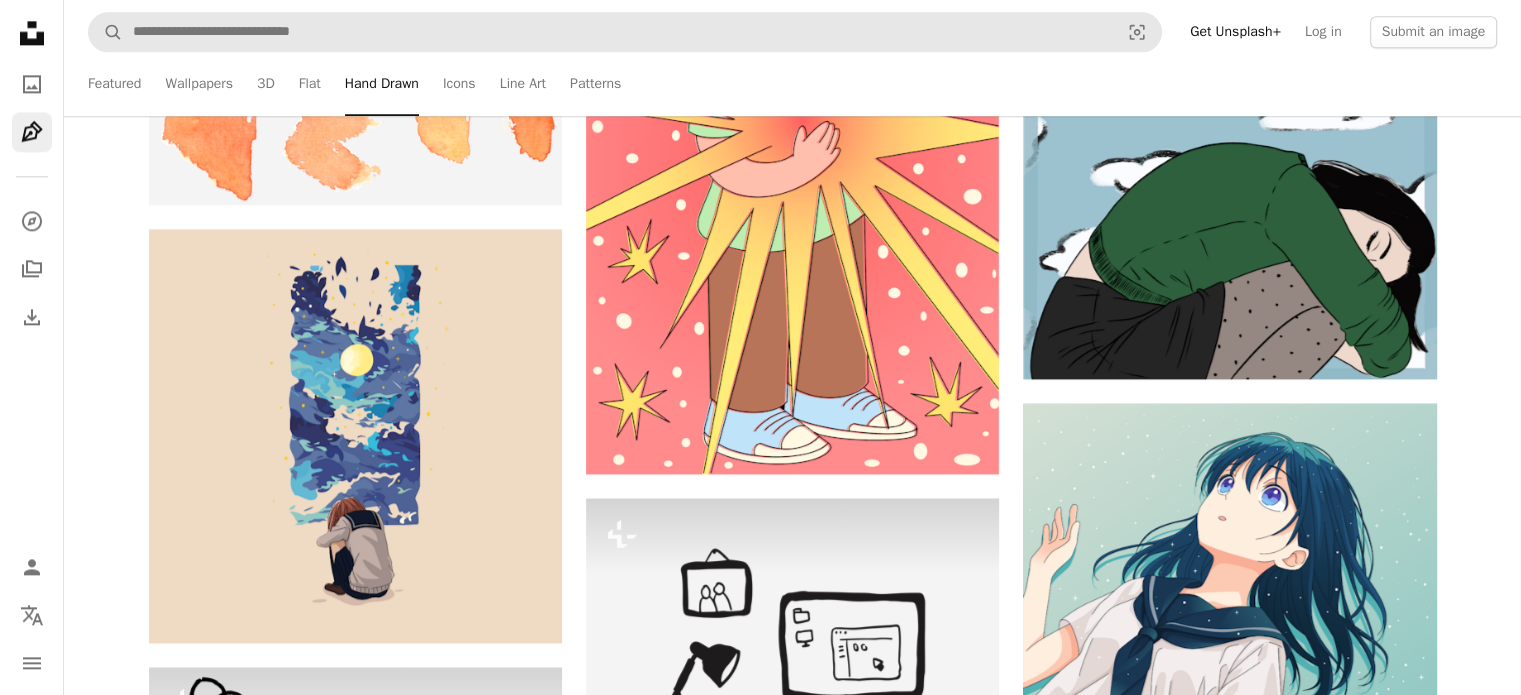click at bounding box center (1229, 2089) 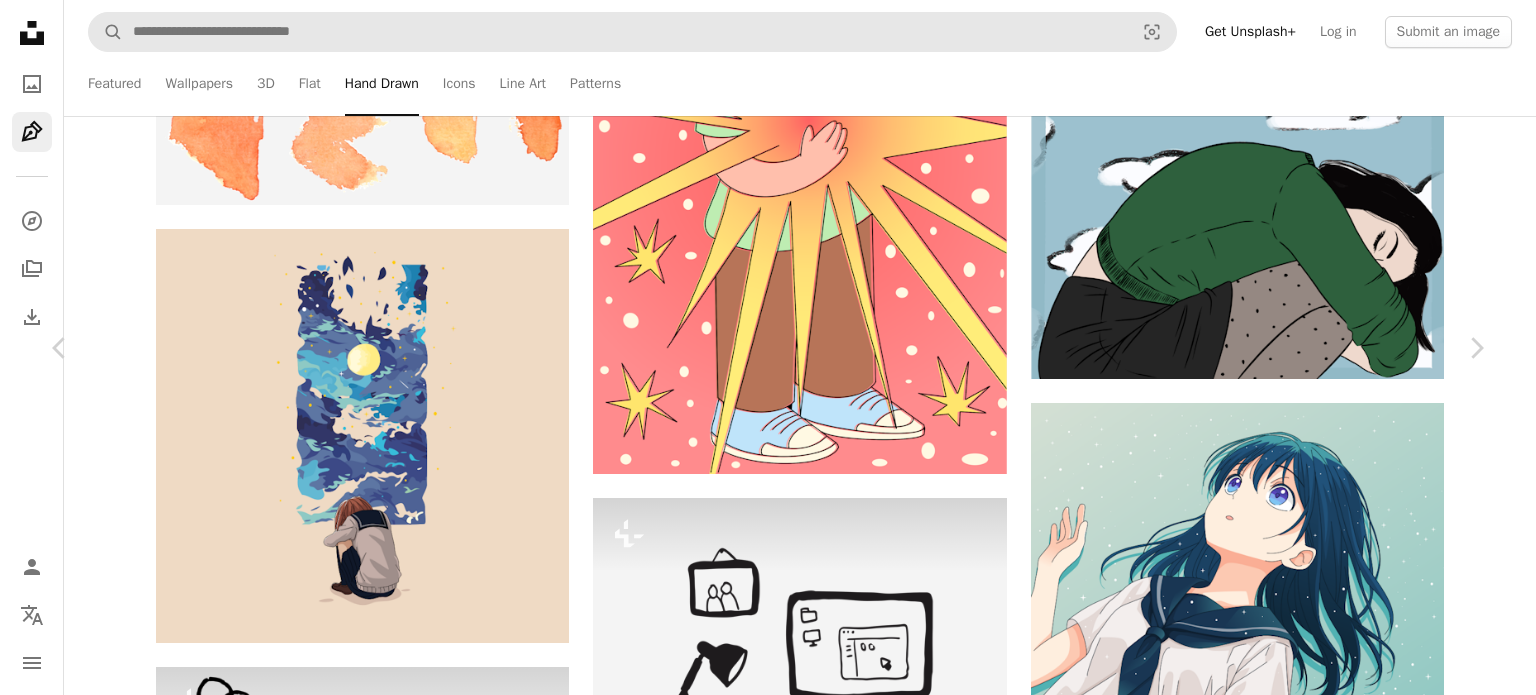 click on "Edit image   Plus sign for Unsplash+" at bounding box center (1181, 5106) 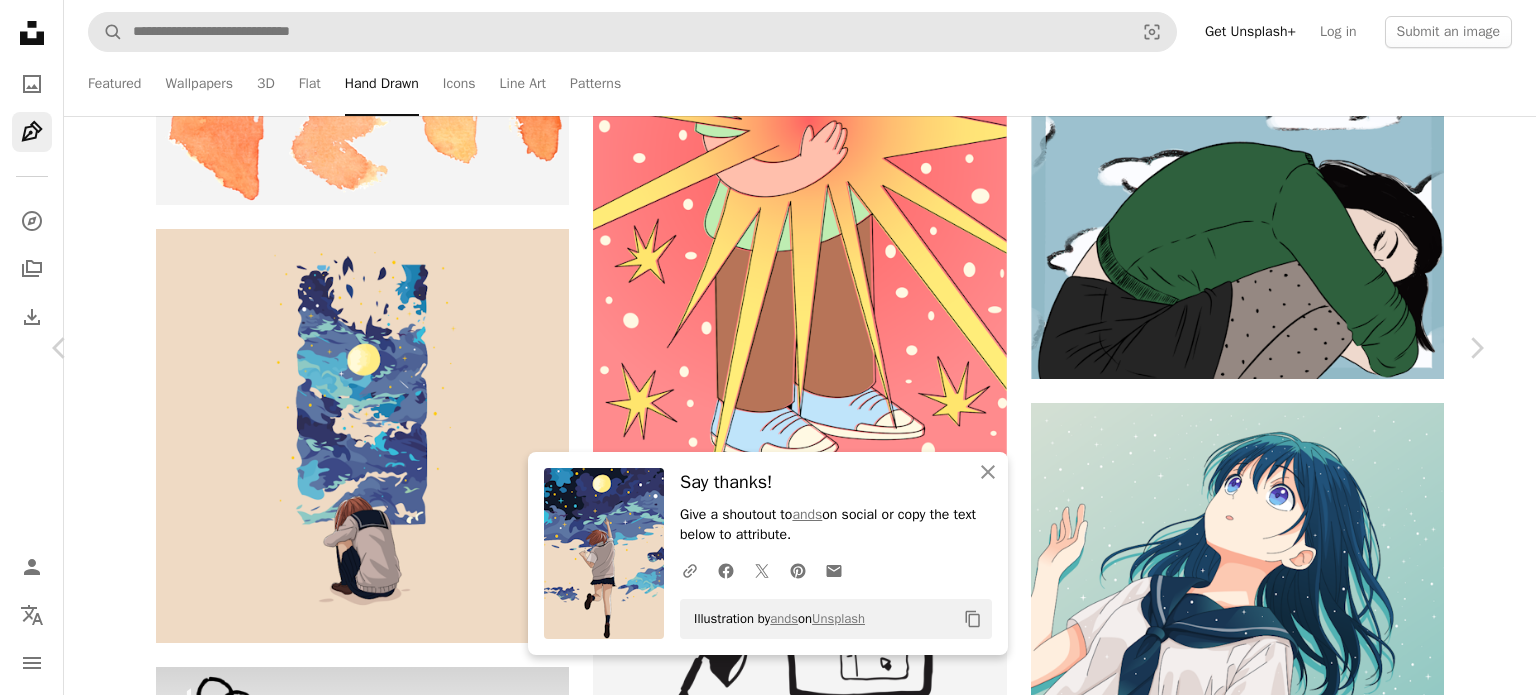 type 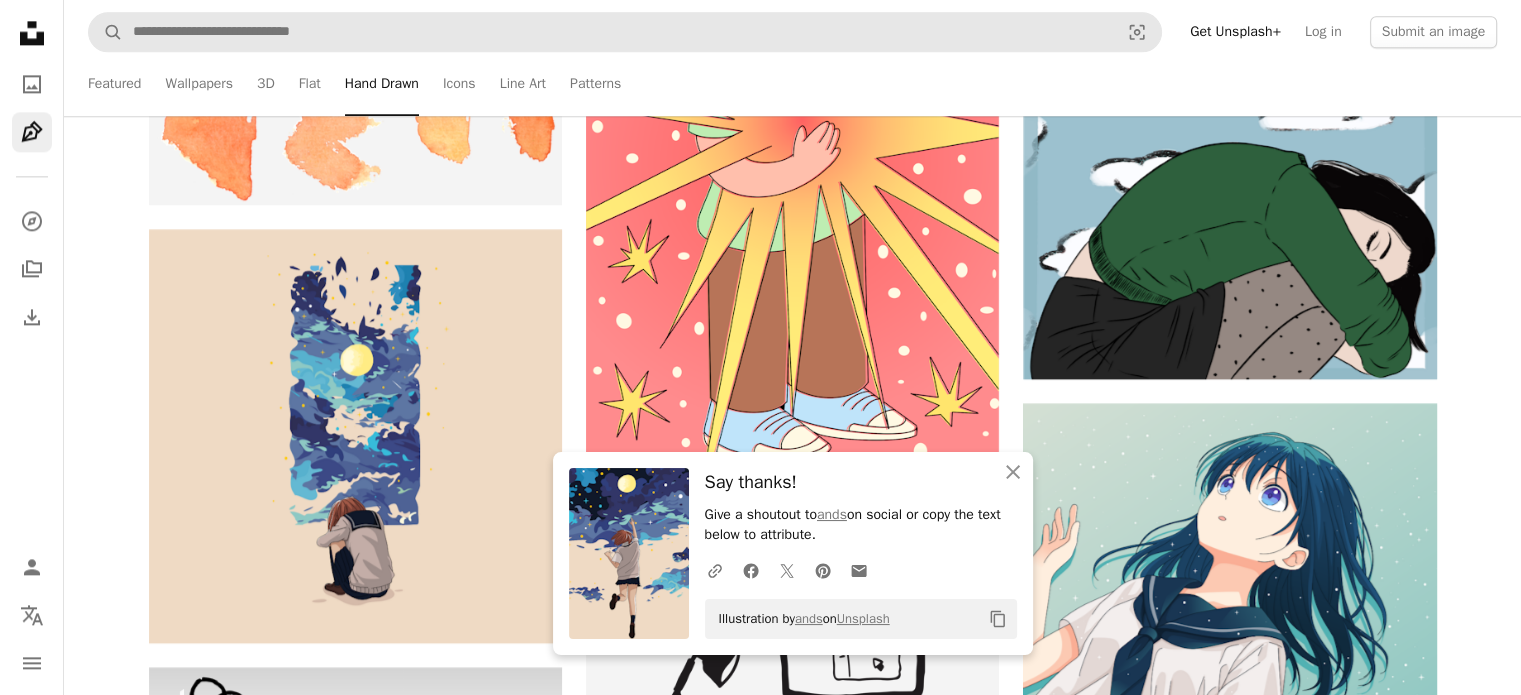 scroll, scrollTop: 4800, scrollLeft: 0, axis: vertical 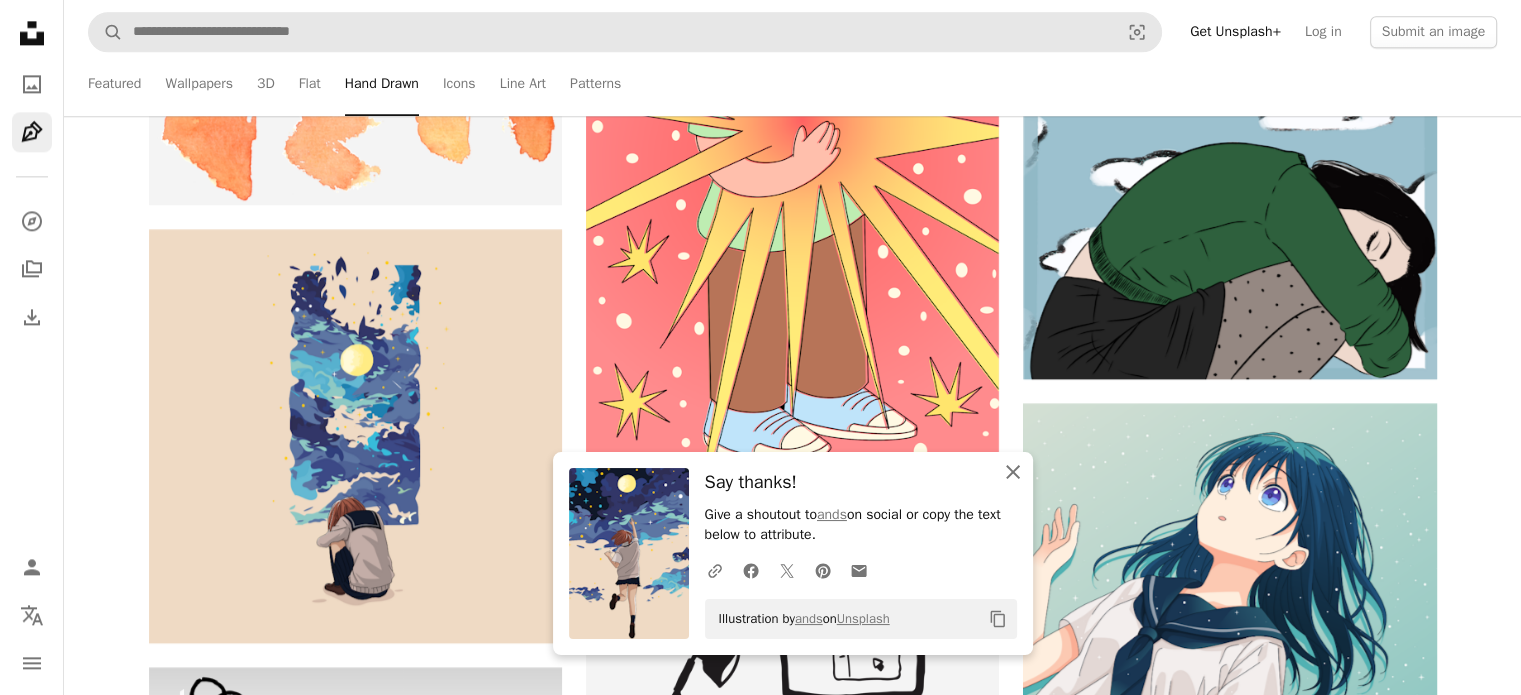 drag, startPoint x: 1023, startPoint y: 470, endPoint x: 1011, endPoint y: 467, distance: 12.369317 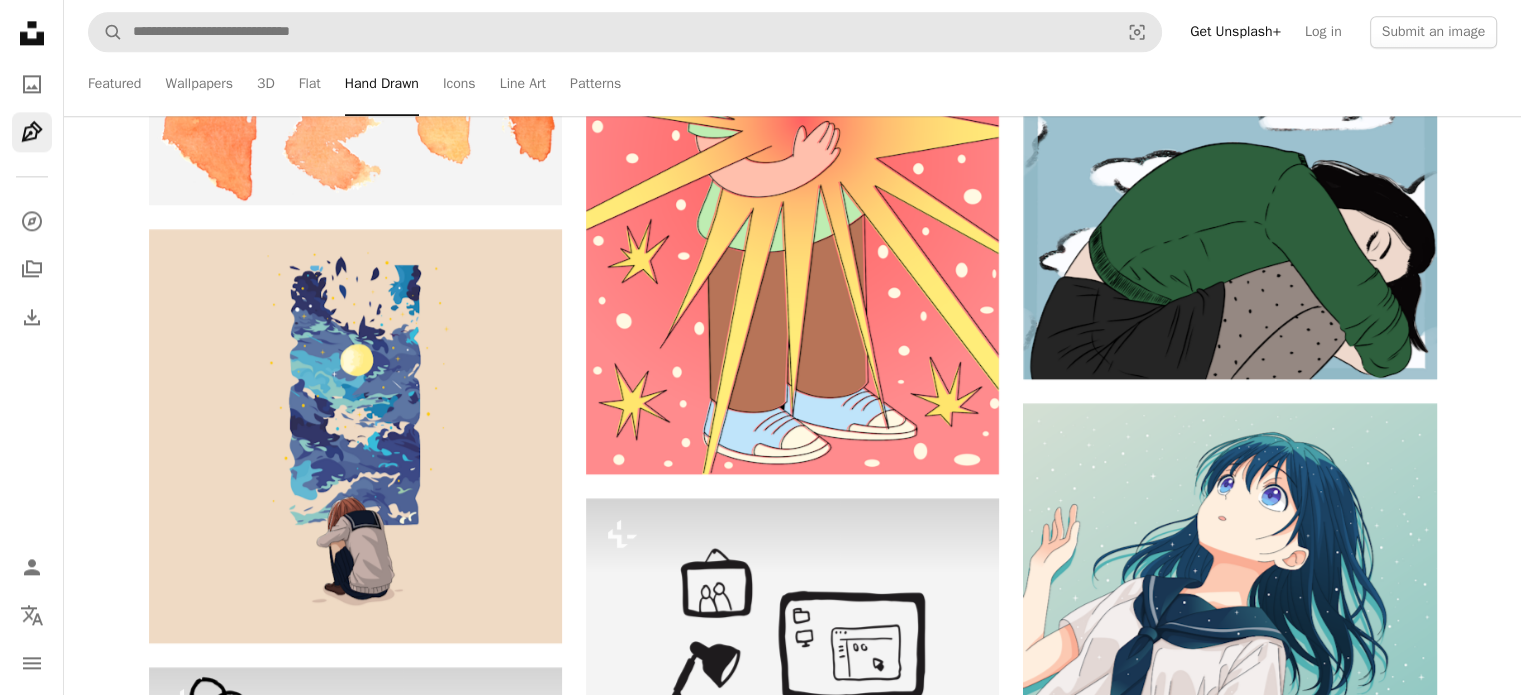 scroll, scrollTop: 11100, scrollLeft: 0, axis: vertical 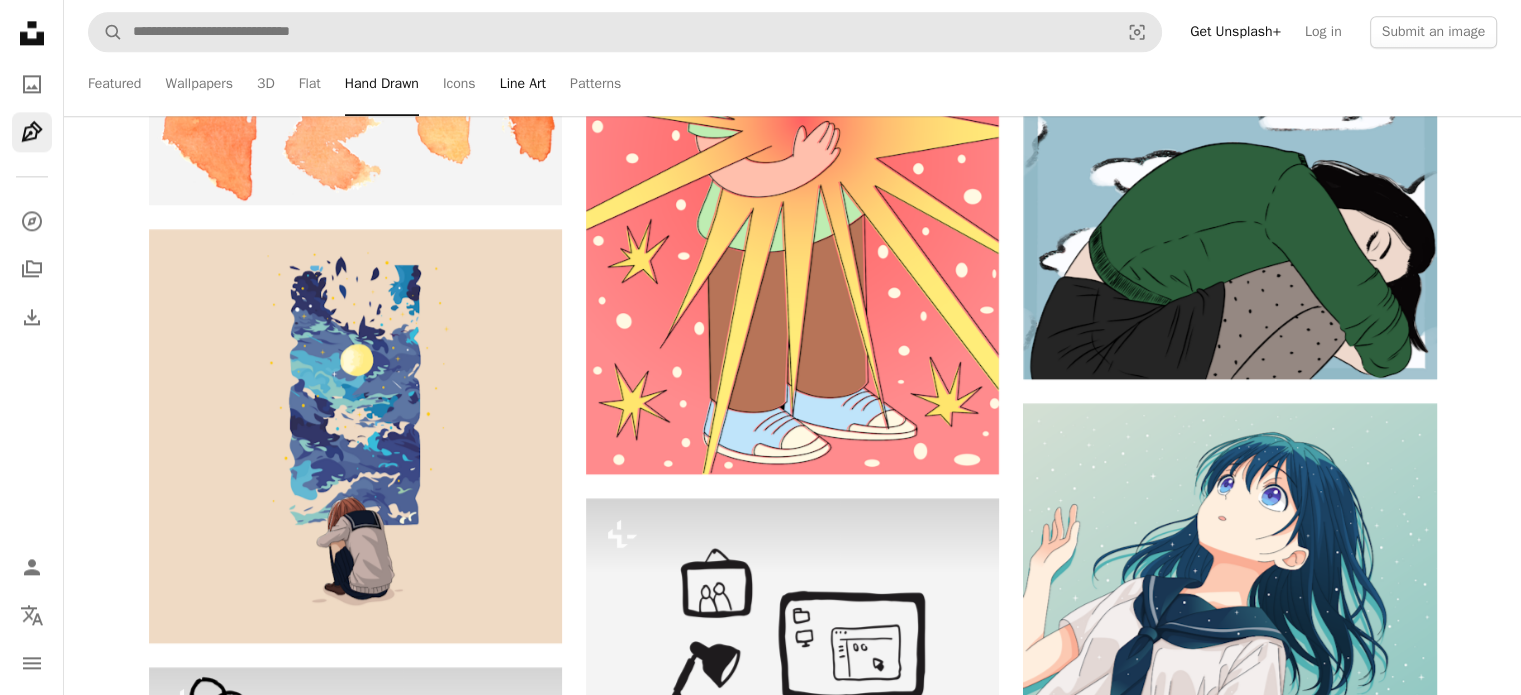 click on "Line Art" at bounding box center [523, 84] 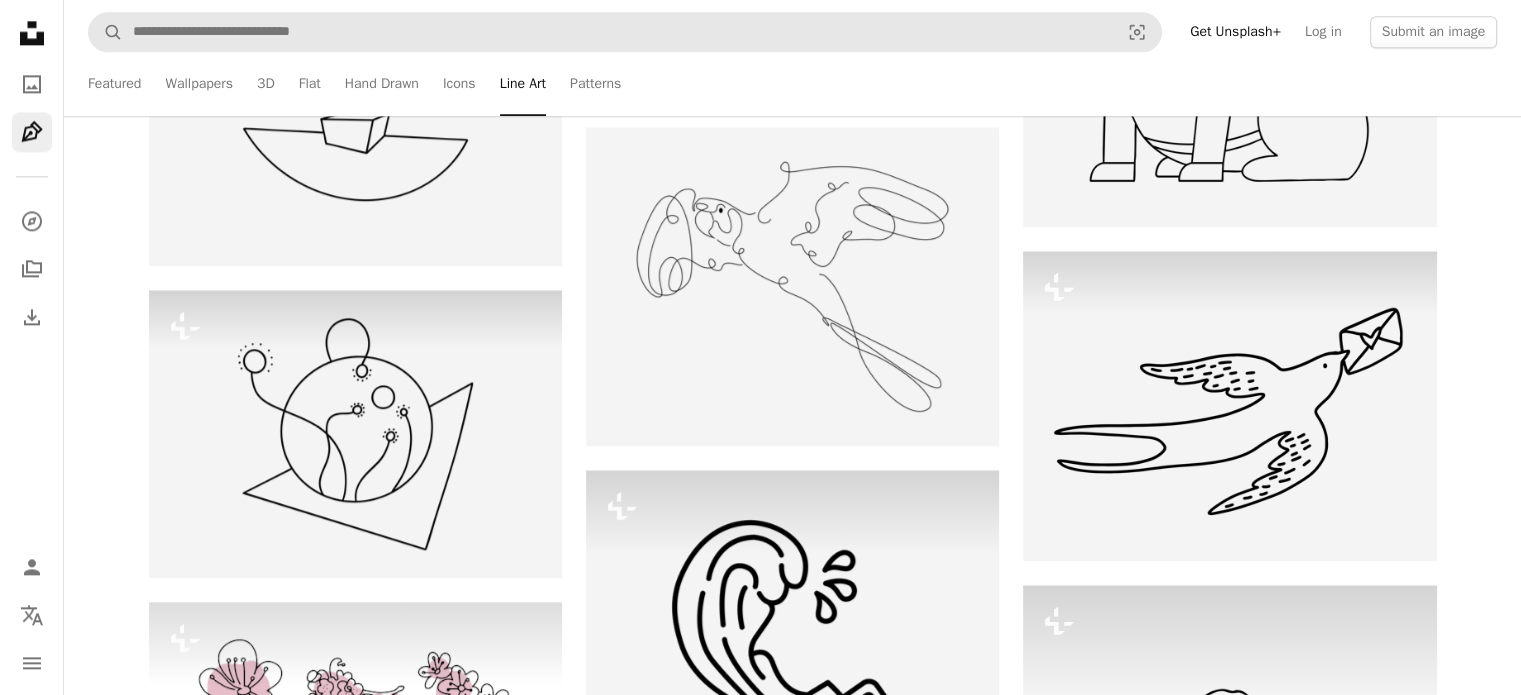scroll, scrollTop: 1900, scrollLeft: 0, axis: vertical 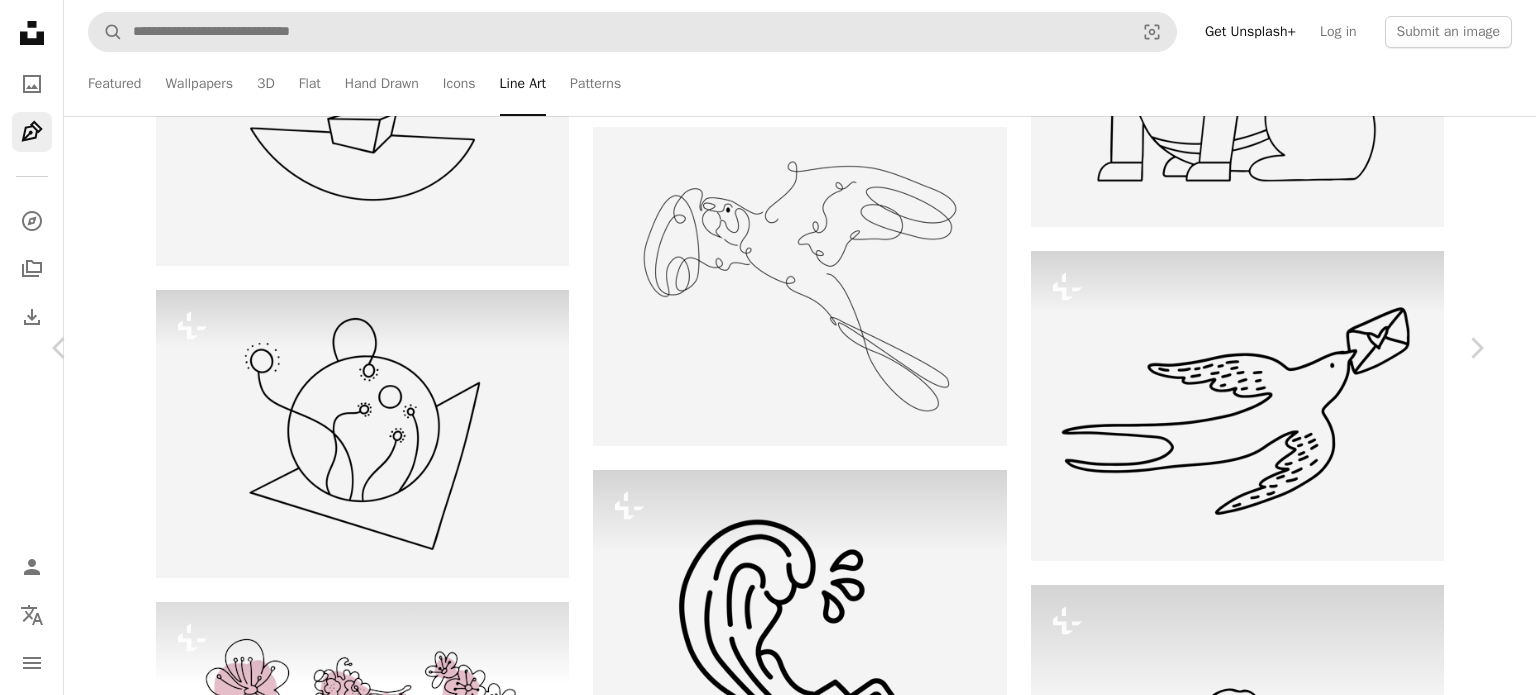 click on "A lock   Download" at bounding box center [1325, 2947] 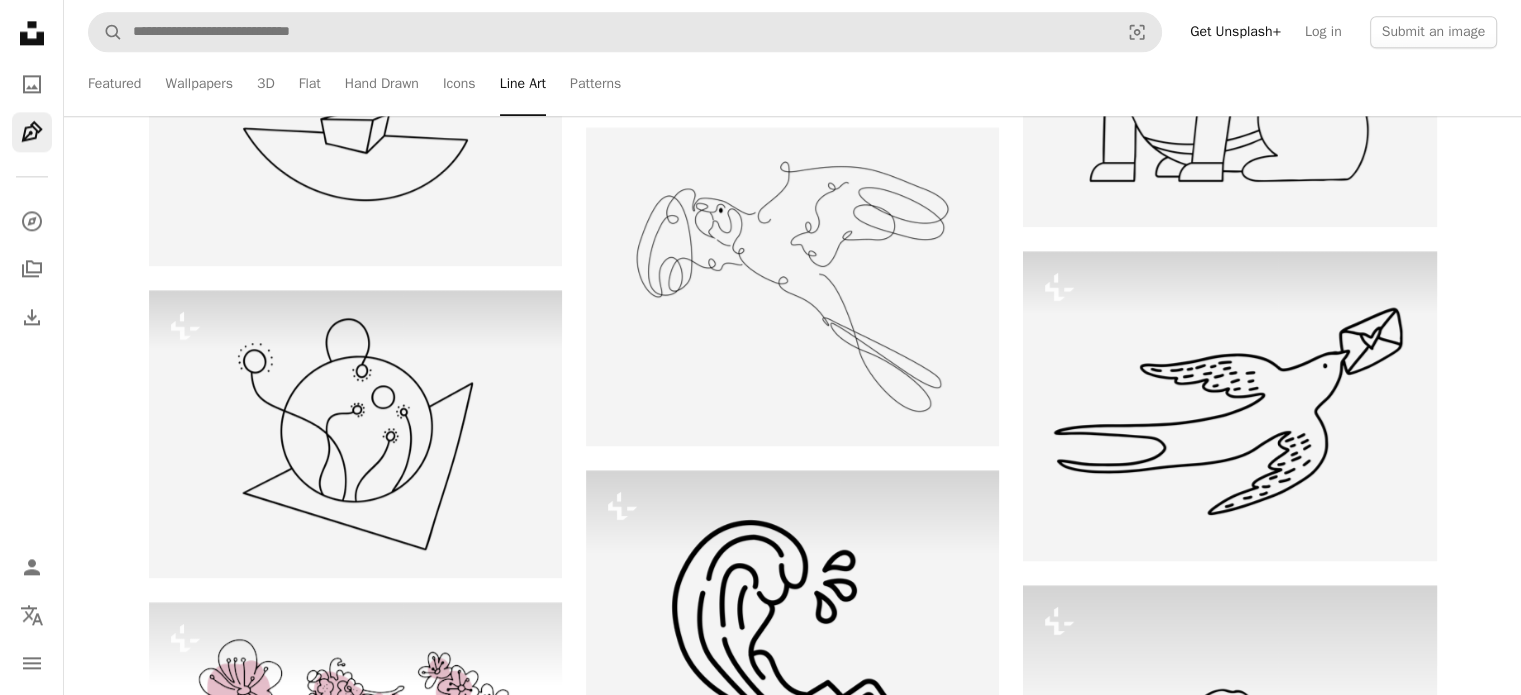 scroll, scrollTop: 3500, scrollLeft: 0, axis: vertical 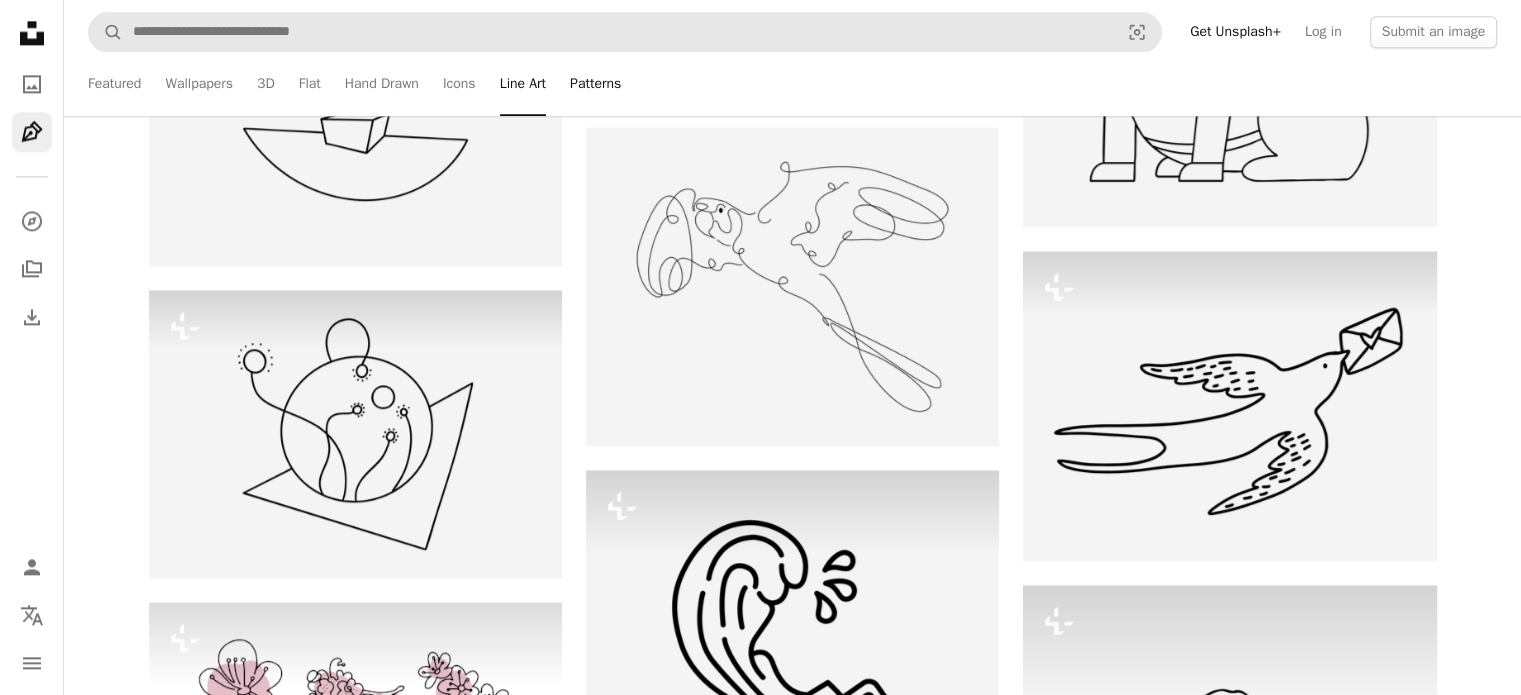 click on "Patterns" at bounding box center [595, 84] 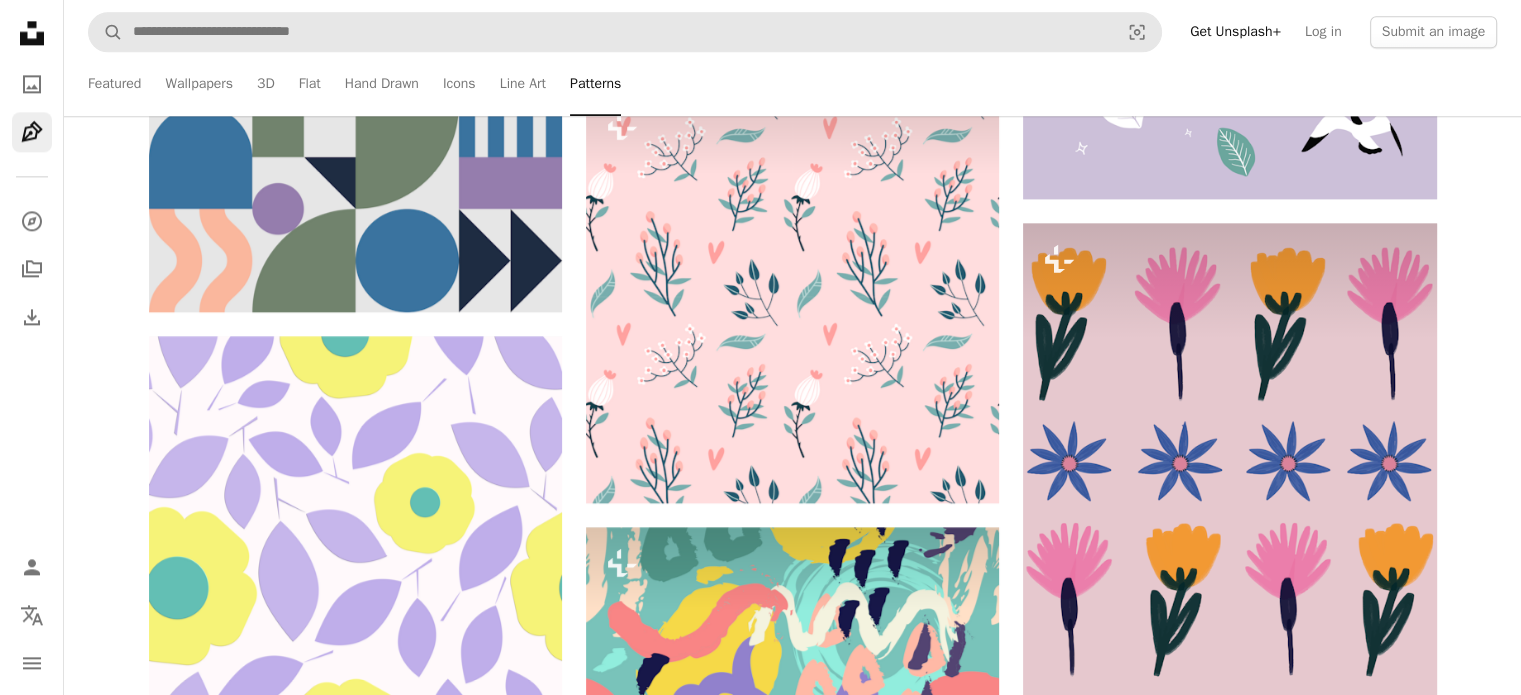 scroll, scrollTop: 6200, scrollLeft: 0, axis: vertical 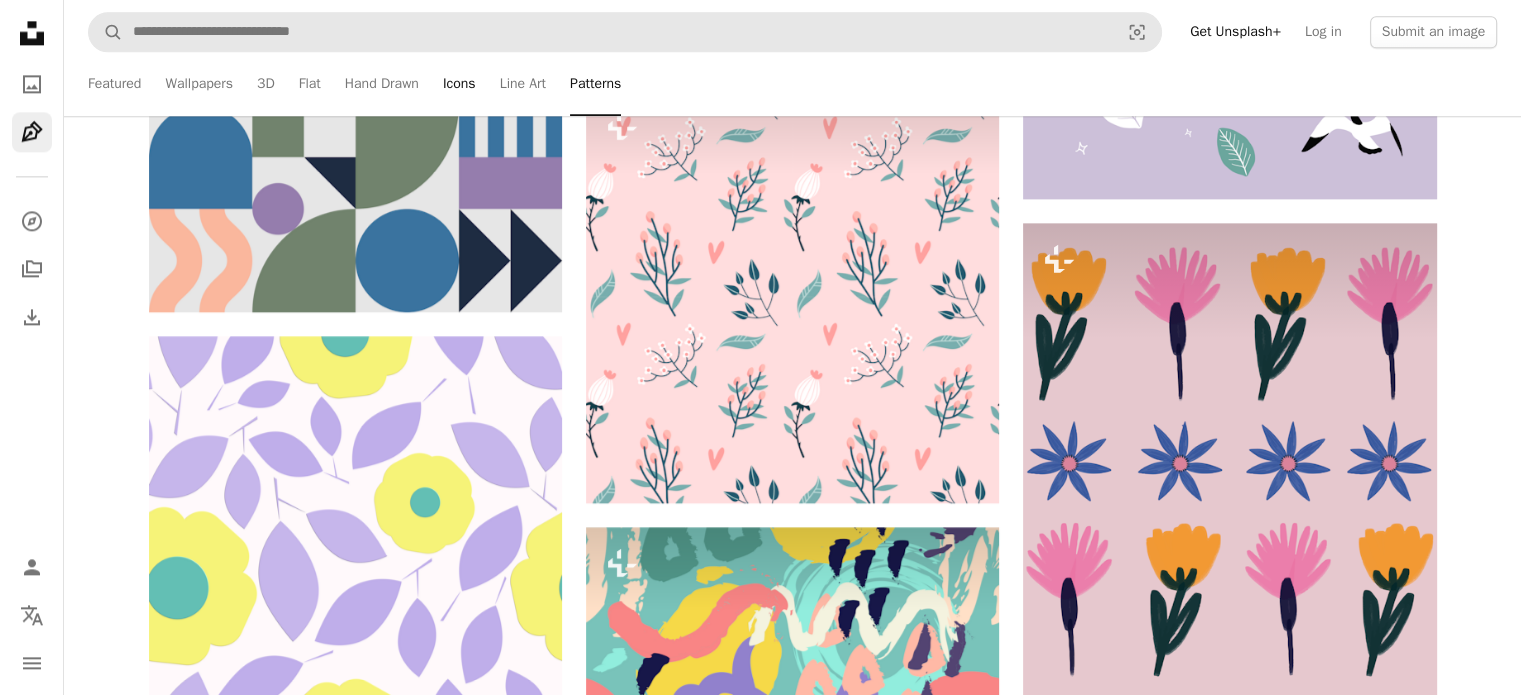 click on "Icons" at bounding box center [459, 84] 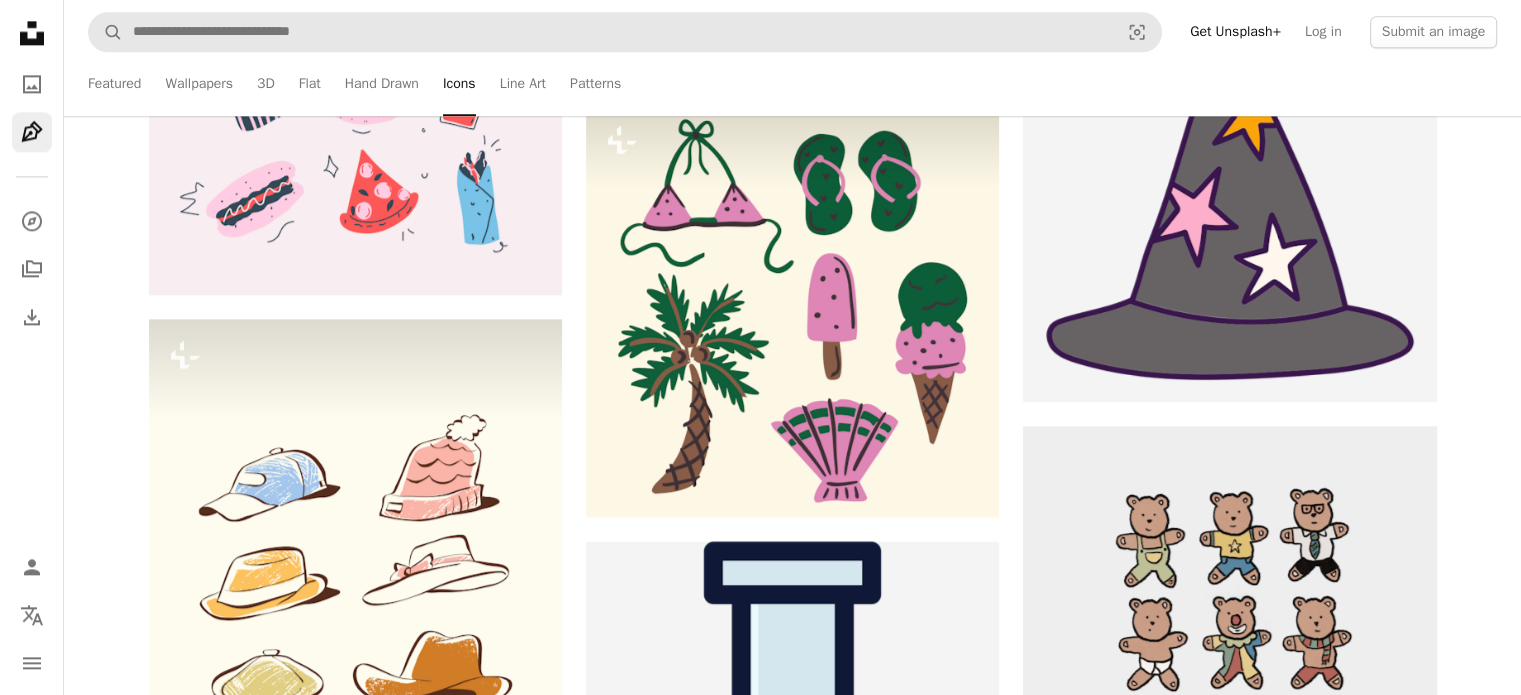 scroll, scrollTop: 7900, scrollLeft: 0, axis: vertical 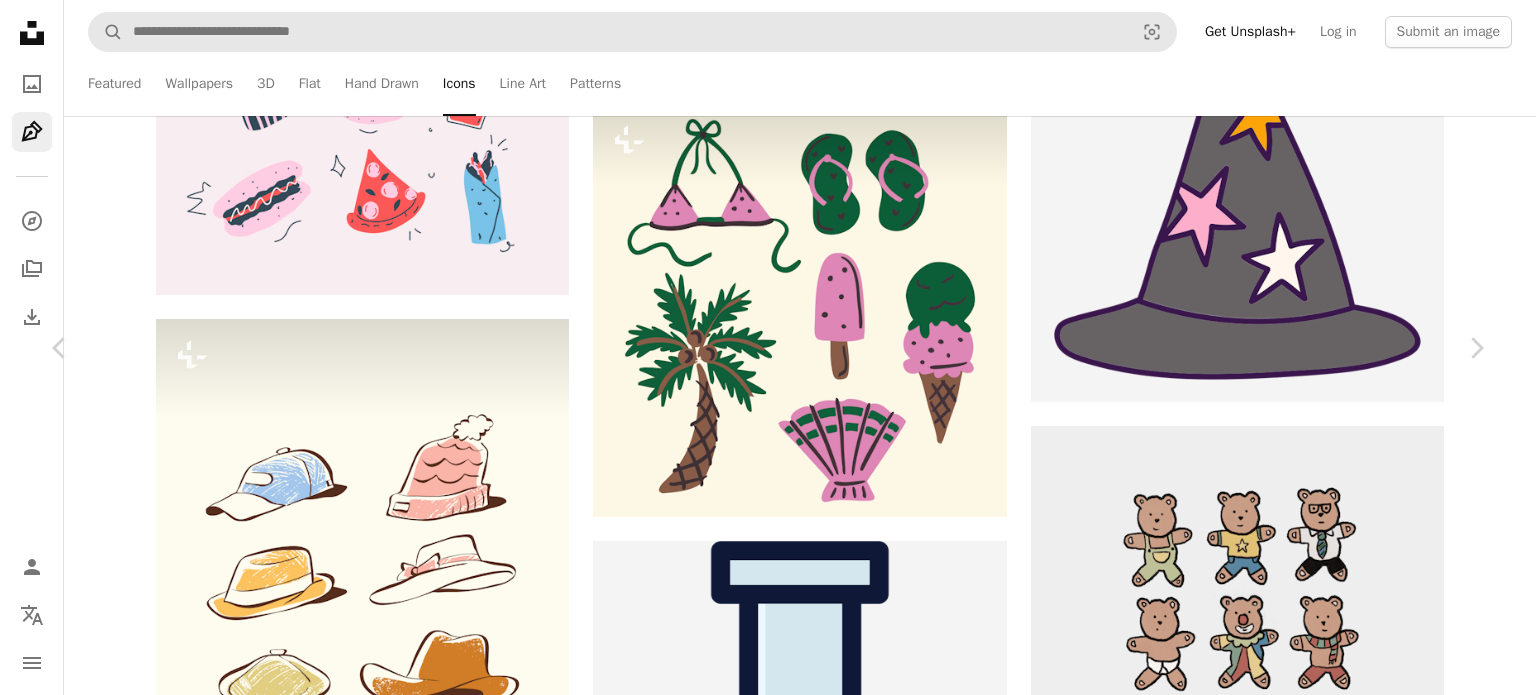 click on "Download free Chevron down" at bounding box center [1311, 8186] 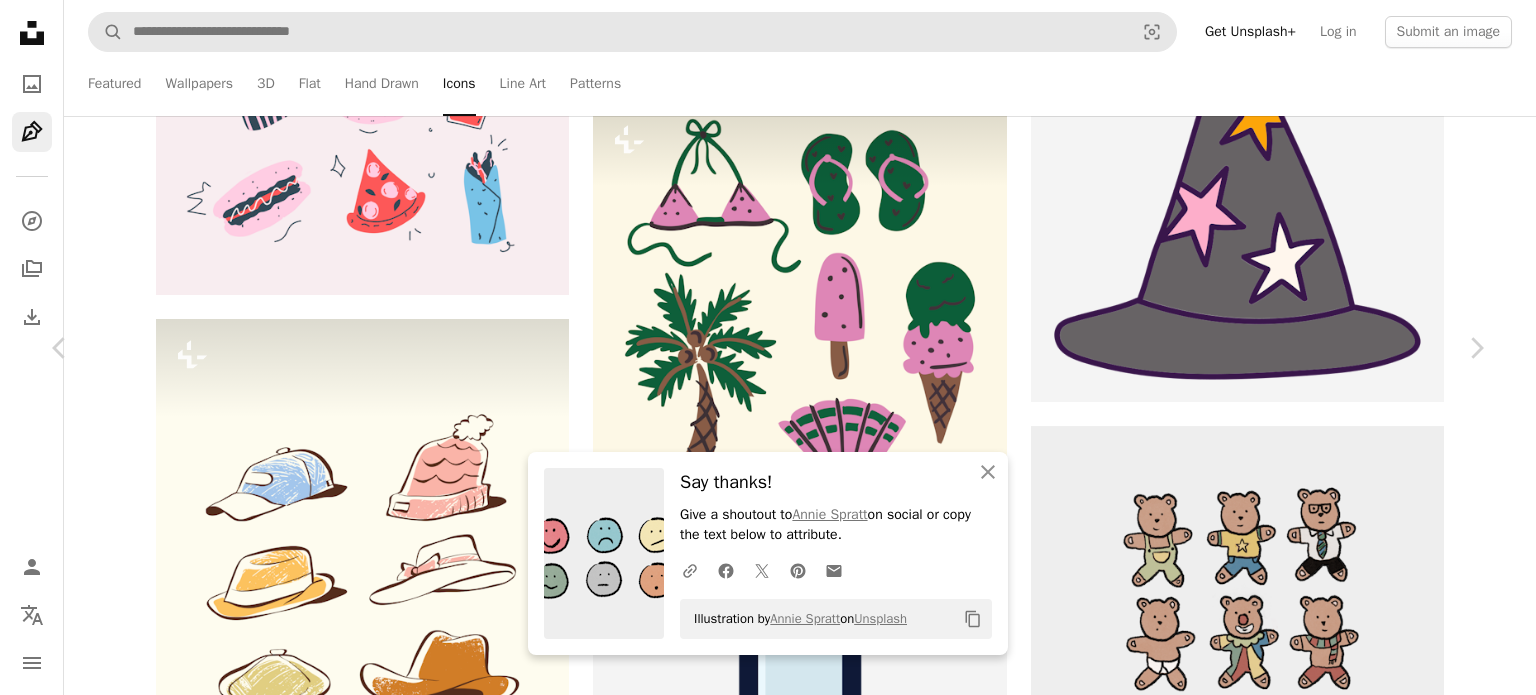 click on "An X shape Chevron left Chevron right An X shape Close Say thanks! Give a shoutout to  [FIRST] [LAST]  on social or copy the text below to attribute. A URL sharing icon (chains) Facebook icon X (formerly Twitter) icon Pinterest icon An envelope Illustration by  [FIRST] [LAST]  on  Unsplash
Copy content [FIRST] [LAST] [USERNAME] A heart A plus sign Edit image   Plus sign for Unsplash+ Download free Chevron down Zoom in Views 13,160 Downloads 64 Featured in Illustrations ,  Icons A forward-right arrow Share Info icon Info More Actions Calendar outlined Published  1 week ago Safety Free to use under the  Unsplash License simple emotions icons feelings mood hand drawn moods Free images Browse premium related images on iStock  |  Save 20% with code UNSPLASH20 View more on iStock  ↗ Related images Plus sign for Unsplash+ A heart A plus sign barsrsind For  Unsplash+ A lock   Download Plus sign for Unsplash+ A heart A plus sign [FIRST] [LAST] For  Unsplash+ A lock   Download A heart A plus sign [FIRST] [LAST]" at bounding box center (768, 8486) 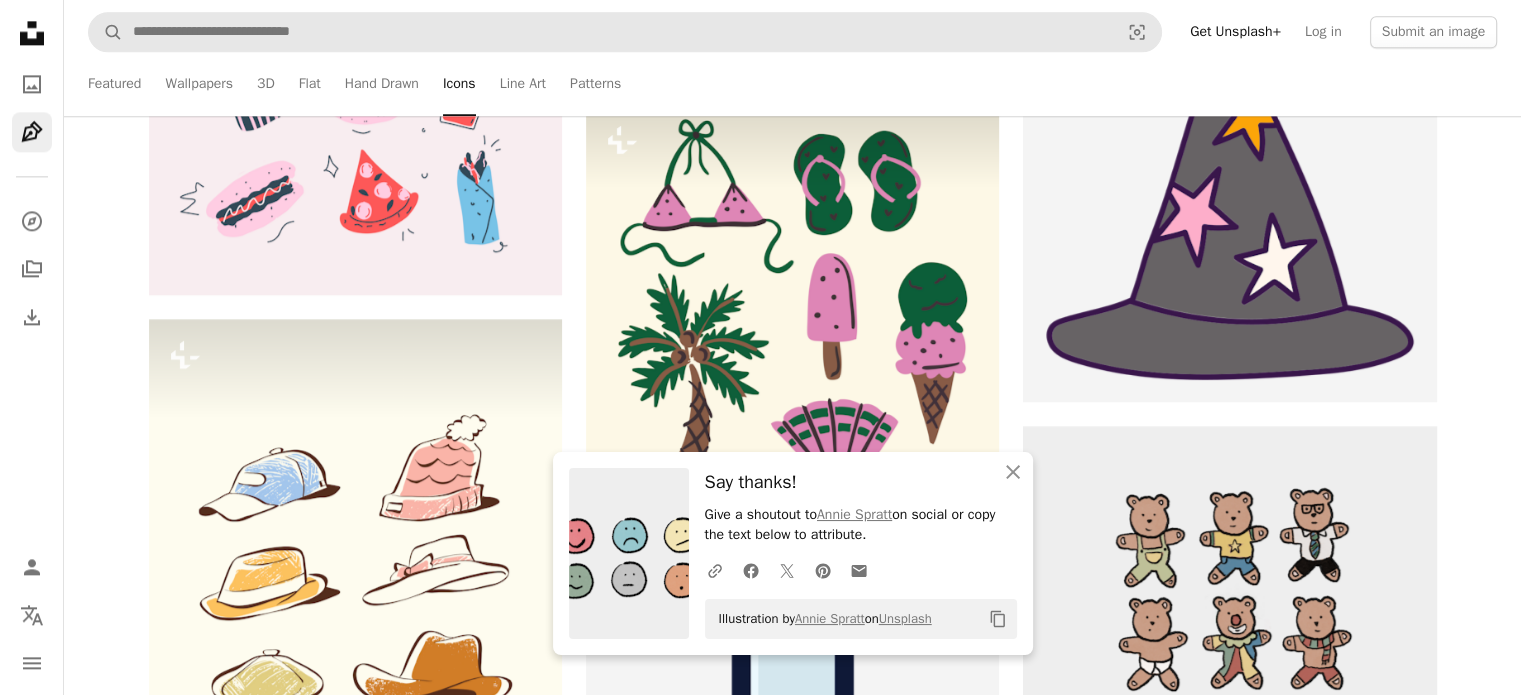 scroll, scrollTop: 8100, scrollLeft: 0, axis: vertical 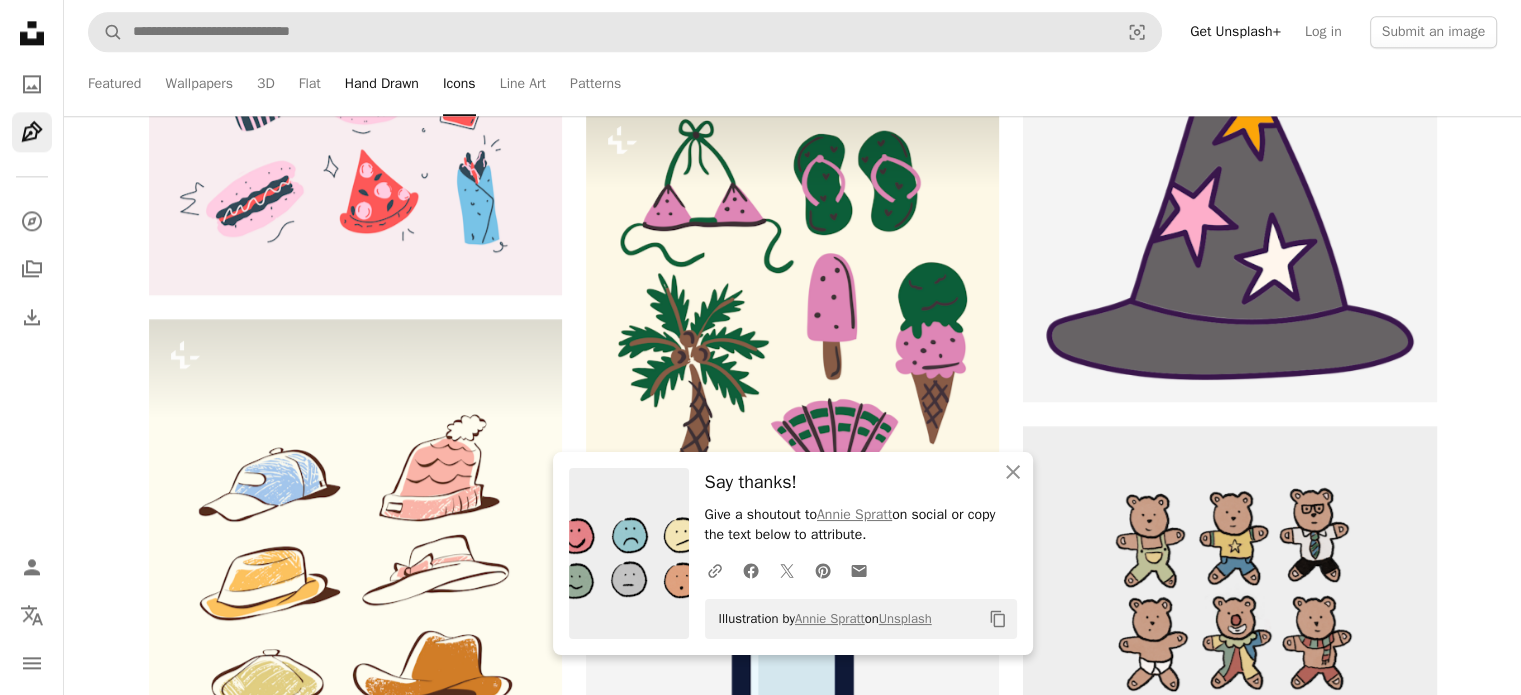 click on "Hand Drawn" at bounding box center [382, 84] 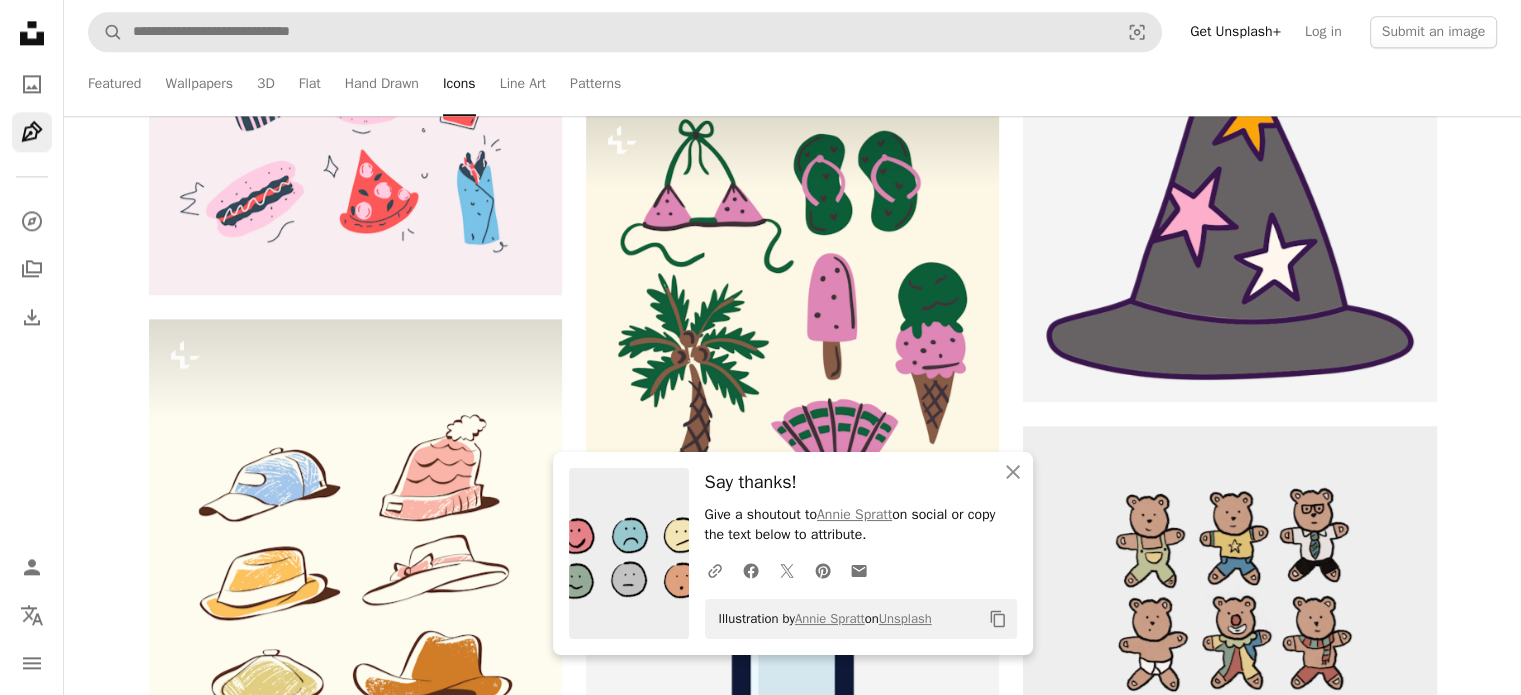 scroll, scrollTop: 0, scrollLeft: 0, axis: both 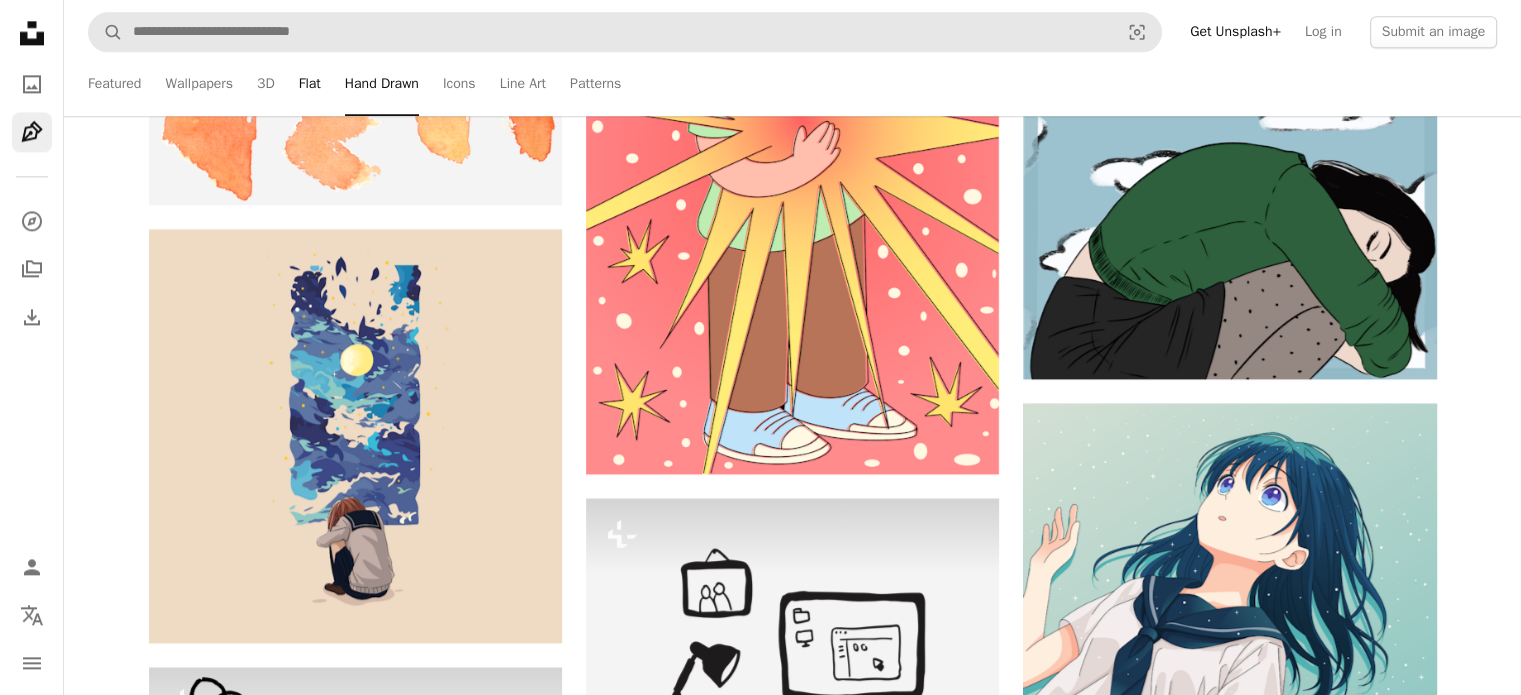 click on "Flat" at bounding box center [310, 84] 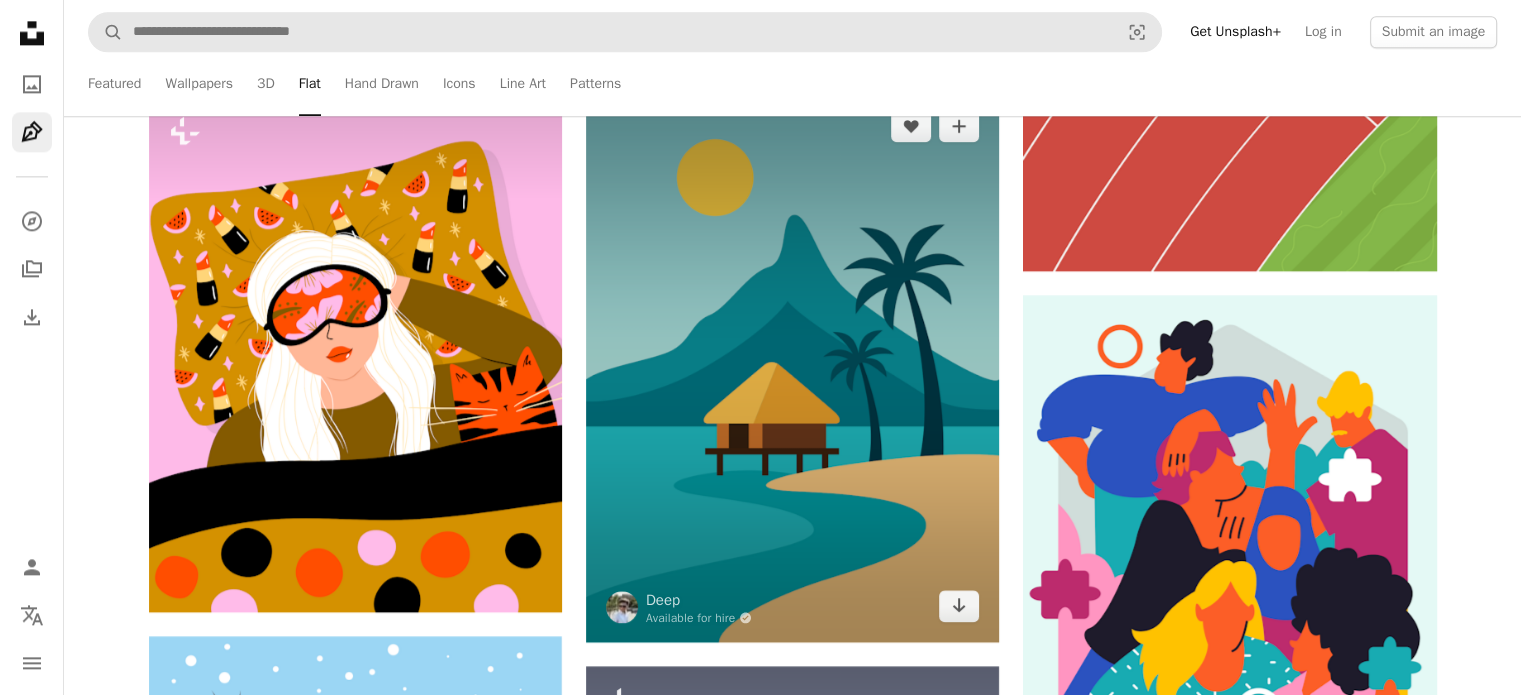 scroll, scrollTop: 2500, scrollLeft: 0, axis: vertical 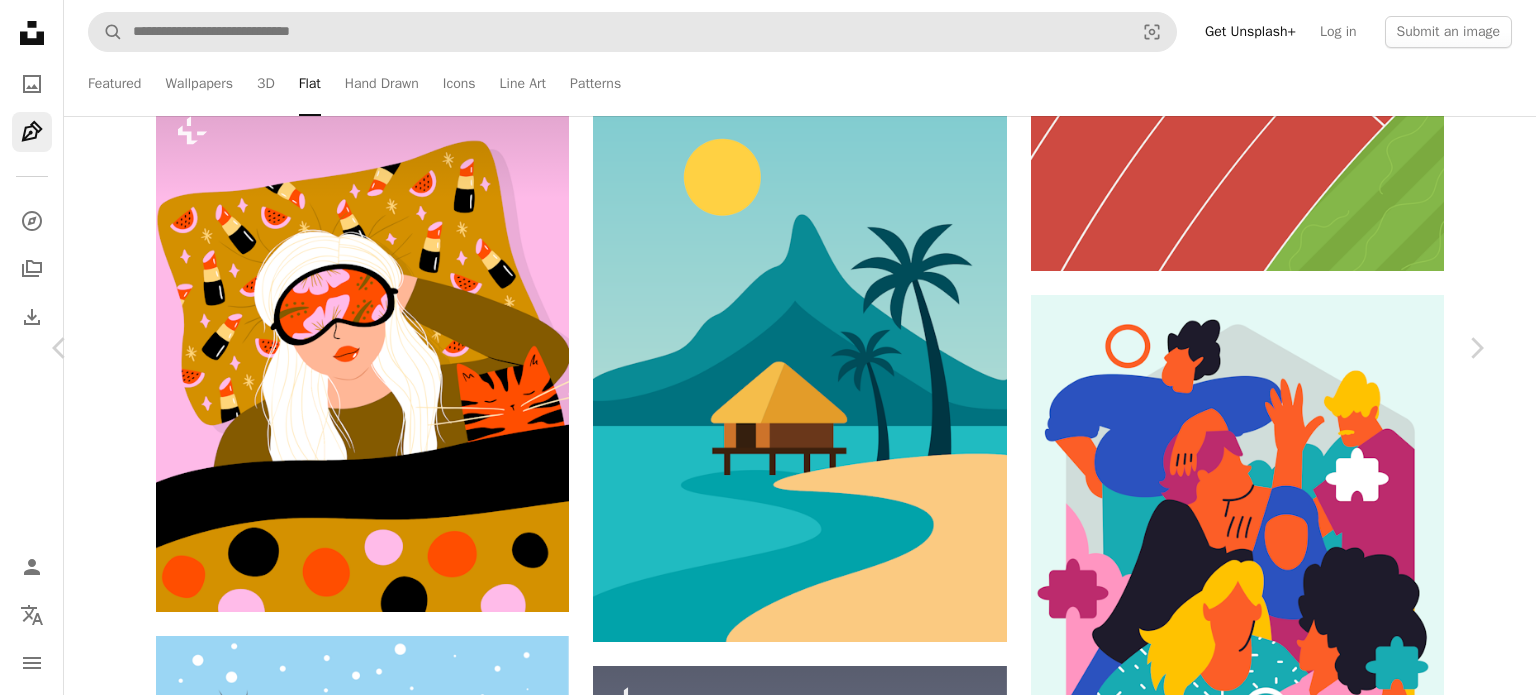 click on "Download free Chevron down" at bounding box center (1311, 3426) 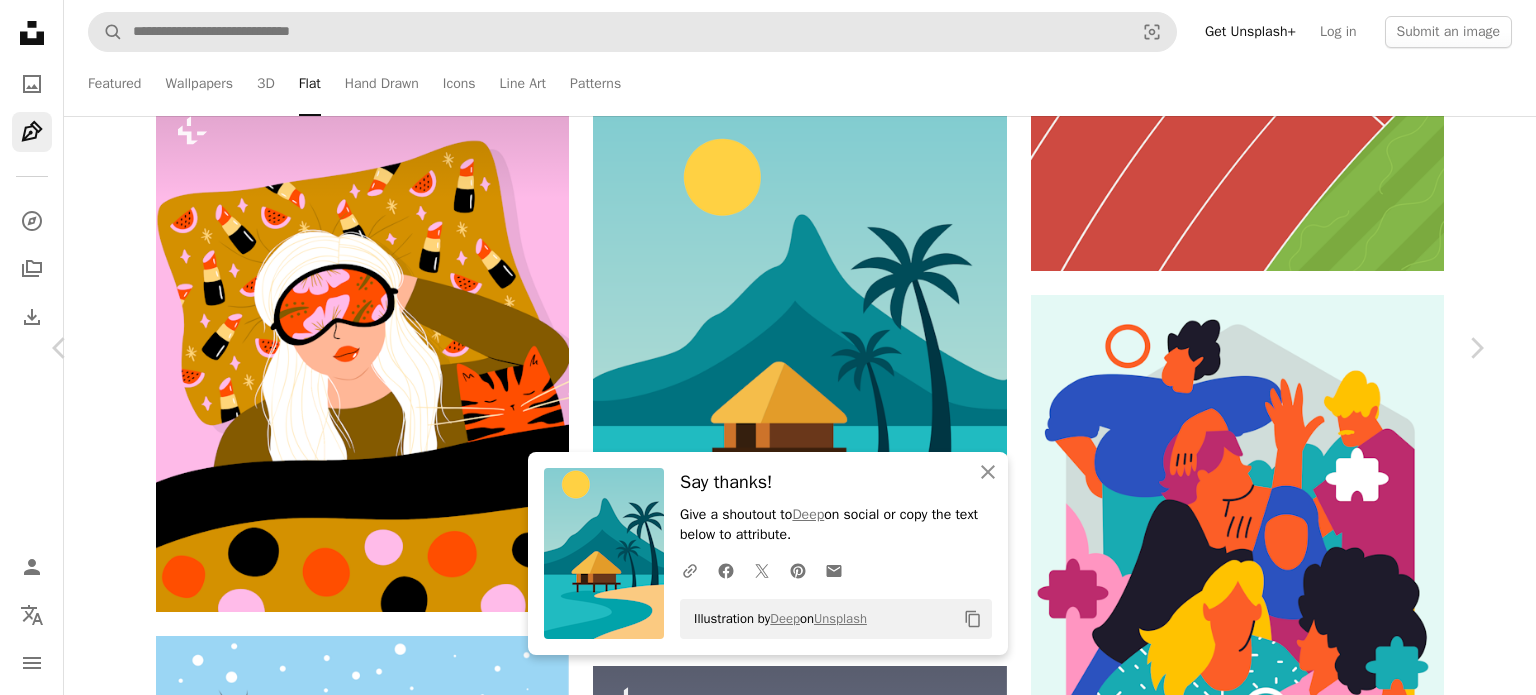 click on "An X shape Chevron left Chevron right An X shape Close Say thanks! Give a shoutout to [USERNAME] on social or copy the text below to attribute. A URL sharing icon (chains) Facebook icon X (formerly Twitter) icon Pinterest icon An envelope Illustration by [USERNAME] on Unsplash
Copy content [USERNAME] Available for hire A checkmark inside of a circle A heart A plus sign Edit image   Plus sign for Unsplash+ Download free Chevron down Zoom in Views 3,218 Downloads 12 Featured in Flat A forward-right arrow Share Info icon Info More Actions Calendar outlined Published  4 days ago Safety Free to use under the  Unsplash License wallpaper abstract beach wallpaper for mobile art aesthetic sea house sun aesthetic wallpaper sunset beach sunset sea flat design HD Wallpapers Browse premium related images on iStock  |  Save 20% with code UNSPLASH20 View more on iStock  ↗ Related images Plus sign for Unsplash+ A heart A plus sign [FIRST] For  Unsplash+ A lock   Download Plus sign for Unsplash+ A heart A plus sign [FIRST] For" at bounding box center (768, 3726) 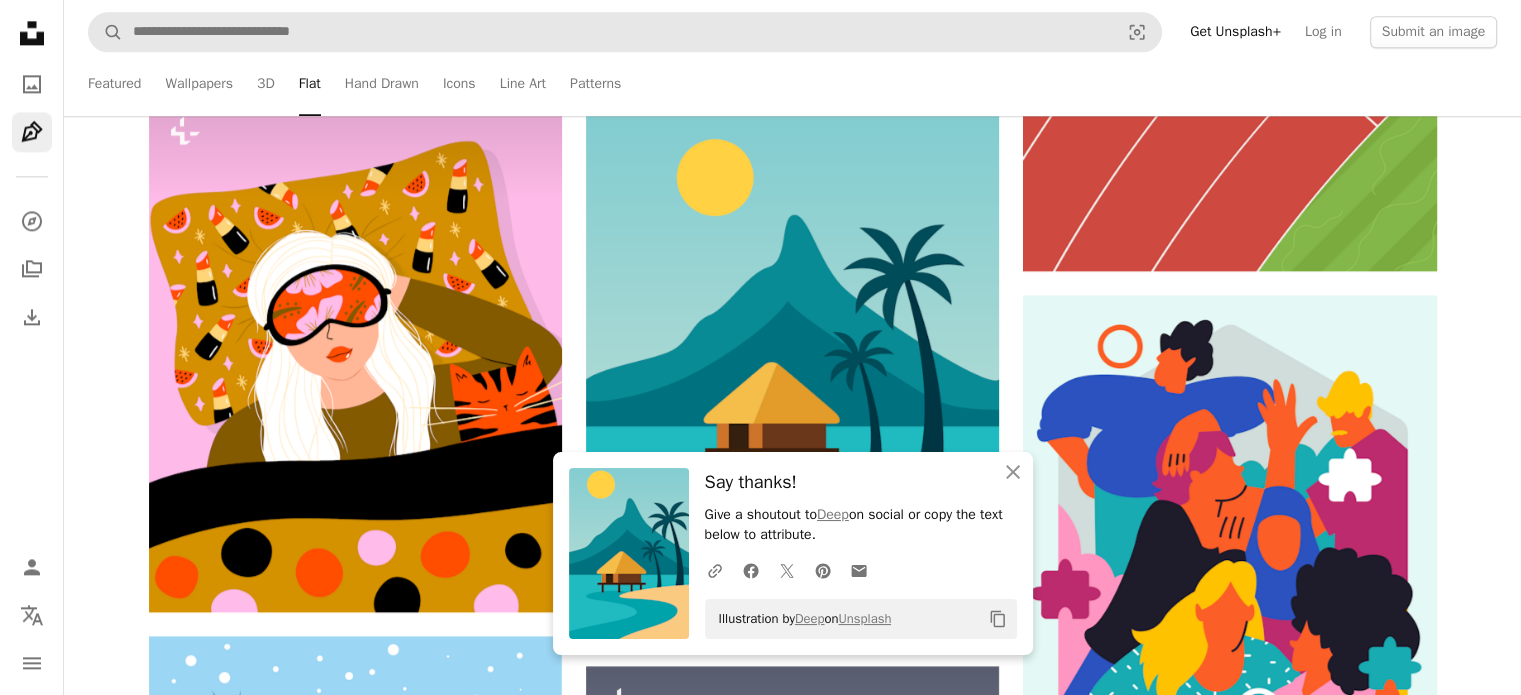 scroll, scrollTop: 3500, scrollLeft: 0, axis: vertical 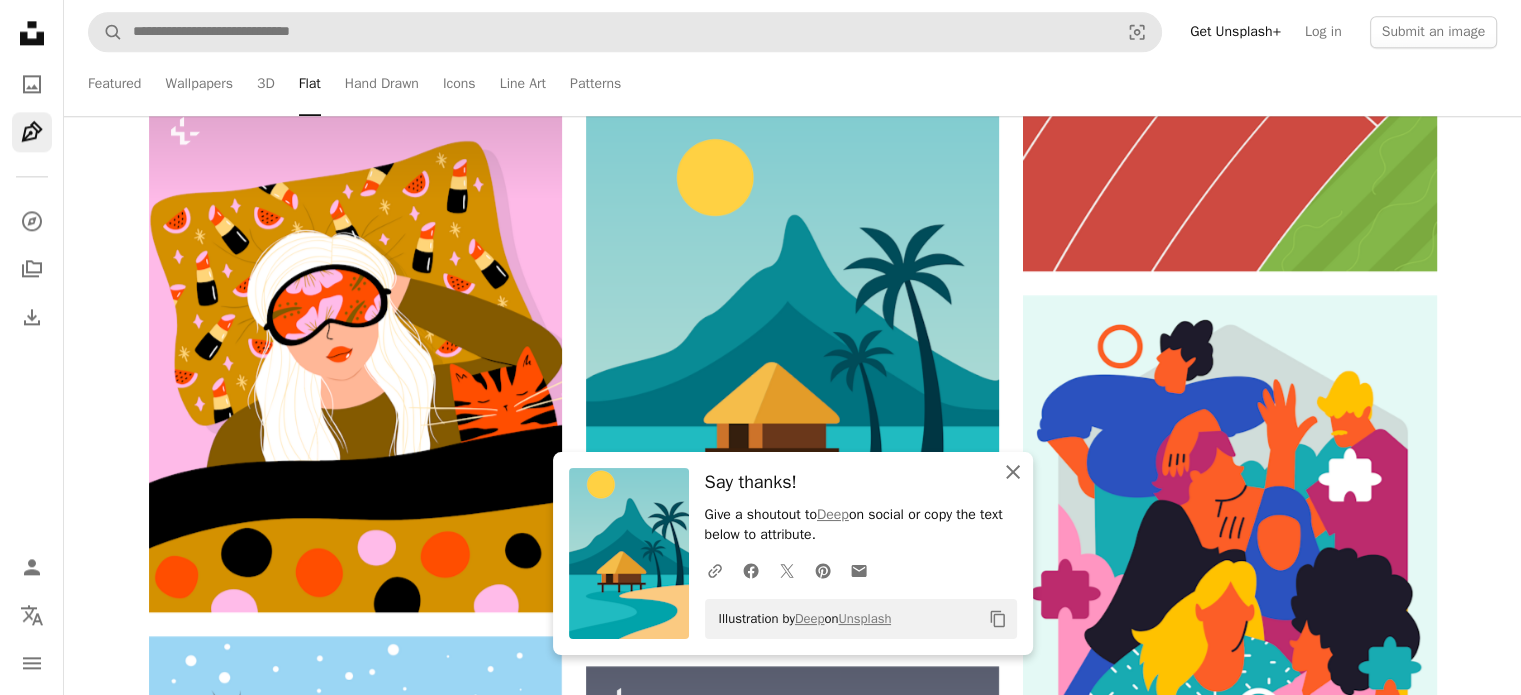 click 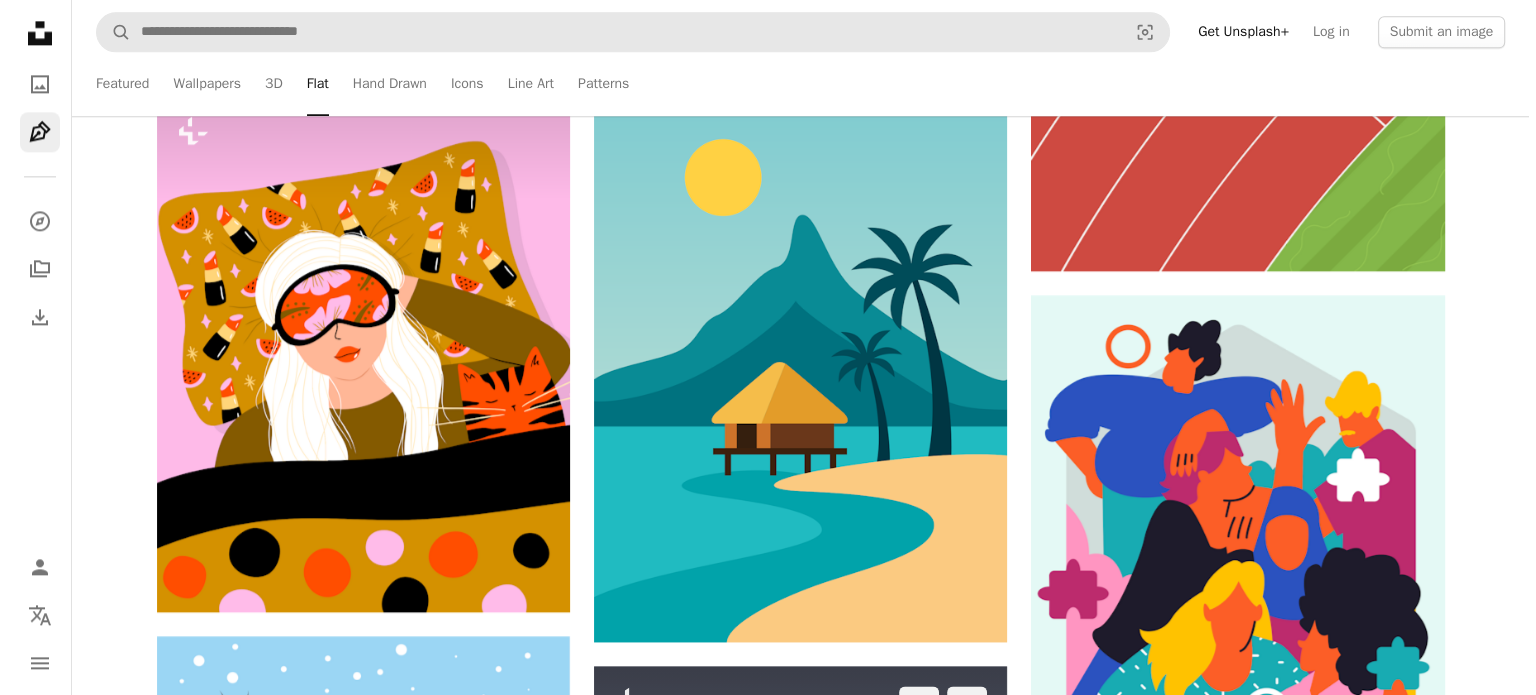 scroll, scrollTop: 3100, scrollLeft: 0, axis: vertical 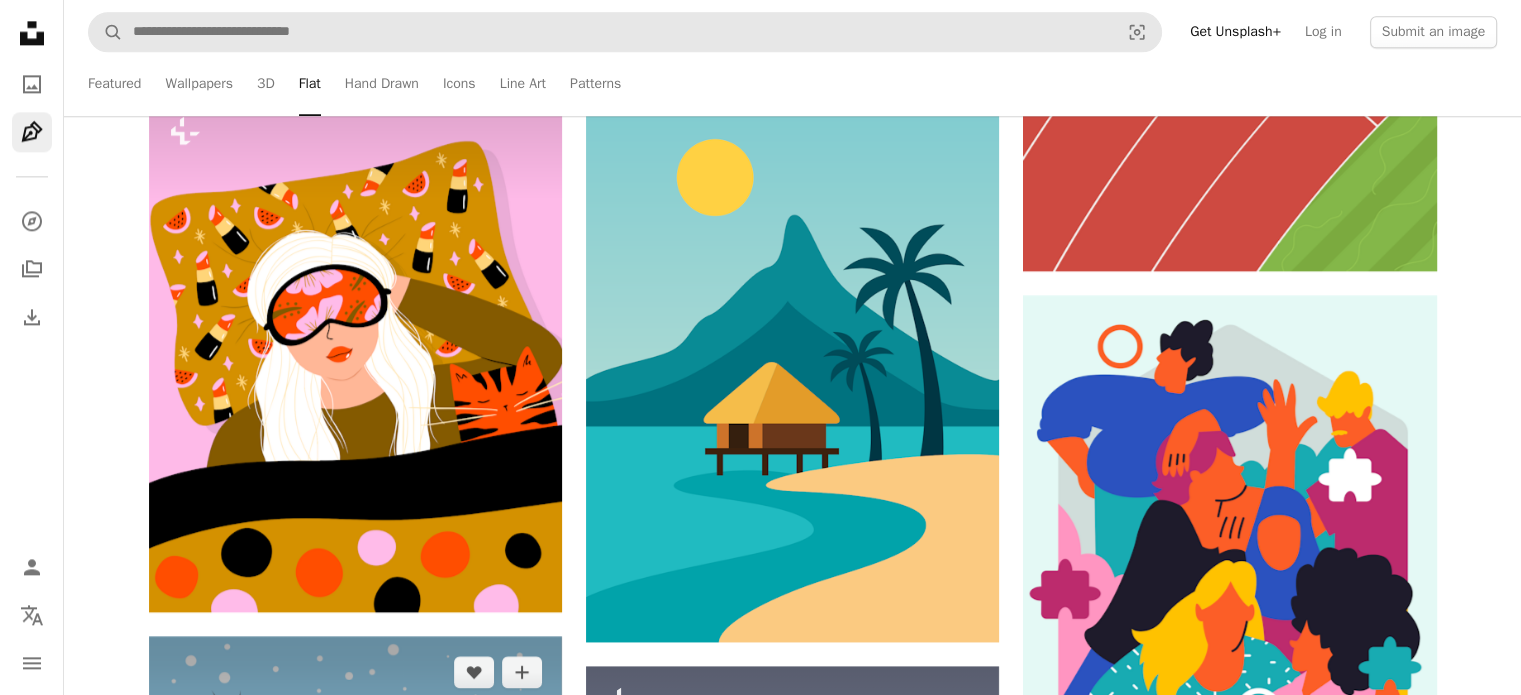 click at bounding box center [355, 842] 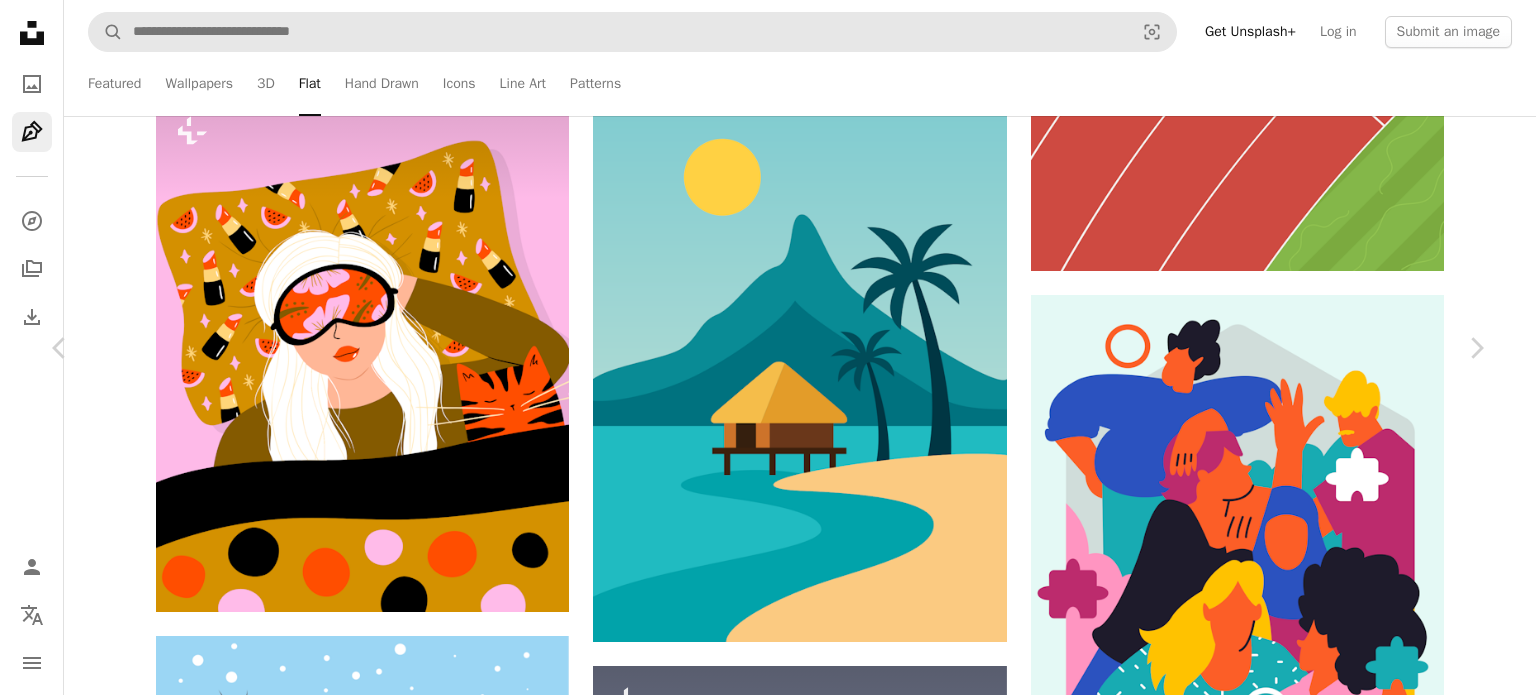 click on "Download free Chevron down" at bounding box center [1311, 4817] 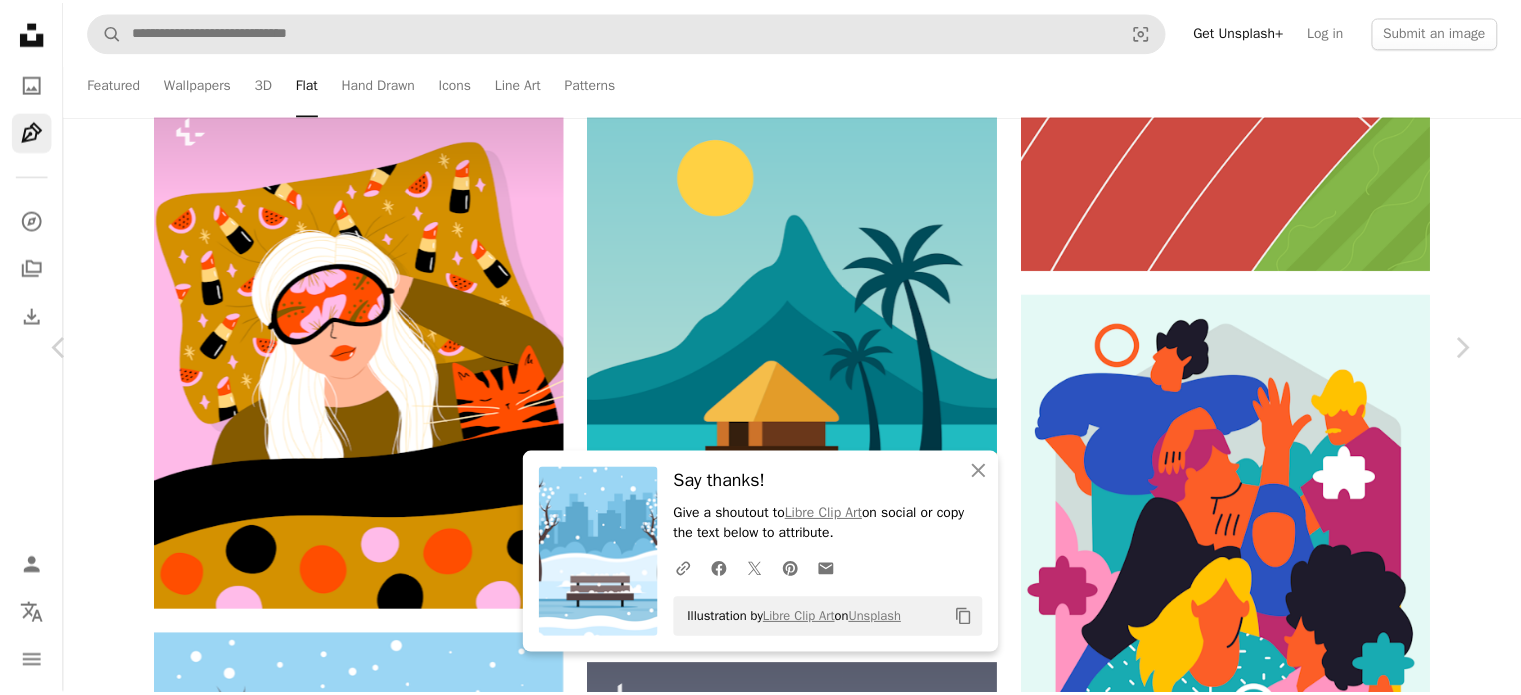 scroll, scrollTop: 200, scrollLeft: 0, axis: vertical 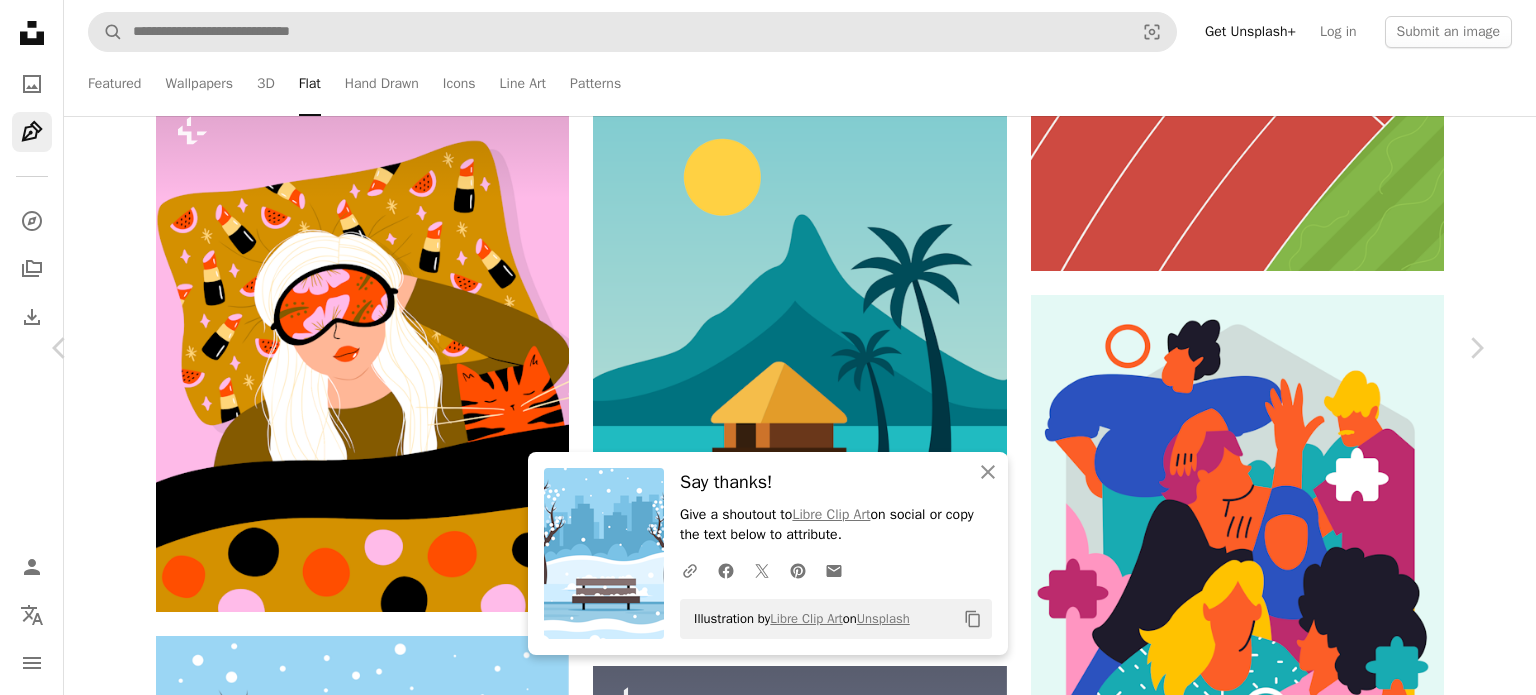 click on "An X shape Chevron left Chevron right An X shape Close Say thanks! Give a shoutout to [BRAND] on social or copy the text below to attribute. A URL sharing icon (chains) Facebook icon X (formerly Twitter) icon Pinterest icon An envelope Illustration by [BRAND] on Unsplash
Copy content [BRAND] [BRAND] A heart A plus sign Edit image   Plus sign for Unsplash+ Download free Chevron down Zoom in Views 5,945 Downloads 42 Featured in Flat A forward-right arrow Share Info icon Info More Actions City park in the winter. Calendar outlined Published on  May 20, 2025 Safety Free to use under the  Unsplash License city winter park cold bench flat design HD Wallpapers Browse premium related images on iStock  |  Save 20% with code UNSPLASH20 View more on iStock  ↗ Related images Plus sign for Unsplash+ A heart A plus sign [BRAND] Studio For  Unsplash+ A lock   Download Plus sign for Unsplash+ A heart A plus sign [BRAND] Visual For  Unsplash+ A lock   Download Plus sign for Unsplash+" at bounding box center [768, 5117] 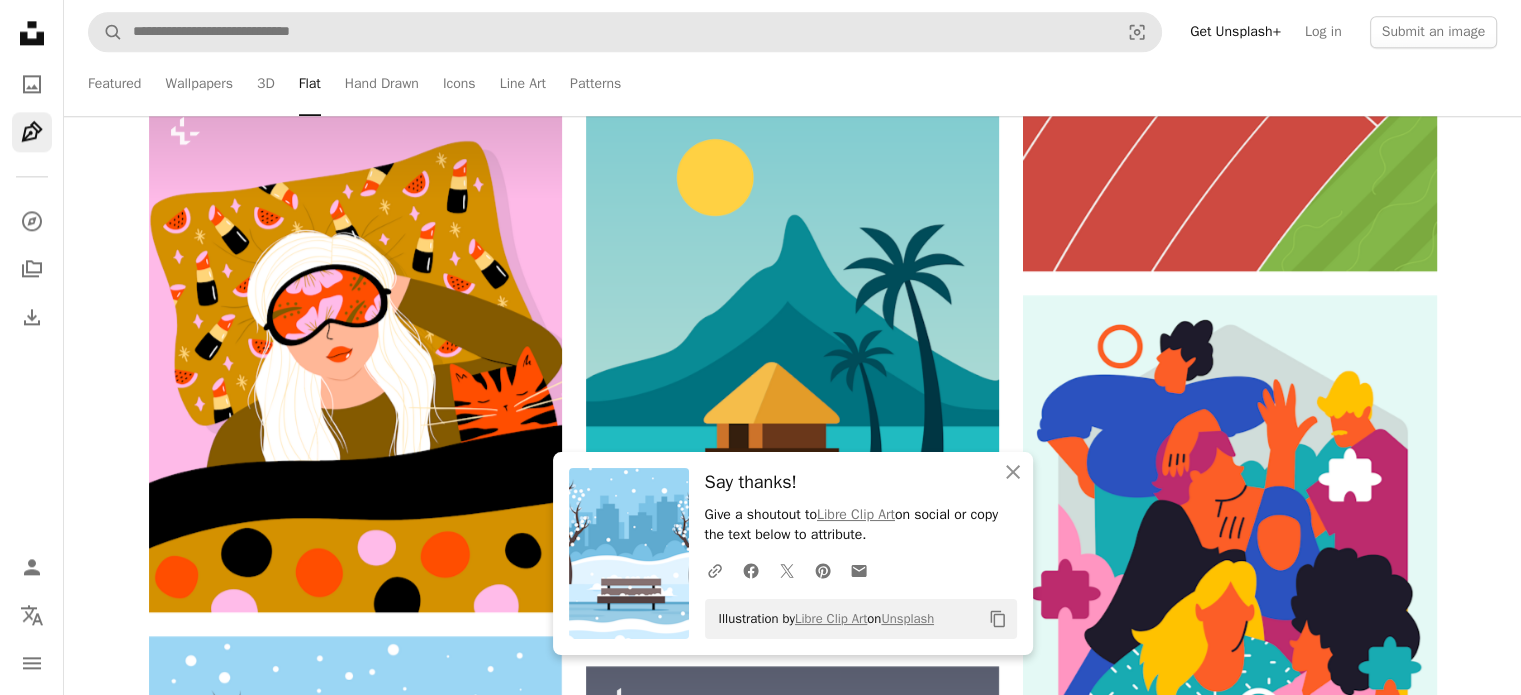 scroll, scrollTop: 3400, scrollLeft: 0, axis: vertical 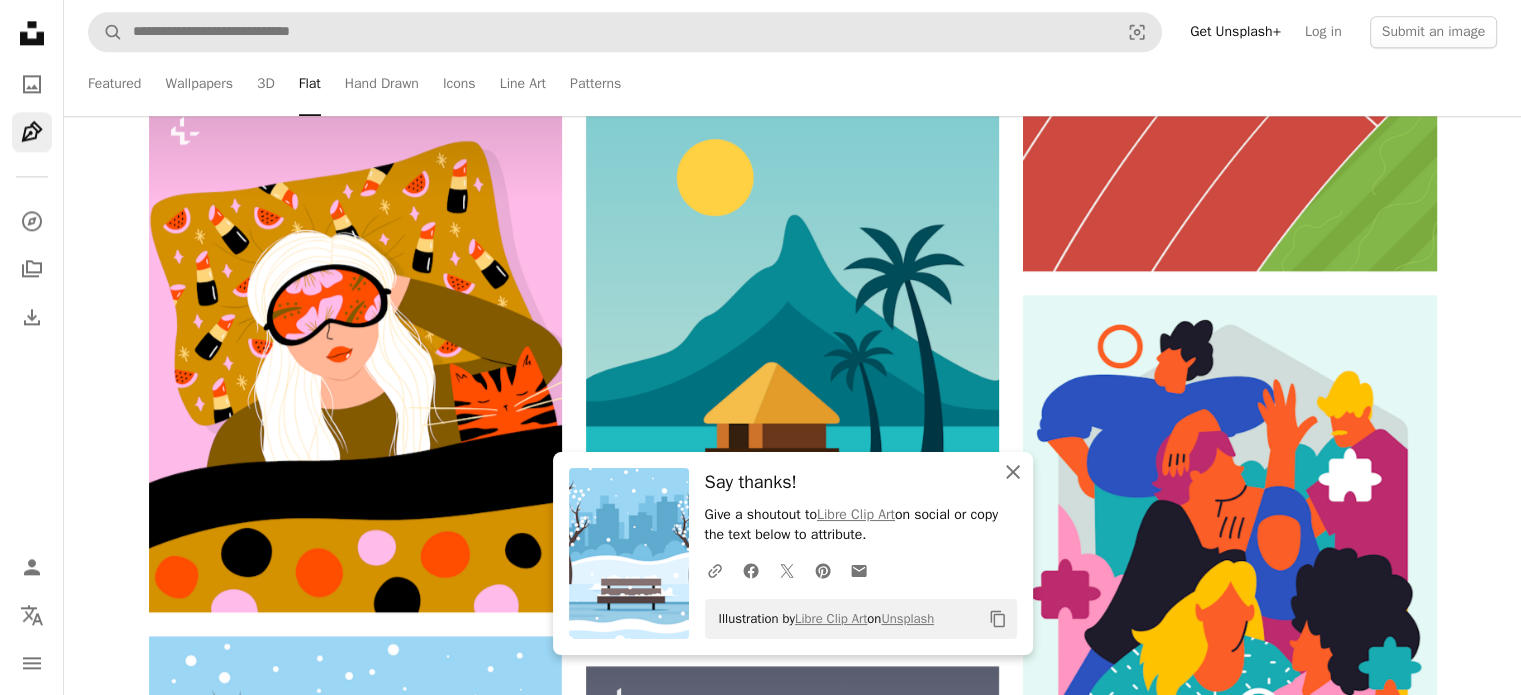 click on "An X shape" 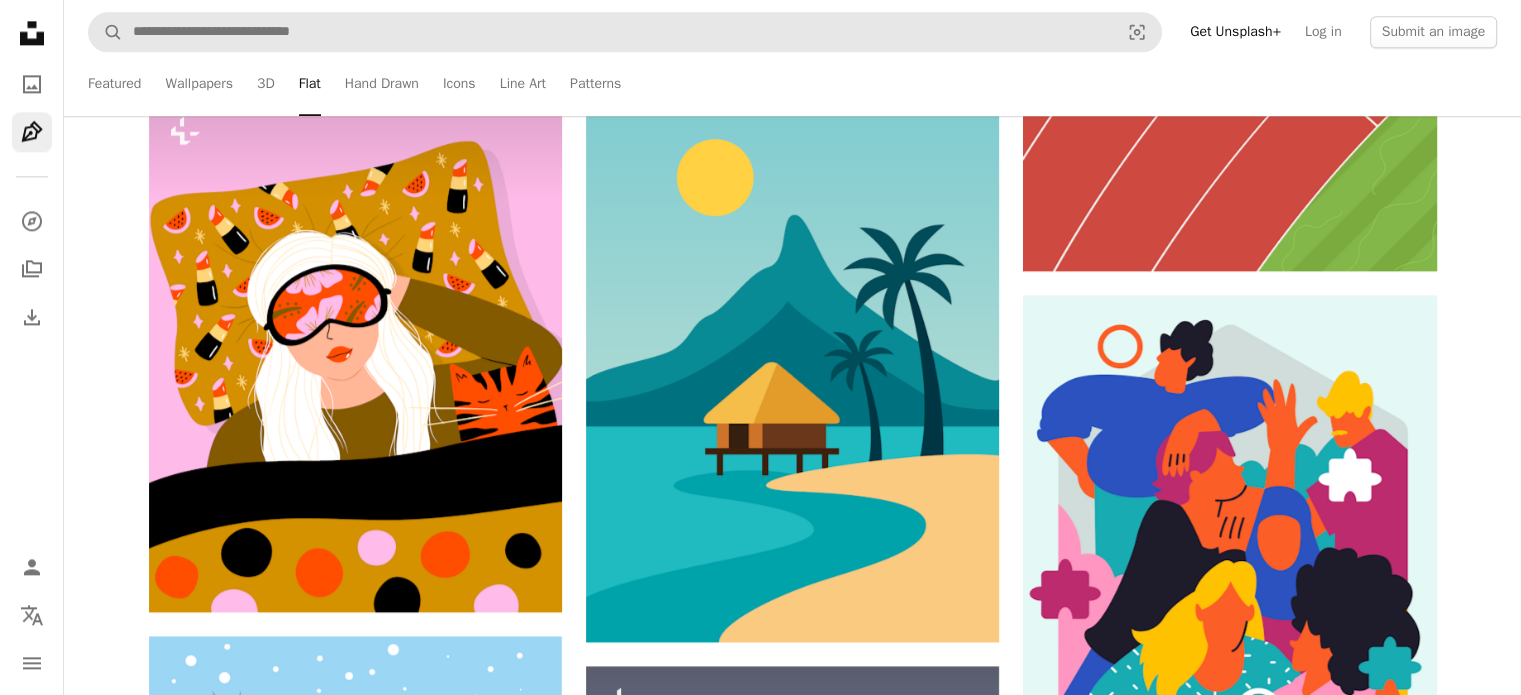 scroll, scrollTop: 4500, scrollLeft: 0, axis: vertical 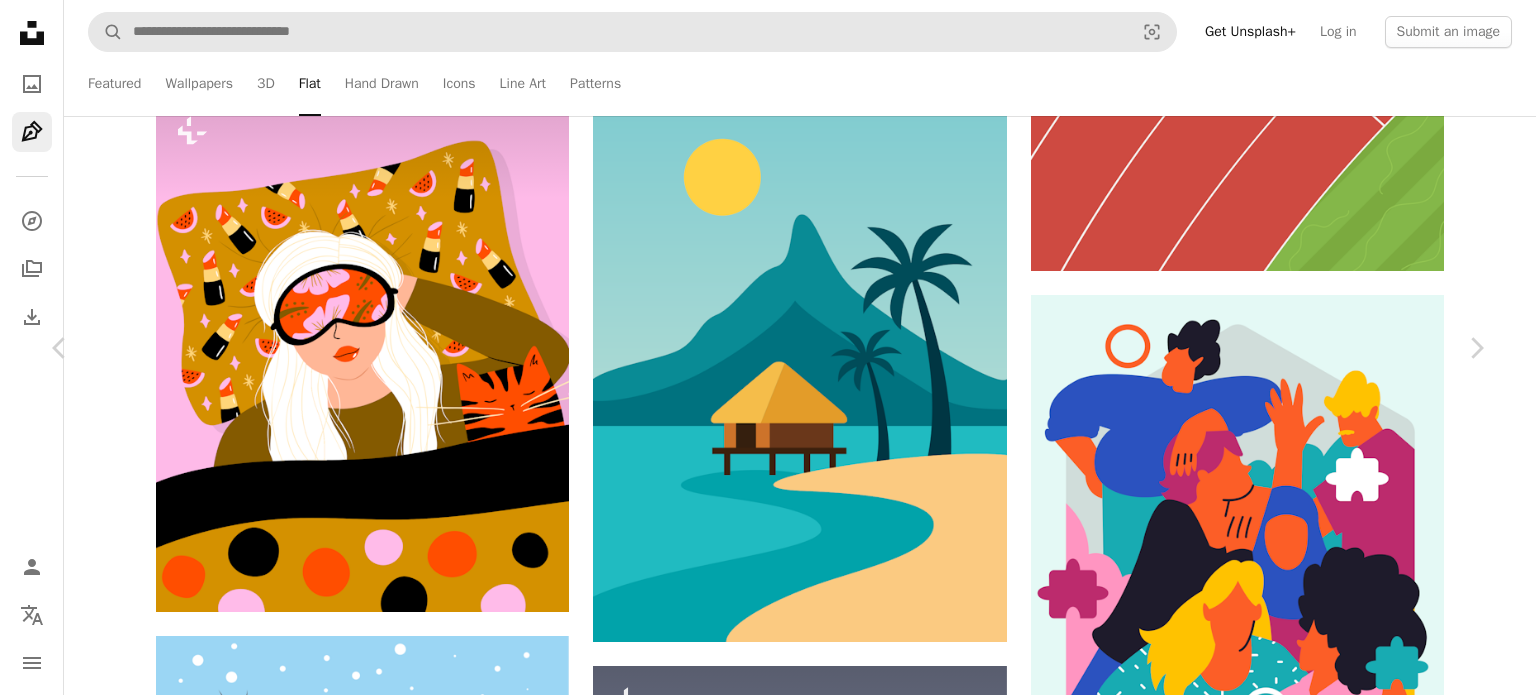 click on "Download free Chevron down" at bounding box center [1311, 4817] 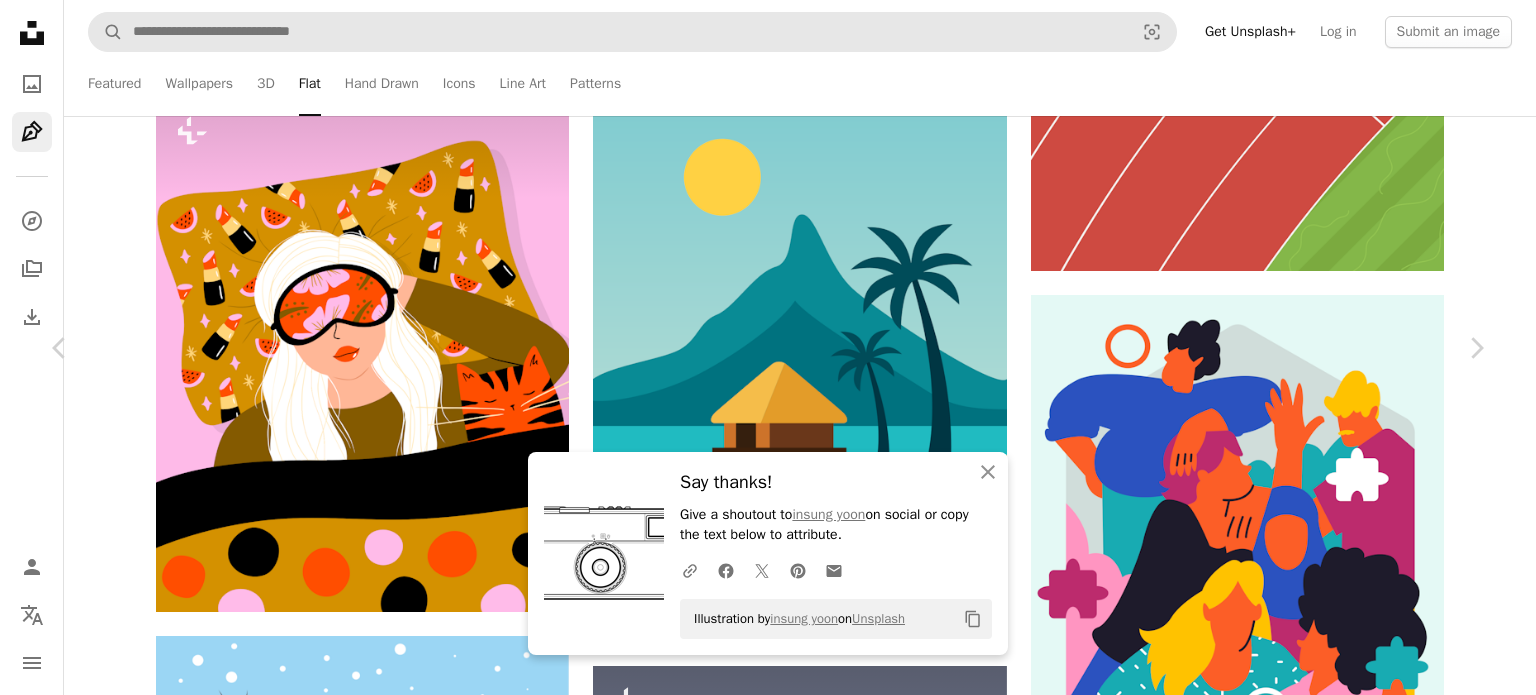 click on "An X shape Chevron left Chevron right An X shape Close Say thanks! Give a shoutout to  [FIRST] [LAST]  on social or copy the text below to attribute. A URL sharing icon (chains) Facebook icon X (formerly Twitter) icon Pinterest icon An envelope Illustration by  [FIRST] [LAST]  on  Unsplash
Copy content [FIRST] [LAST] [USERNAME] A heart A plus sign Edit image   Plus sign for Unsplash+ Download free Chevron down Zoom in Views 2,246 Downloads 0 Featured in Flat A forward-right arrow Share Info icon Info More Actions Calendar outlined Published  6 days ago Safety Free to use under the  Unsplash License line art flat design flat white retro camera Browse premium related images on iStock  |  Save 20% with code UNSPLASH20 View more on iStock  ↗ Related images Plus sign for Unsplash+ A heart A plus sign Getillustrations For  Unsplash+ A lock   Download A heart A plus sign [FIRST] [LAST] Arrow pointing down Plus sign for Unsplash+ A heart A plus sign [FIRST] [LAST] For  Unsplash+ A lock   Download A heart For" at bounding box center [768, 5117] 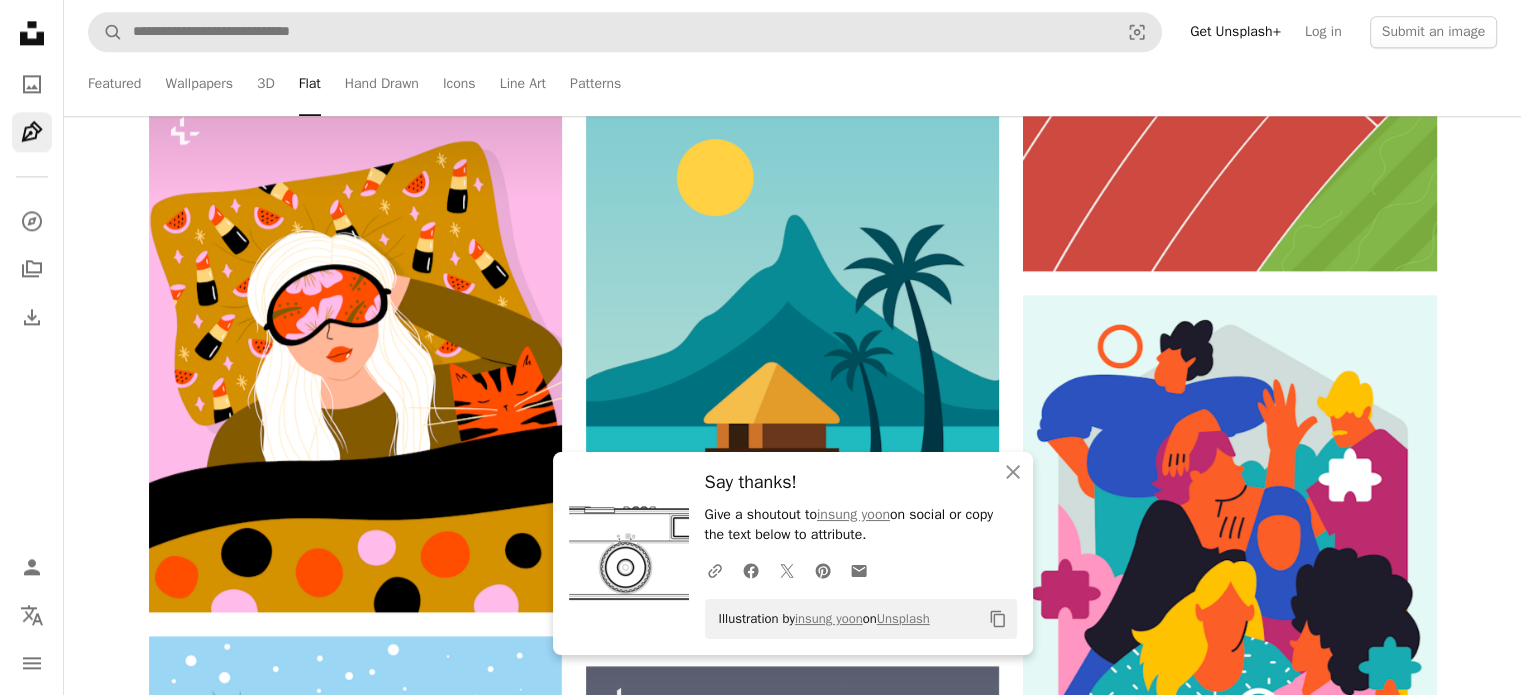 scroll, scrollTop: 4800, scrollLeft: 0, axis: vertical 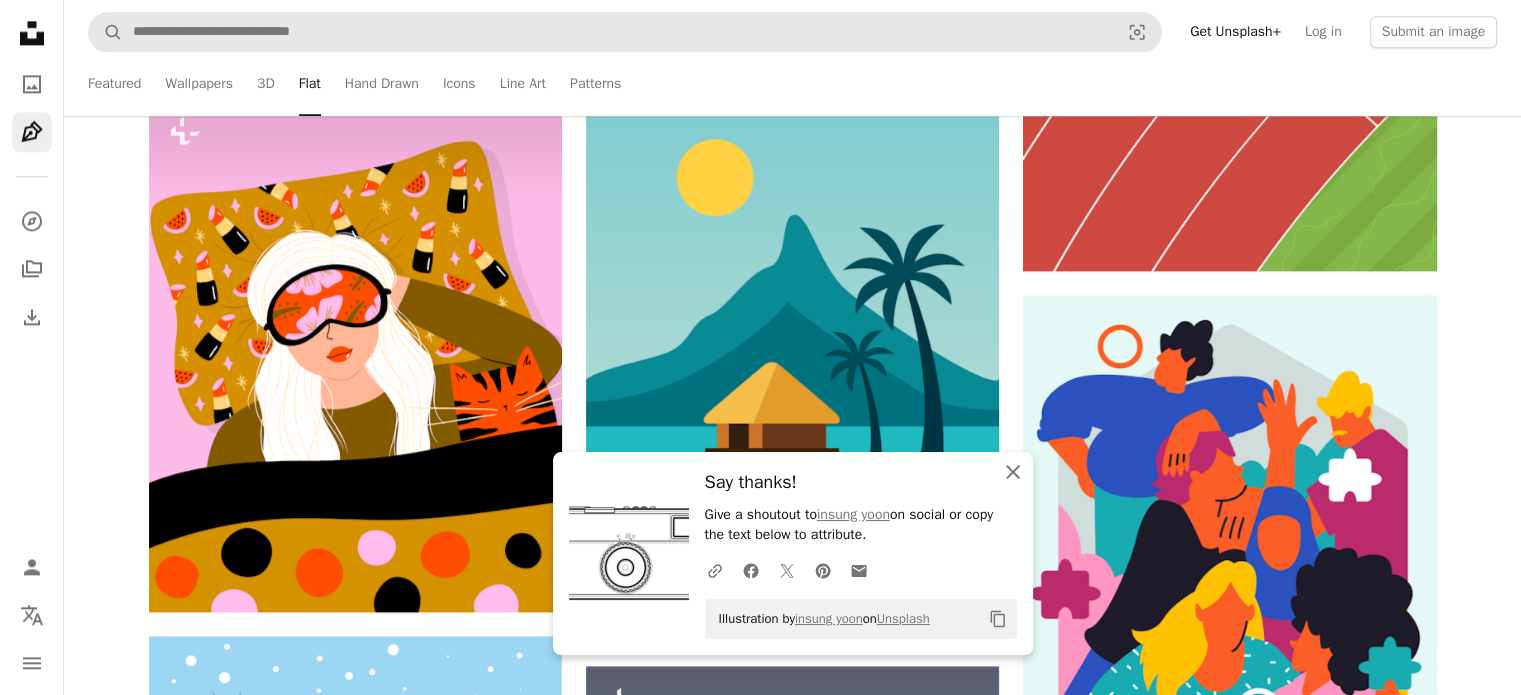 click 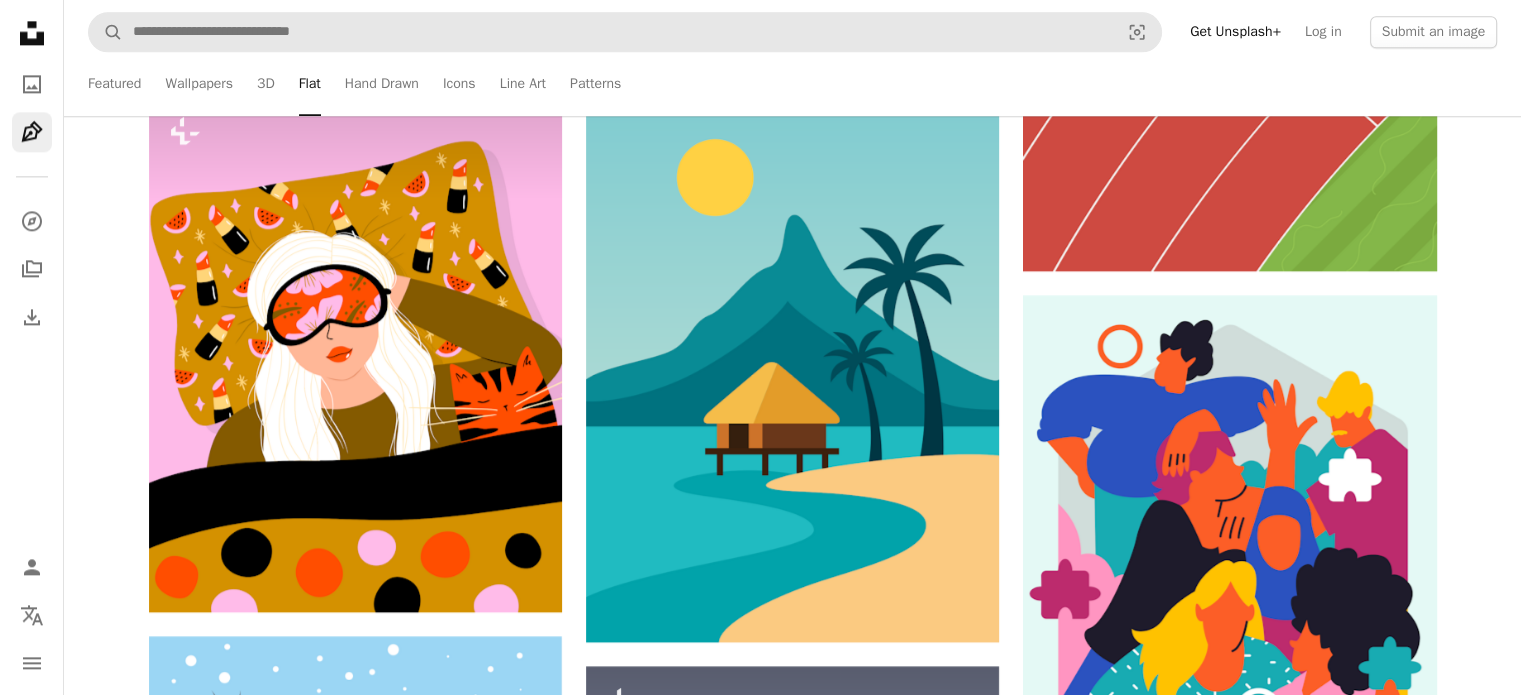 scroll, scrollTop: 6100, scrollLeft: 0, axis: vertical 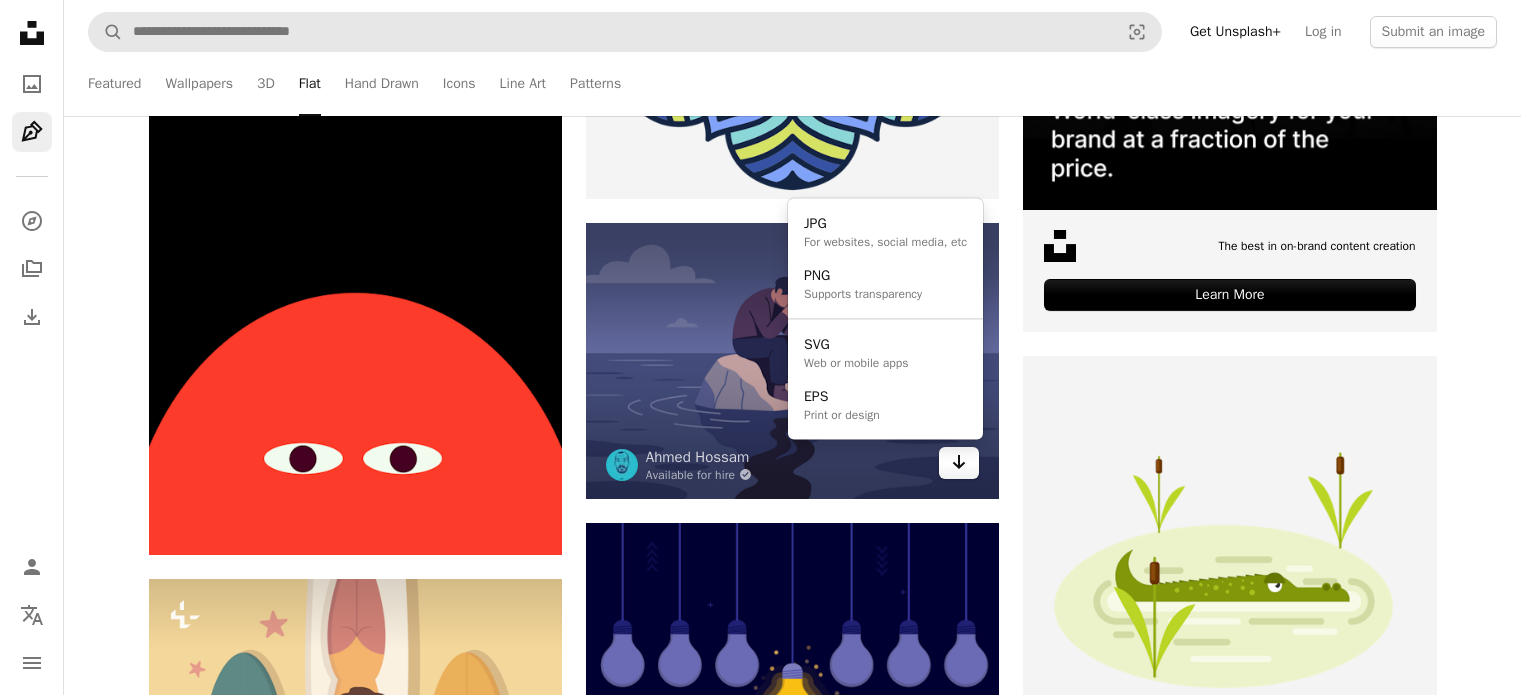 click on "Arrow pointing down" 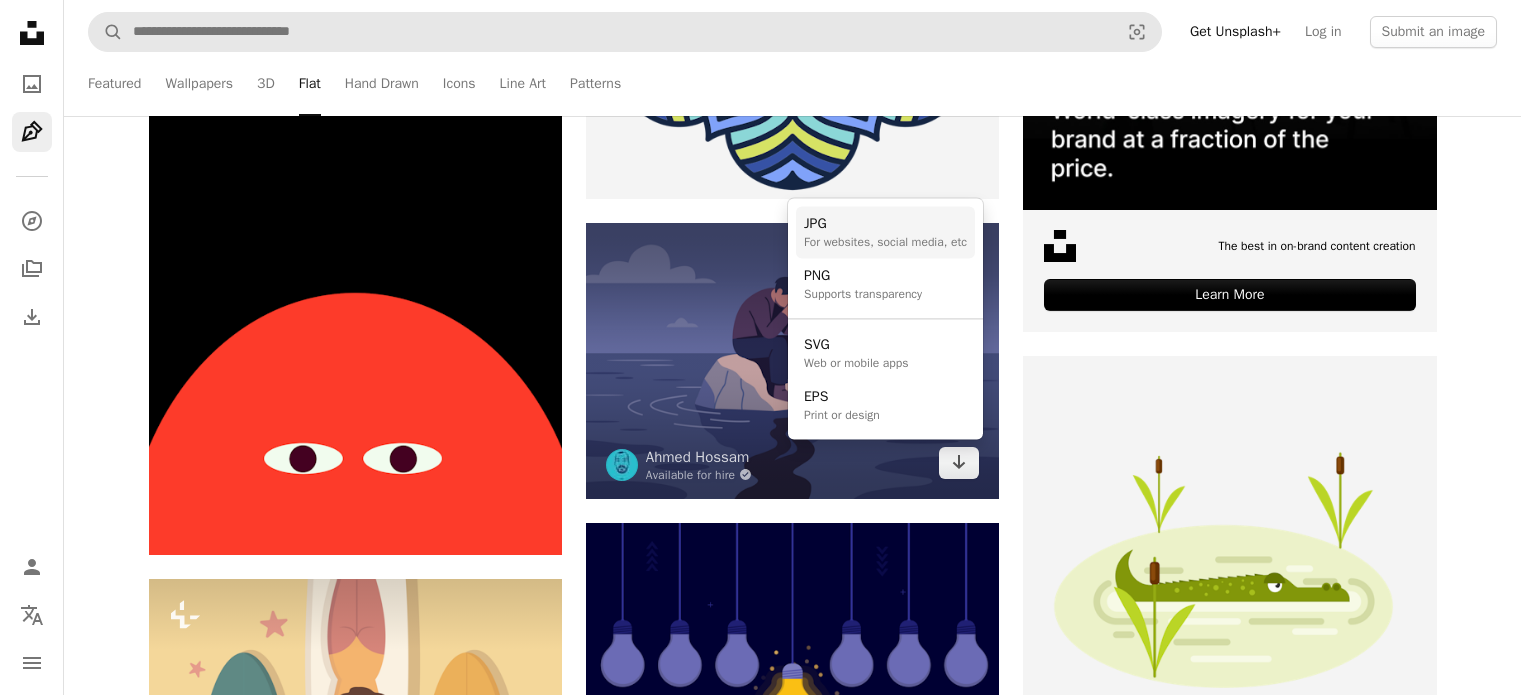 click on "For websites, social media, etc" at bounding box center [885, 242] 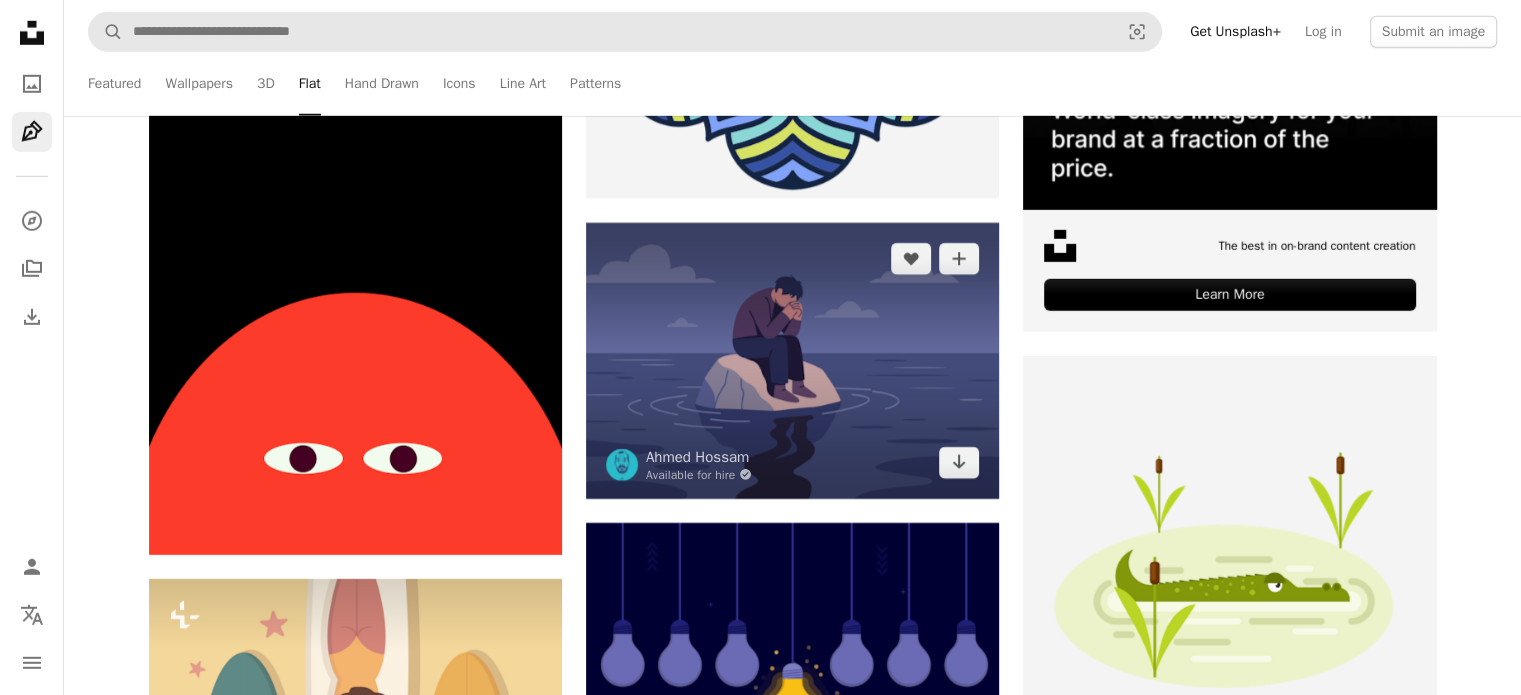 scroll, scrollTop: 7400, scrollLeft: 0, axis: vertical 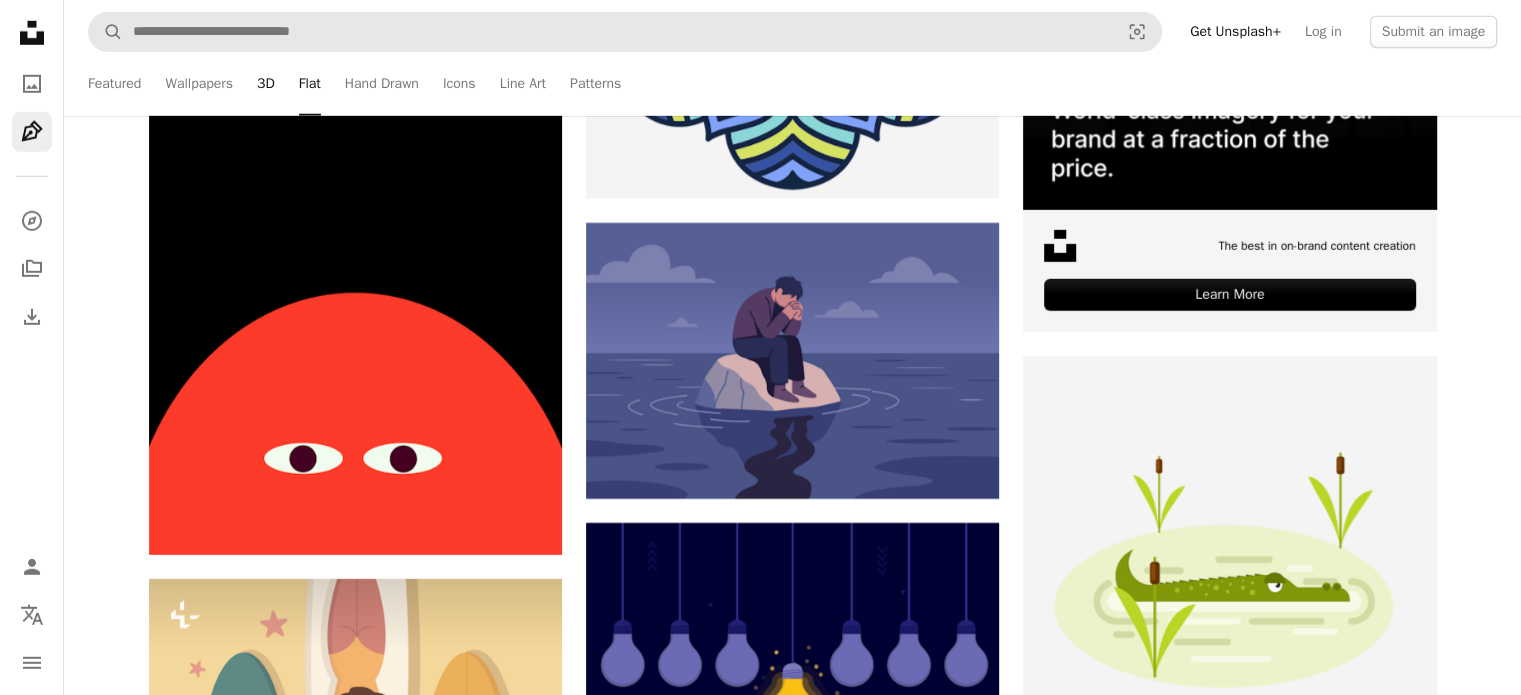 click on "3D" at bounding box center (266, 84) 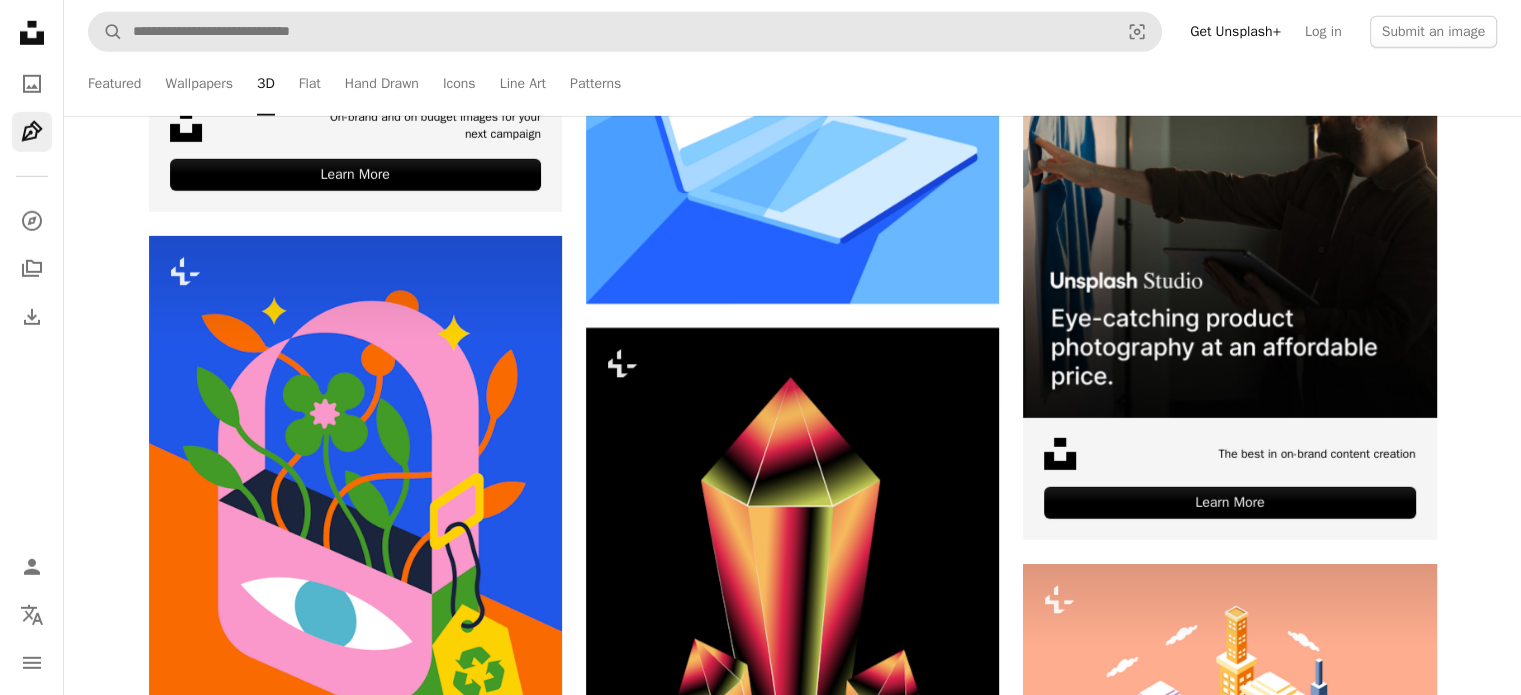 scroll, scrollTop: 5300, scrollLeft: 0, axis: vertical 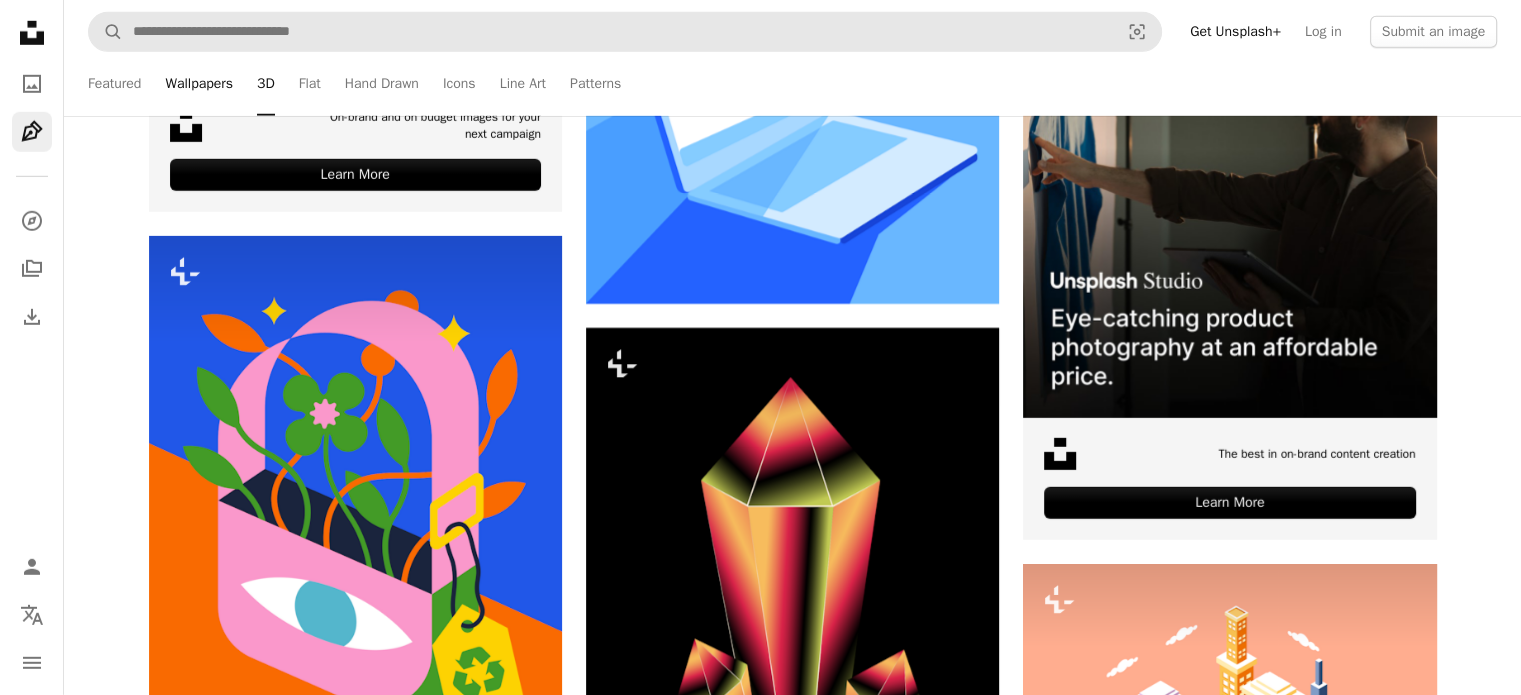 click on "Wallpapers" at bounding box center (199, 84) 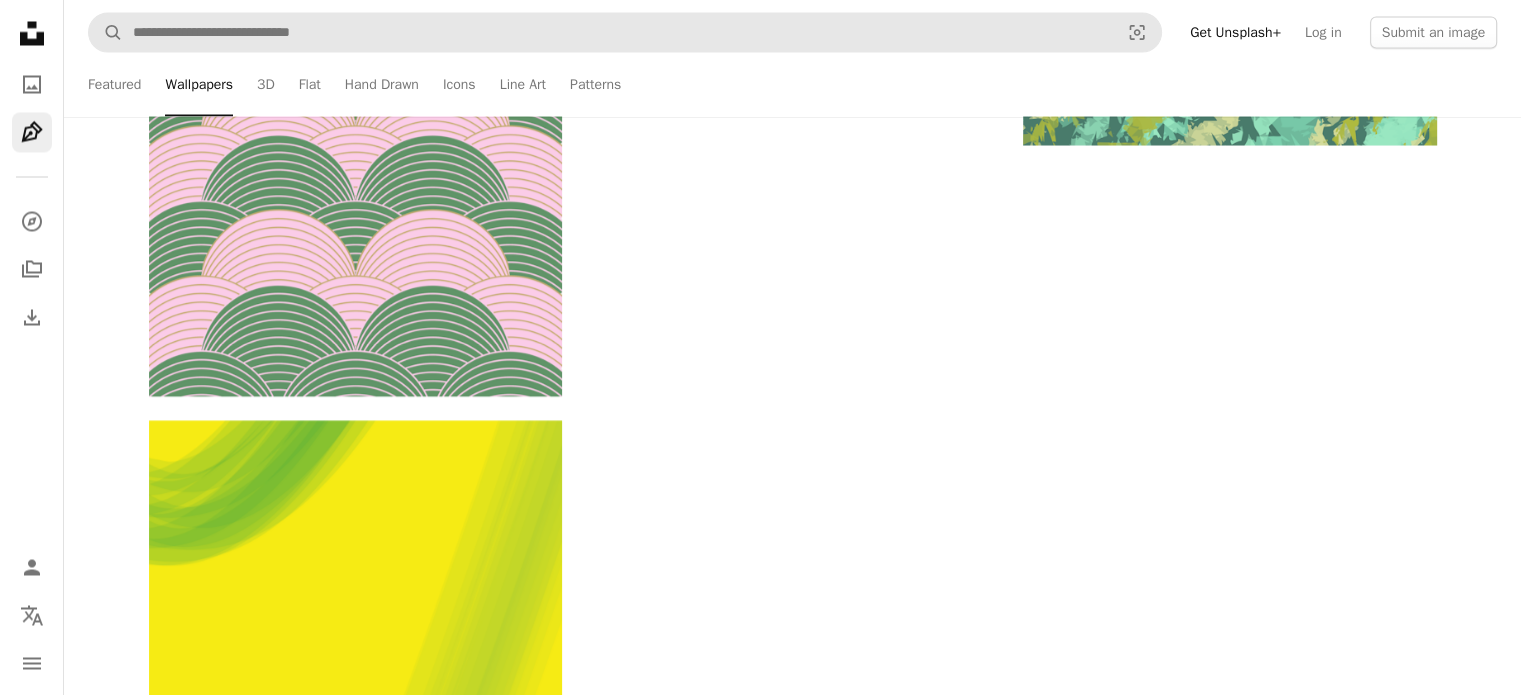 scroll, scrollTop: 1000, scrollLeft: 0, axis: vertical 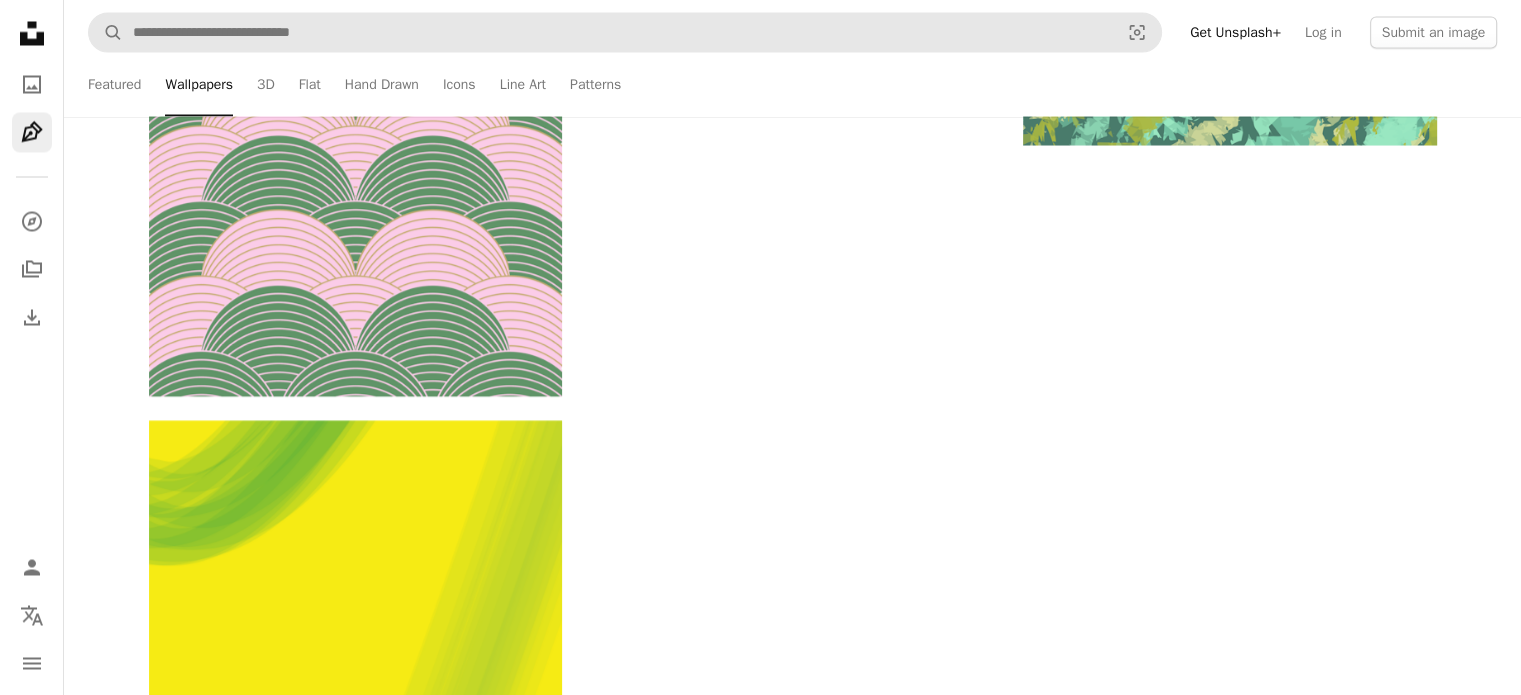 click on "–– ––– –––  –– ––– –  ––– –––  ––––  –   – –– –––  – – ––– –– –– –––– –– The best in on-brand content creation Learn More Plus sign for Unsplash+ A heart A plus sign [FIRST] [LAST] For  Unsplash+ A lock   Download Plus sign for Unsplash+ A heart A plus sign [FIRST] [LAST] For  Unsplash+ A lock   Download Plus sign for Unsplash+ A heart A plus sign [FIRST] [LAST] For  Unsplash+ A lock   Download Plus sign for Unsplash+ A heart A plus sign [FIRST] [LAST] For  Unsplash+ A lock   Download Plus sign for Unsplash+ A heart A plus sign [FIRST] [LAST] For  Unsplash+ A lock   Download Plus sign for Unsplash+ A heart A plus sign [FIRST] [LAST] For  Unsplash+ A lock   Download Plus sign for Unsplash+ A heart A plus sign [FIRST] [LAST] For  Unsplash+ A lock   Download A heart A plus sign Phill Brown Arrow pointing down Plus sign for Unsplash+ A heart A plus sign [FIRST] [LAST] For  Unsplash+ A lock   Download Plus sign for Unsplash+ A heart A plus sign [FIRST] [LAST] For  Unsplash+ A lock   Download Plus sign for Unsplash+ A heart A plus sign [FIRST] [LAST] For" at bounding box center [792, -1285] 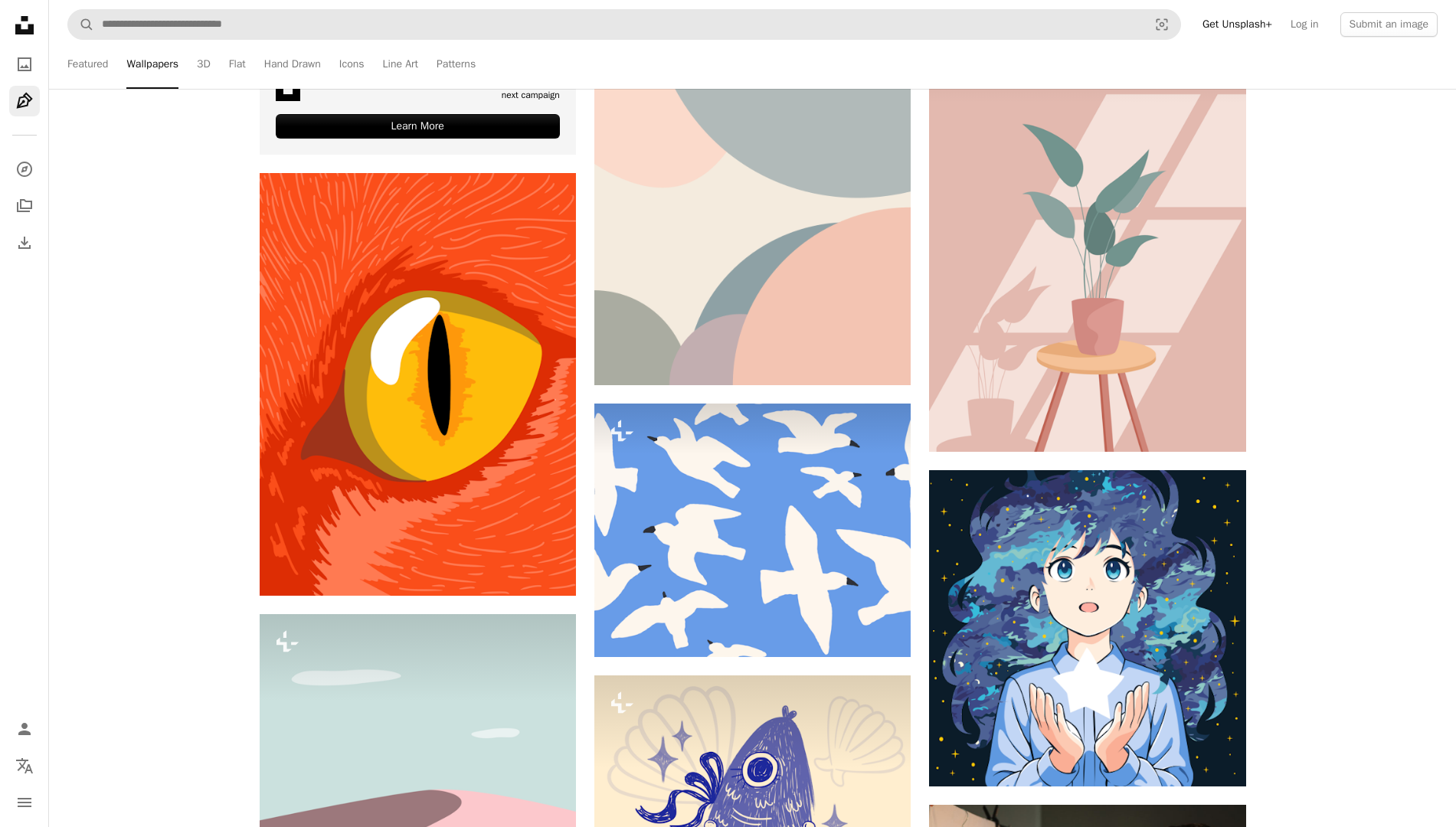 scroll, scrollTop: 10357, scrollLeft: 0, axis: vertical 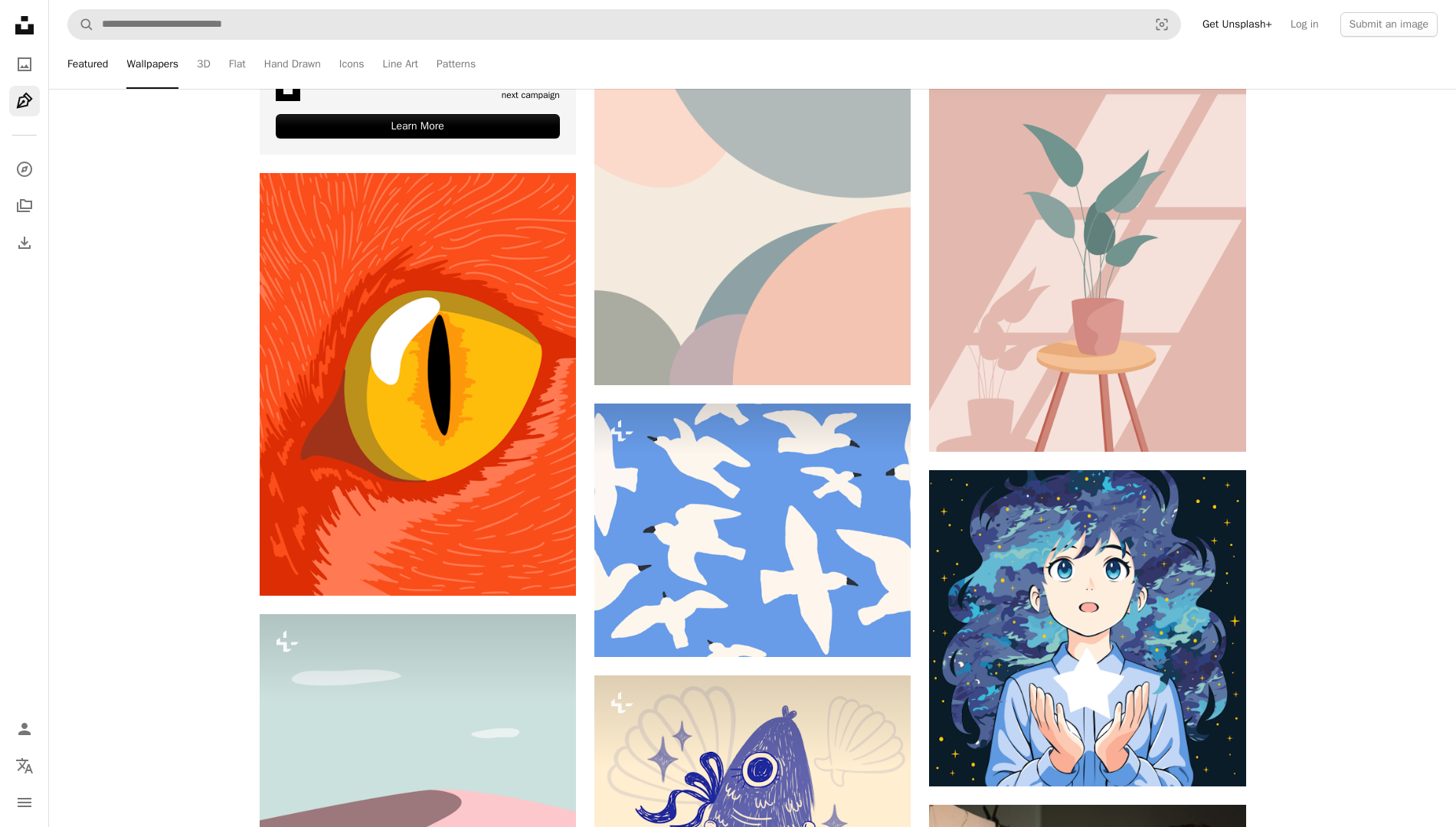 click on "Featured" at bounding box center (87, 64) 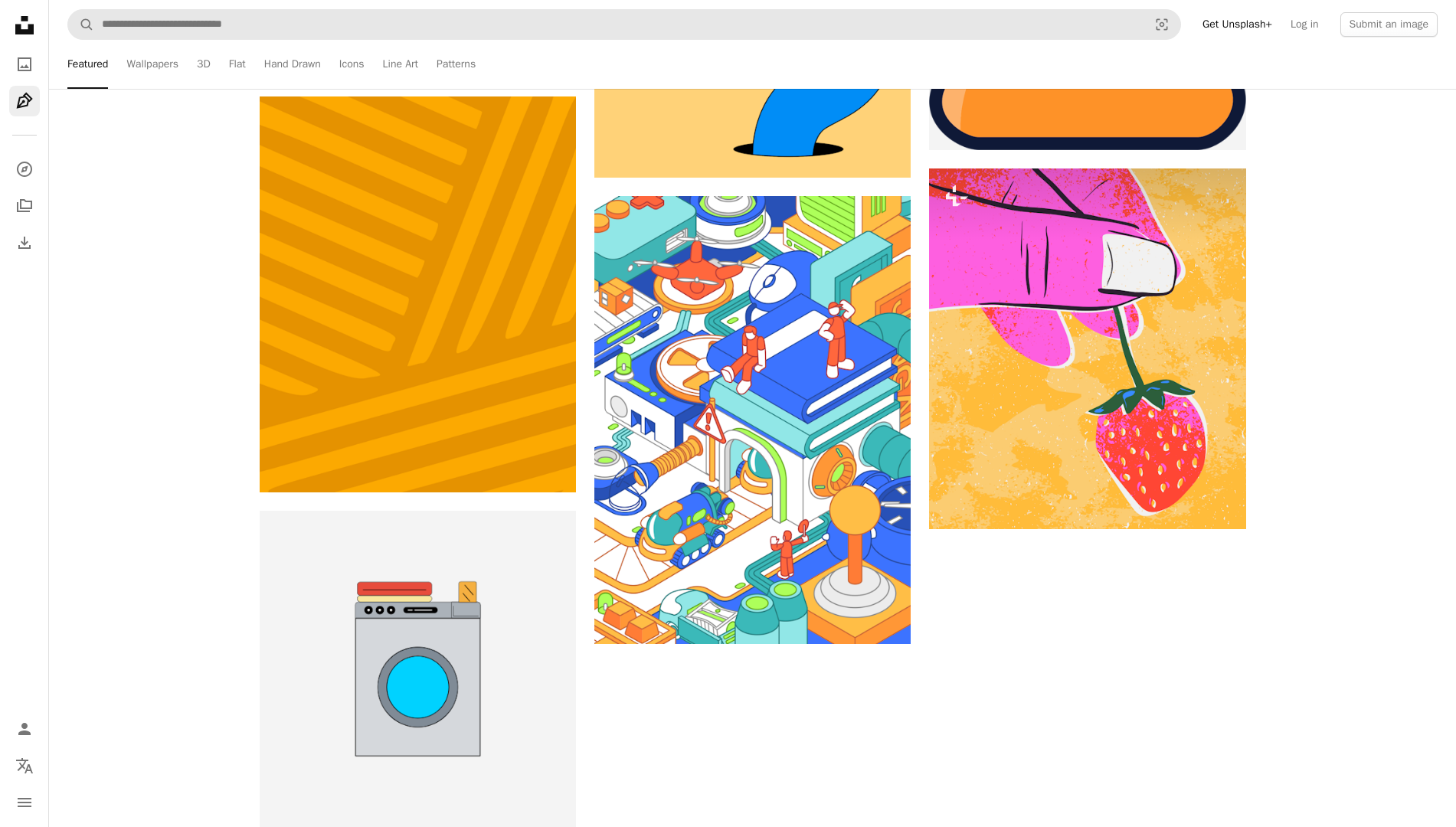 scroll, scrollTop: 1627, scrollLeft: 0, axis: vertical 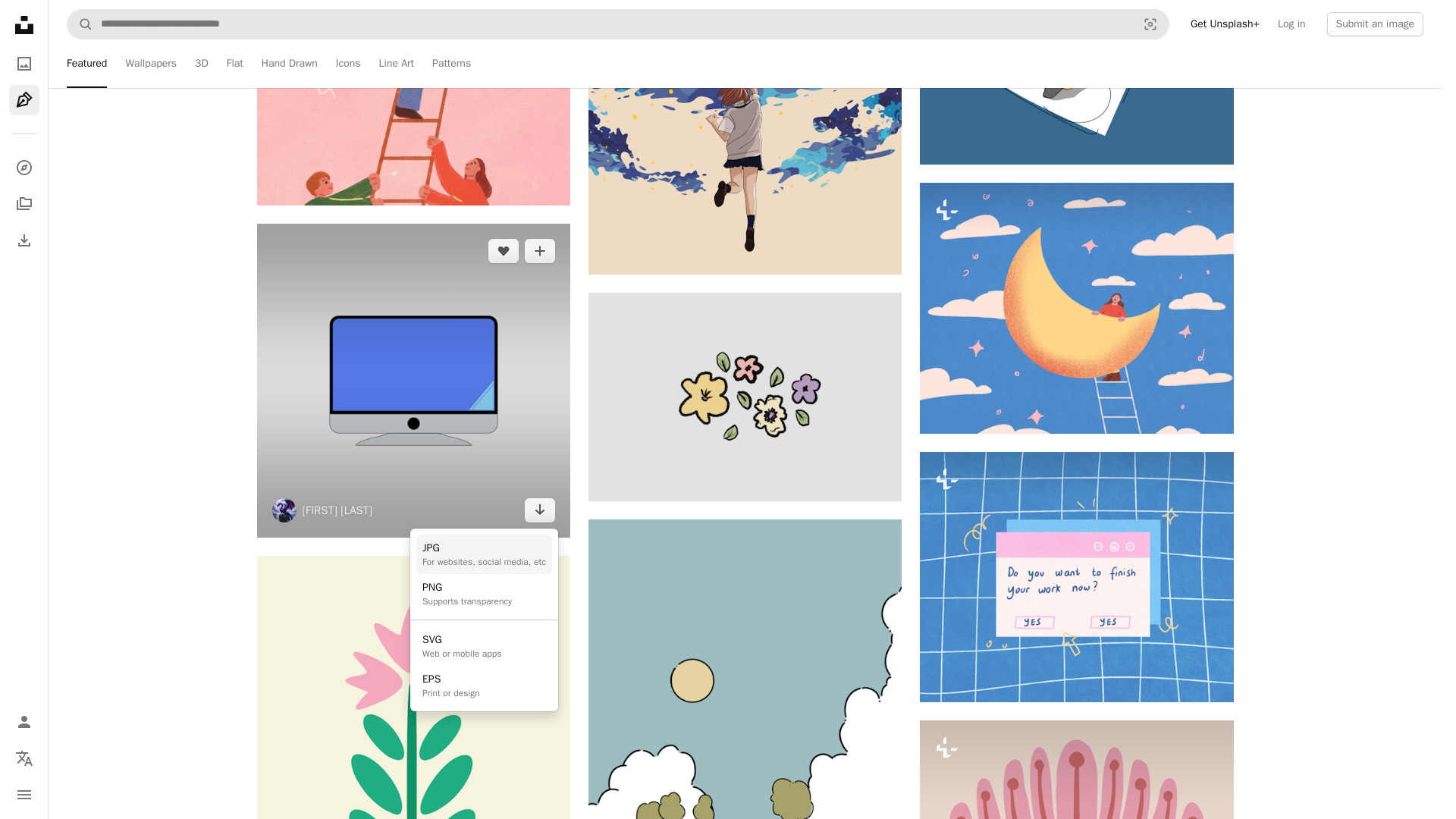 click on "JPG" at bounding box center (484, 548) 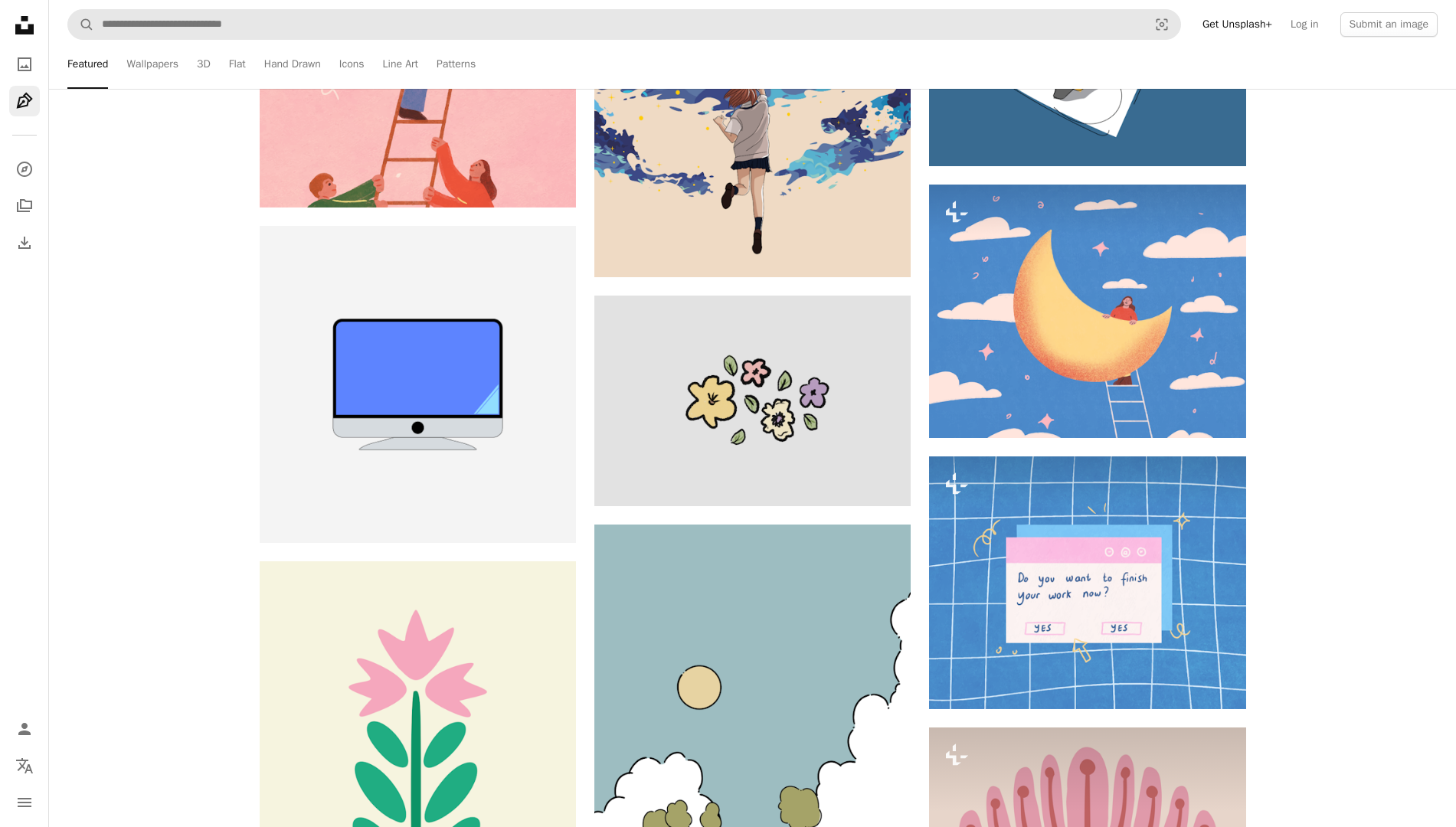 scroll, scrollTop: 3542, scrollLeft: 0, axis: vertical 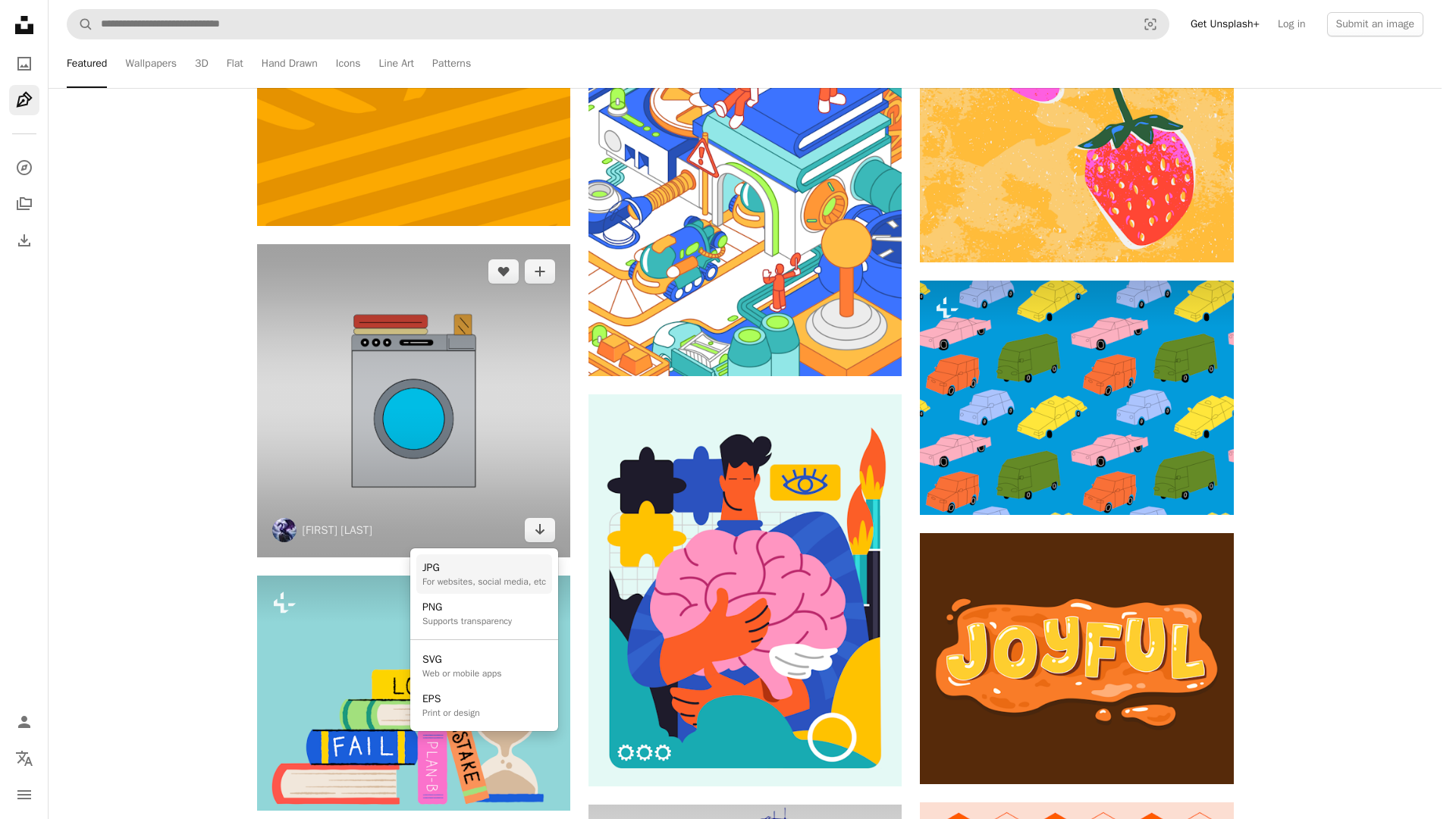 click on "JPG" at bounding box center (484, 568) 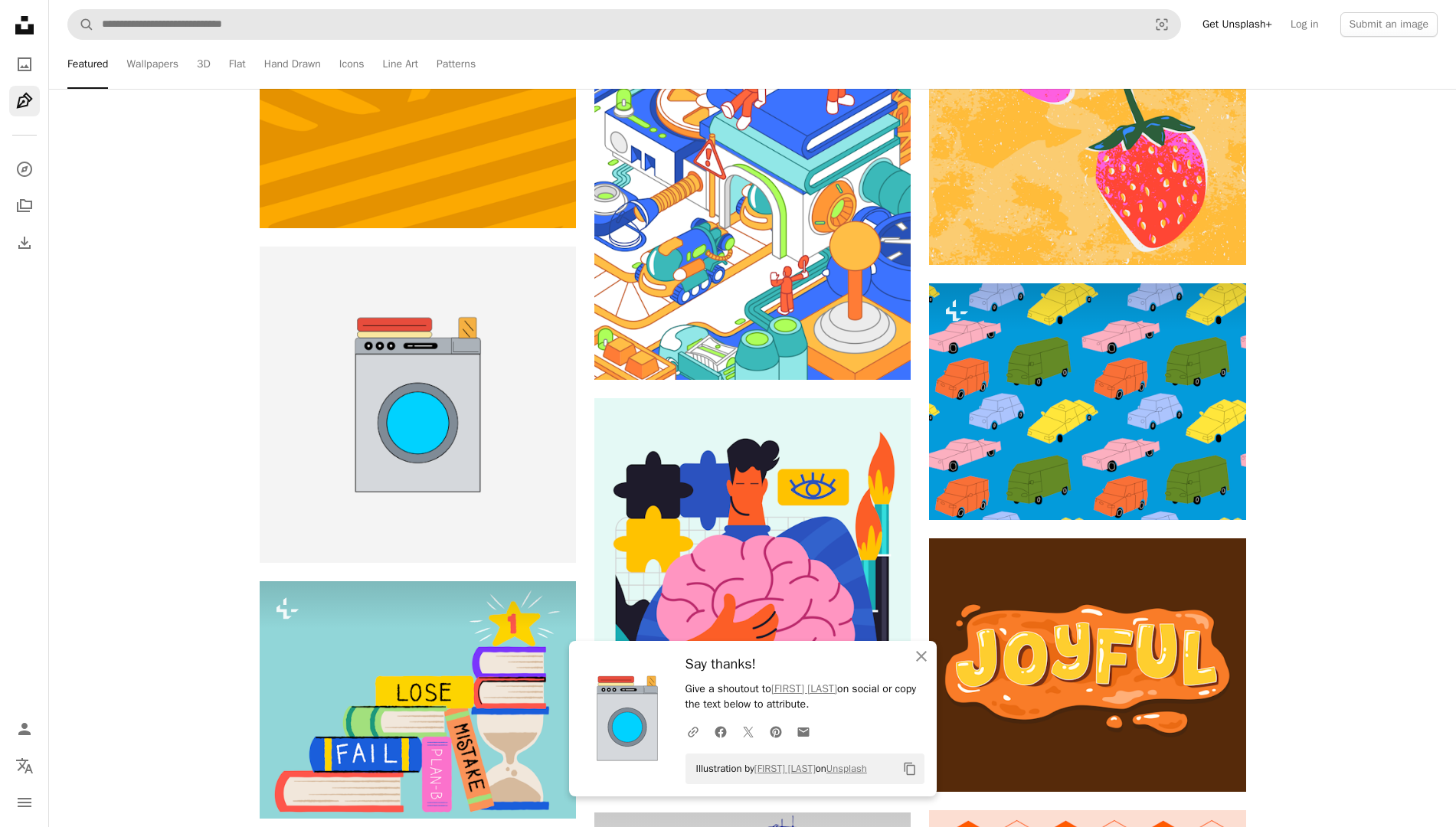 scroll, scrollTop: 5264, scrollLeft: 0, axis: vertical 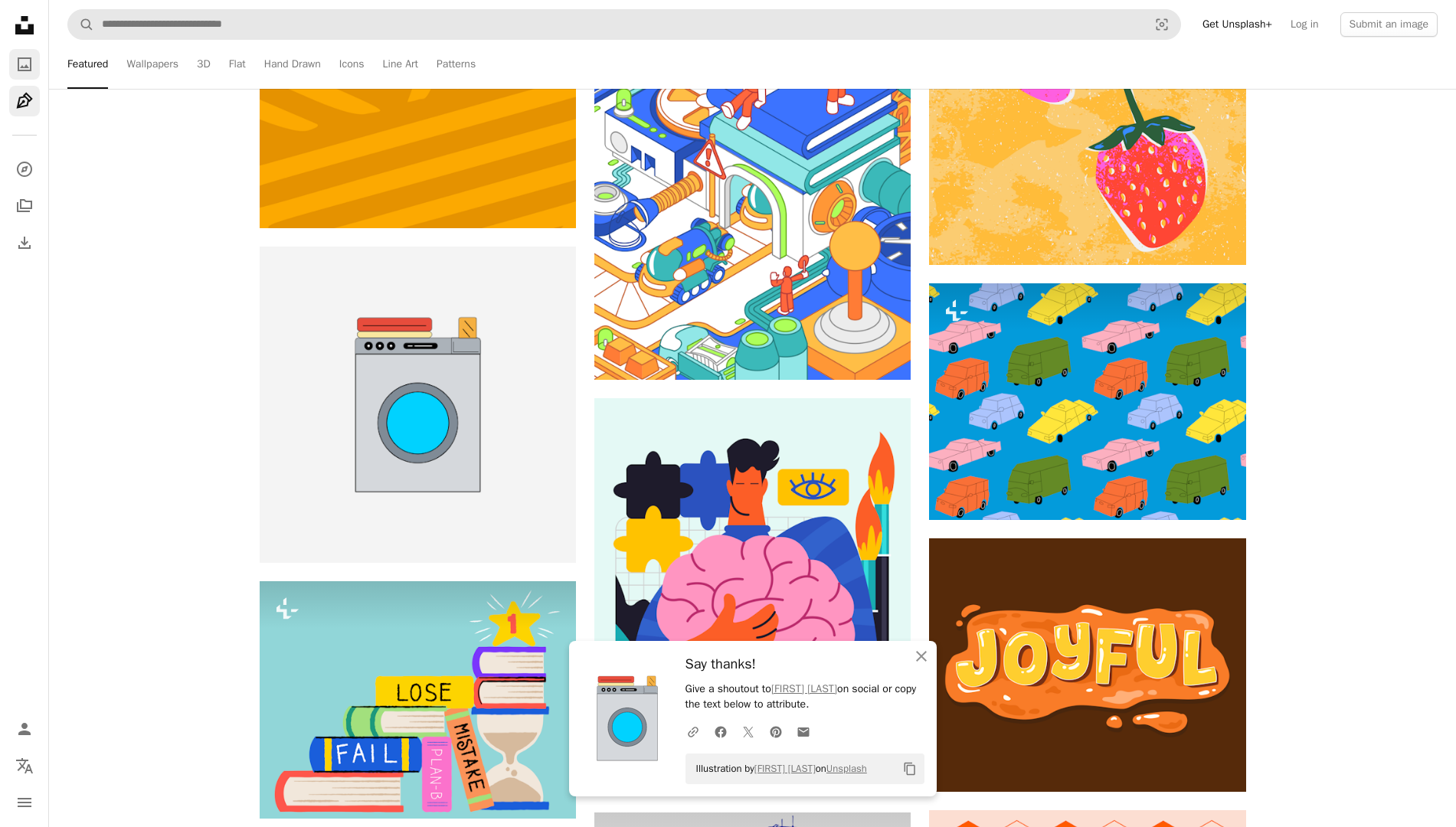 click on "A photo" 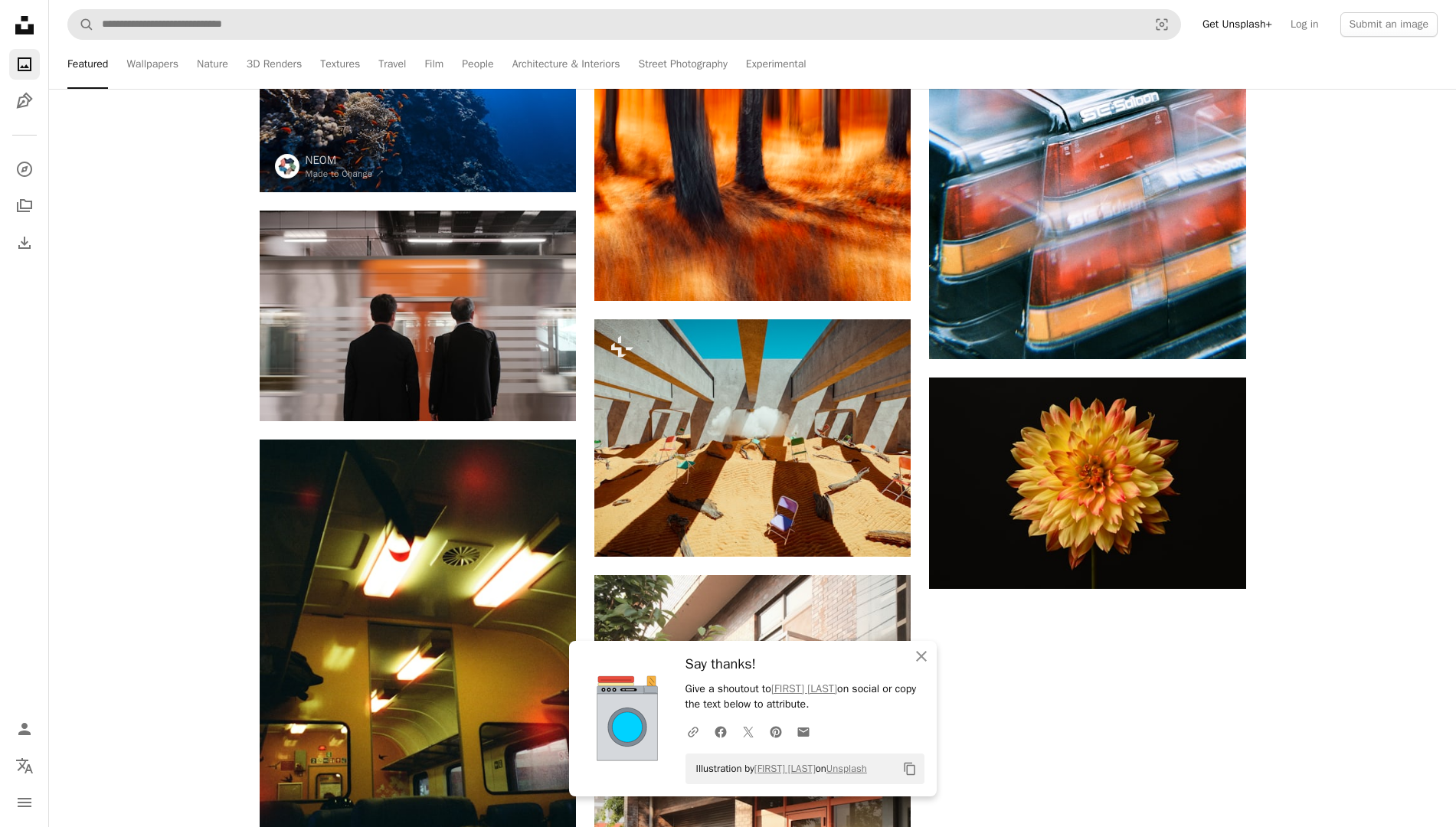 scroll, scrollTop: 2010, scrollLeft: 0, axis: vertical 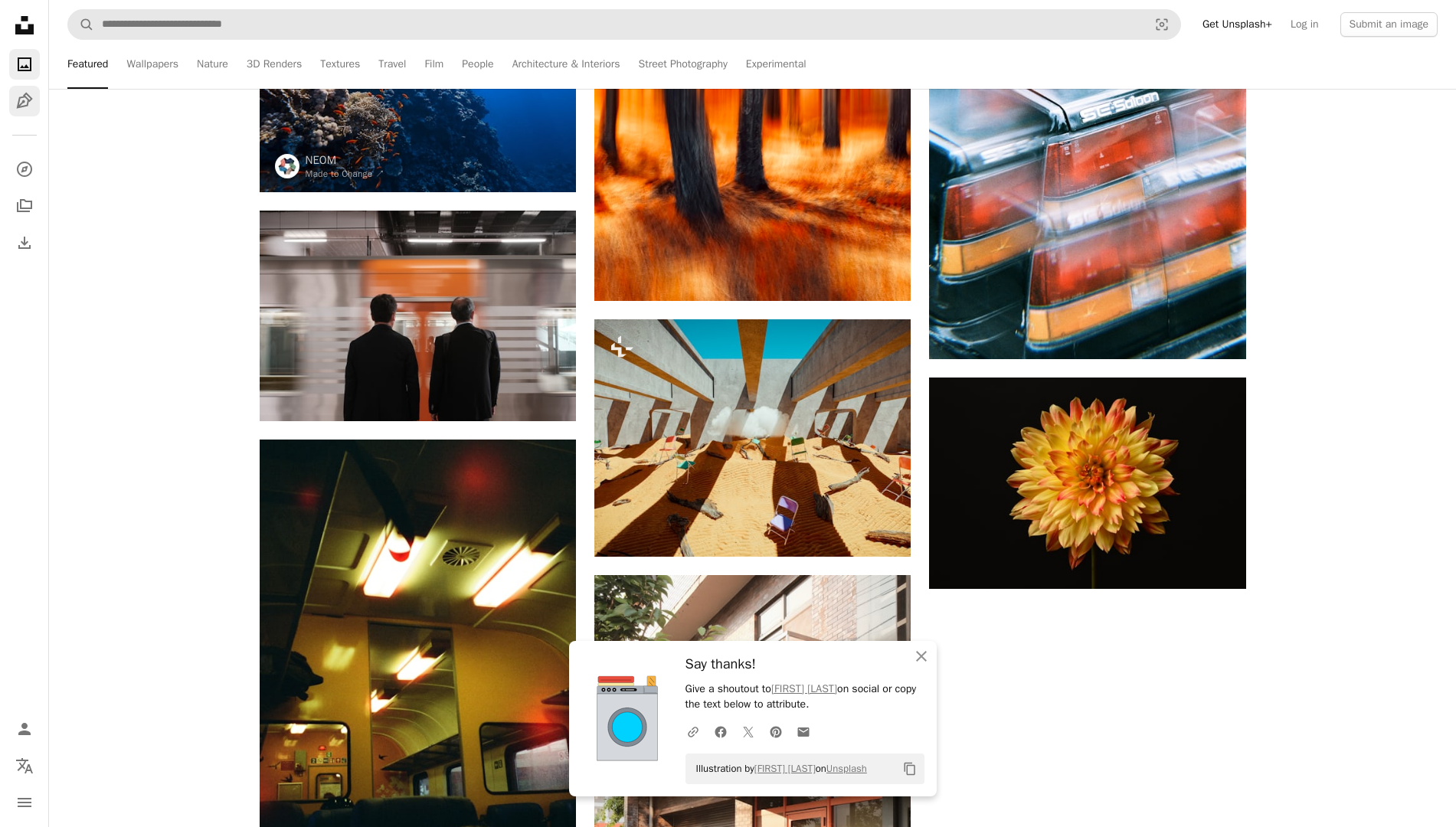 click on "Pen Tool" 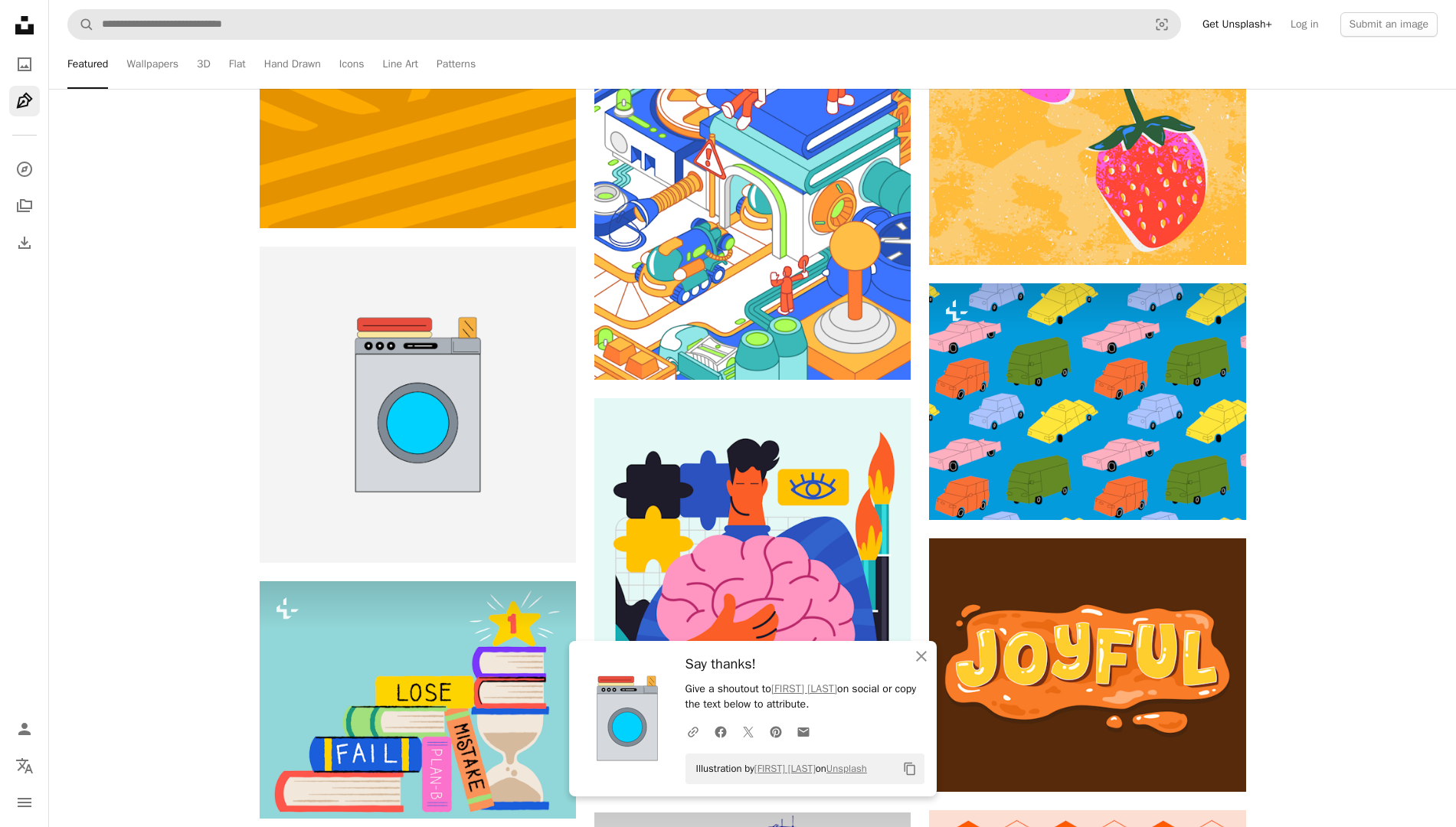 scroll, scrollTop: 479, scrollLeft: 0, axis: vertical 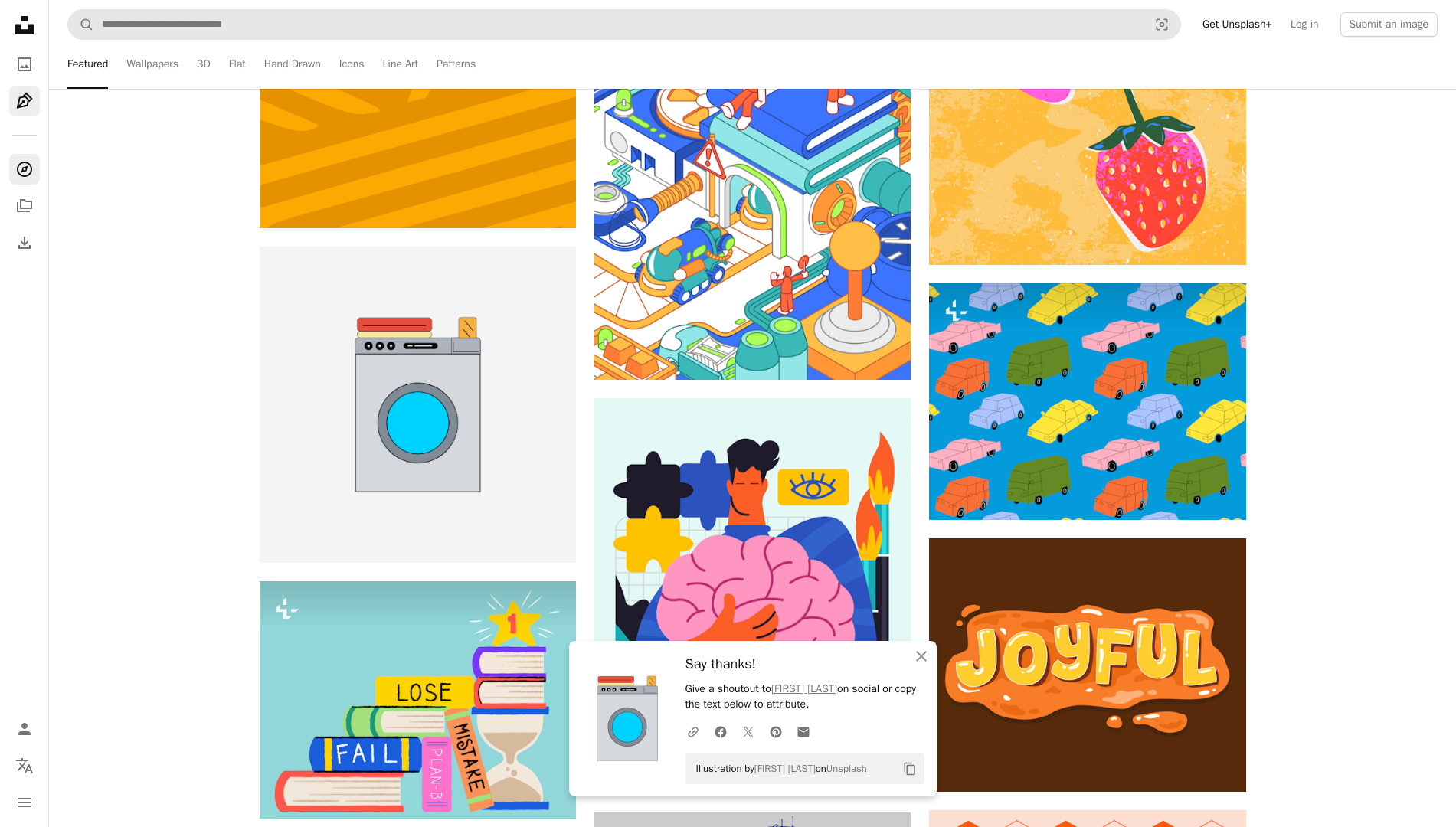 click on "A compass" at bounding box center [25, 169] 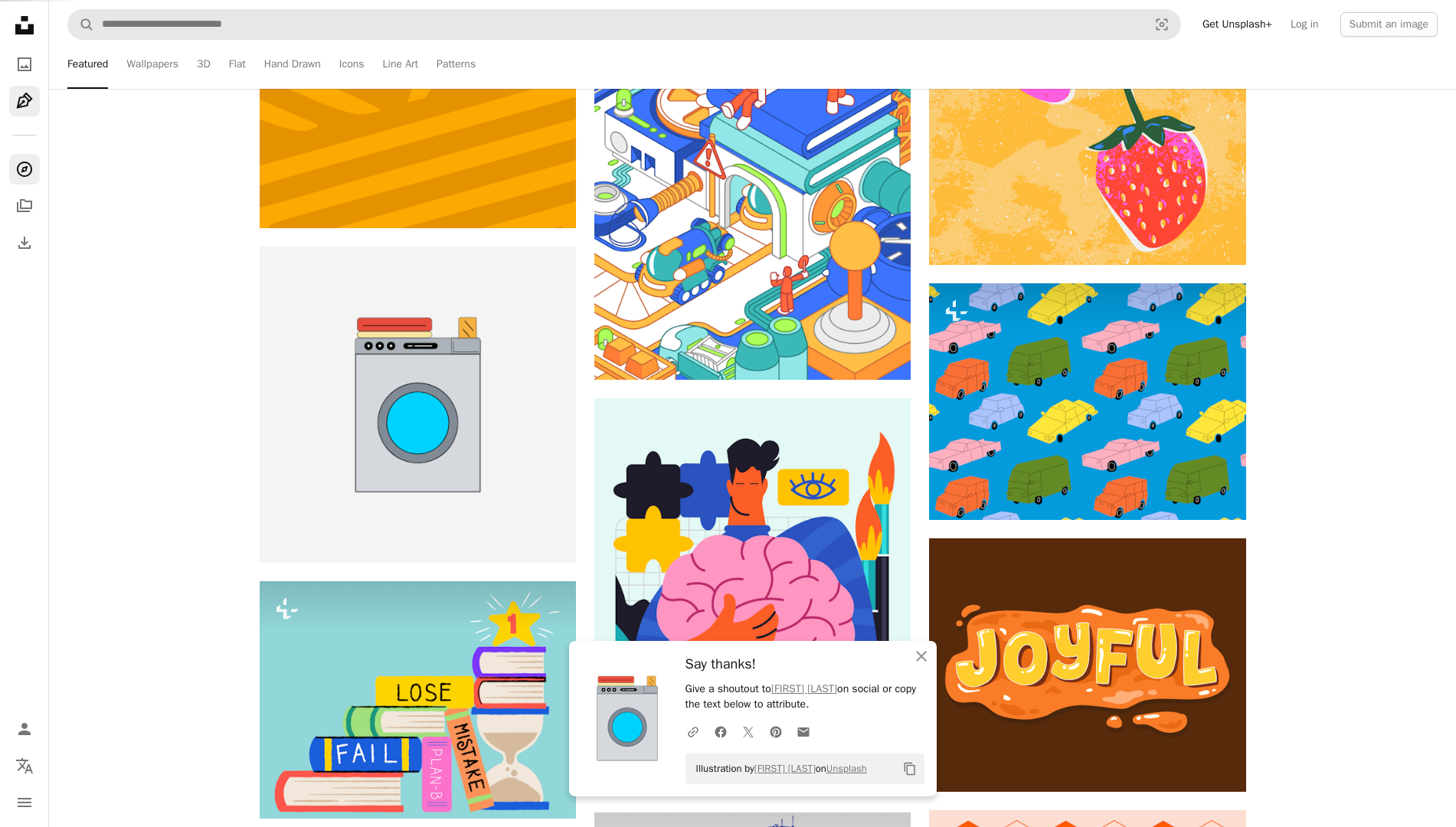 scroll, scrollTop: 0, scrollLeft: 0, axis: both 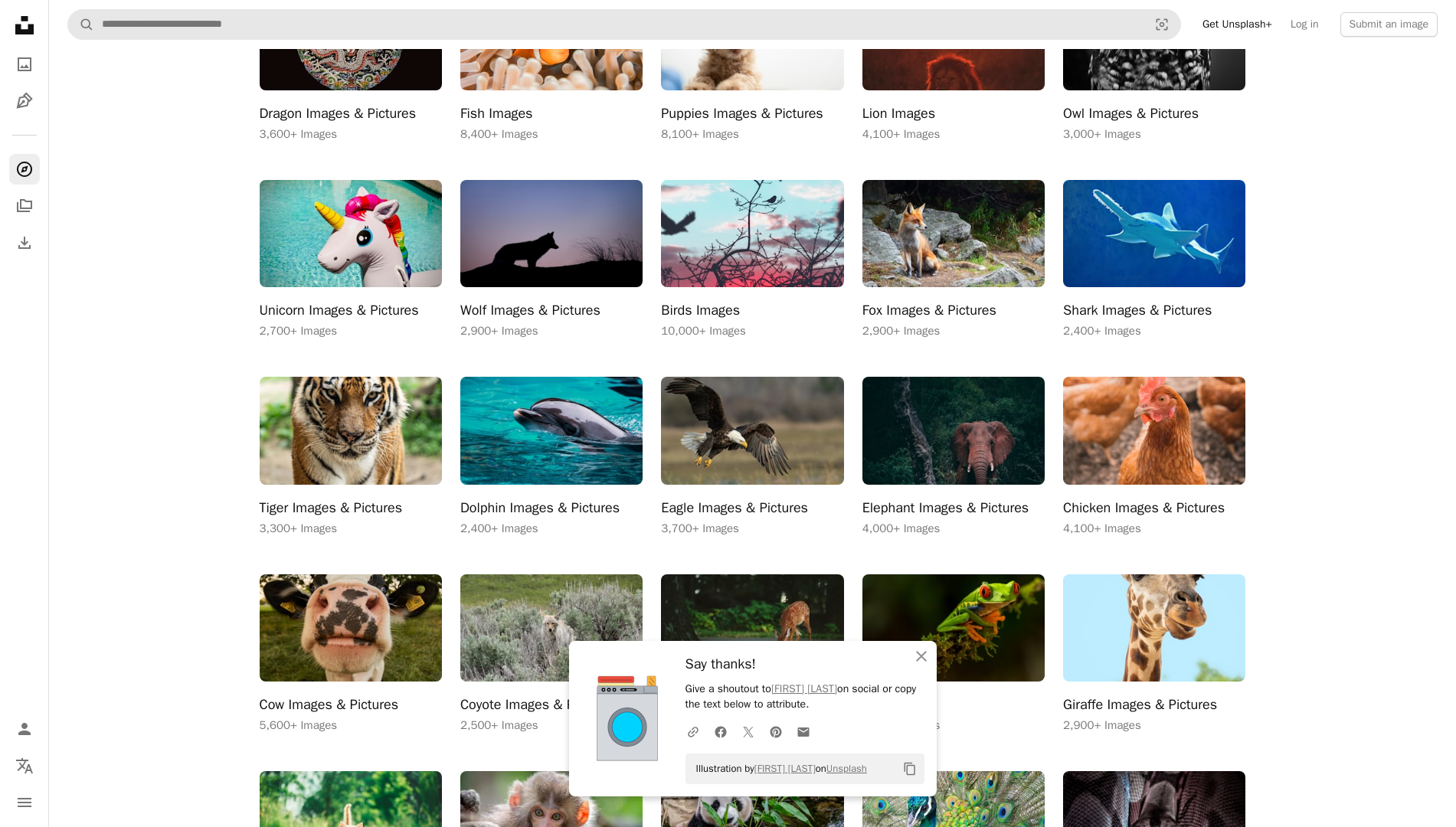 click on "Backgrounds" at bounding box center [112, -2643] 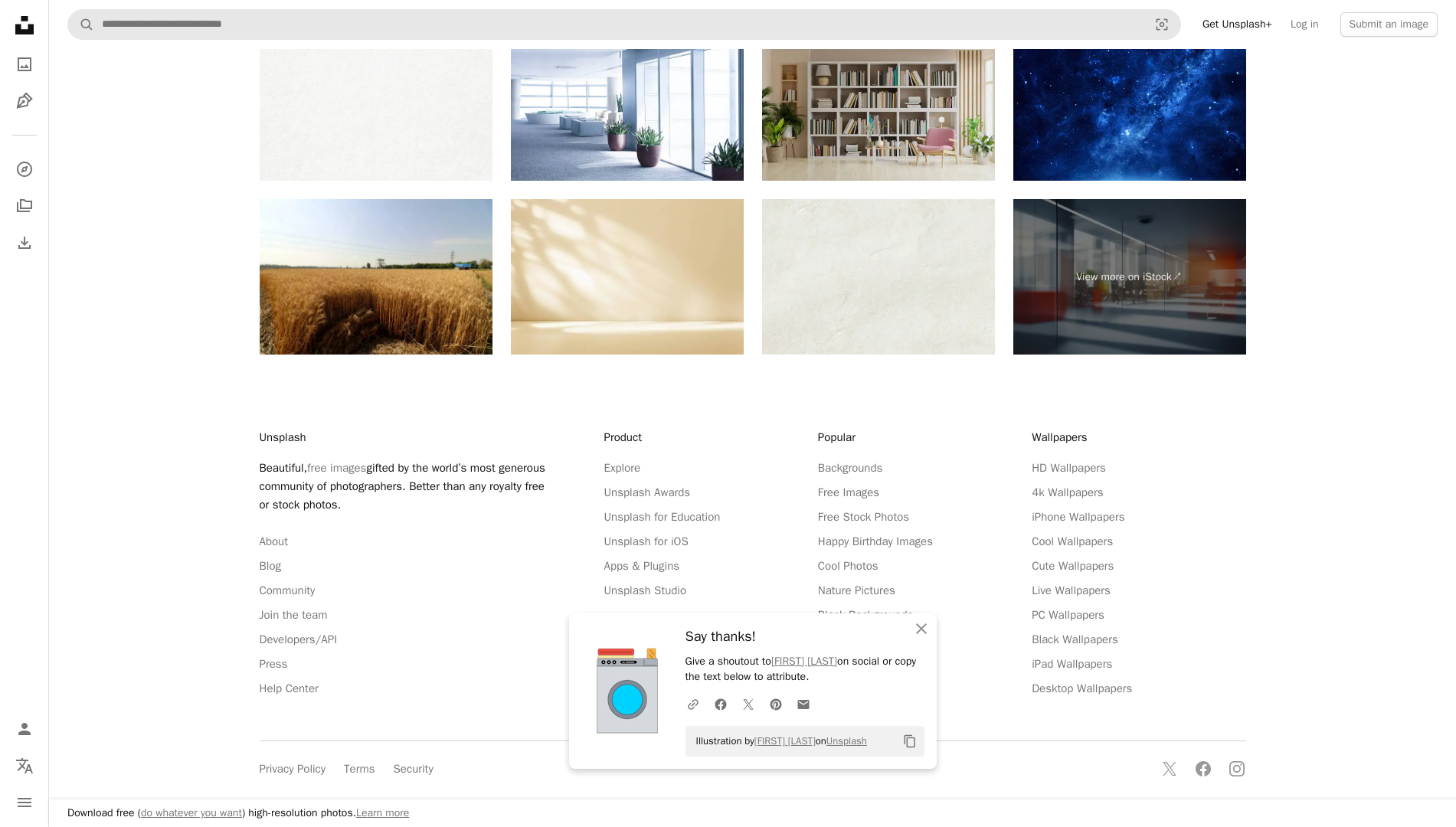 scroll, scrollTop: 957, scrollLeft: 0, axis: vertical 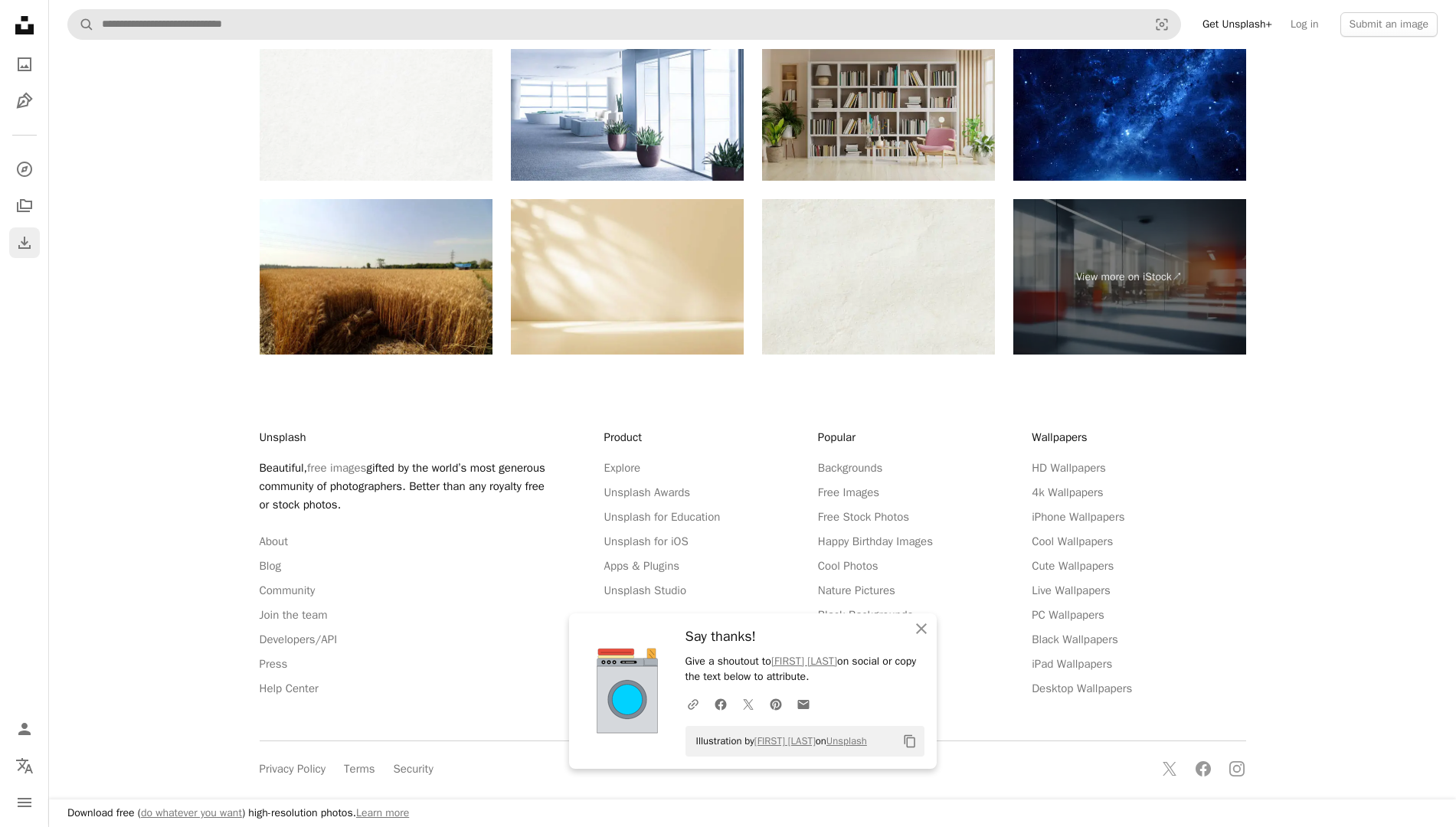 click 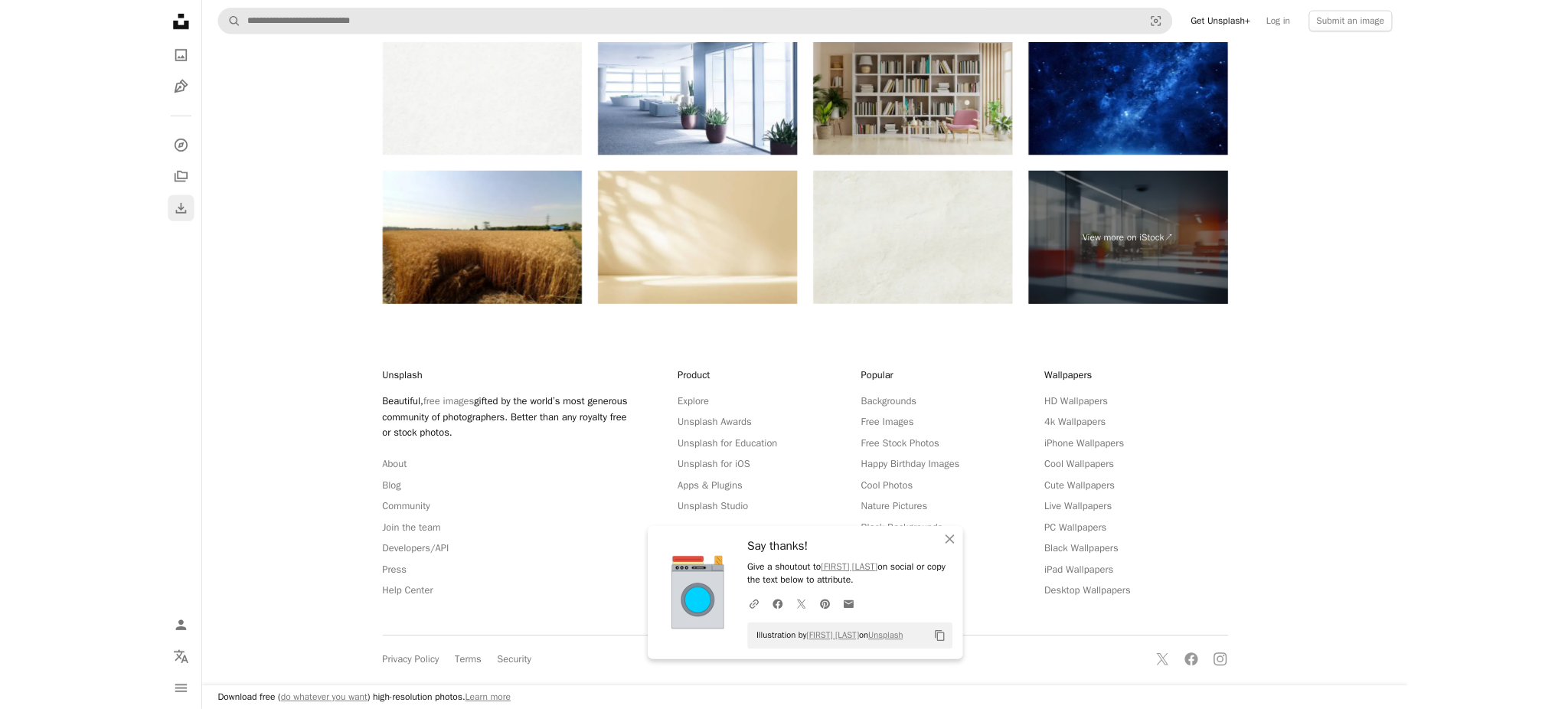 scroll, scrollTop: 0, scrollLeft: 0, axis: both 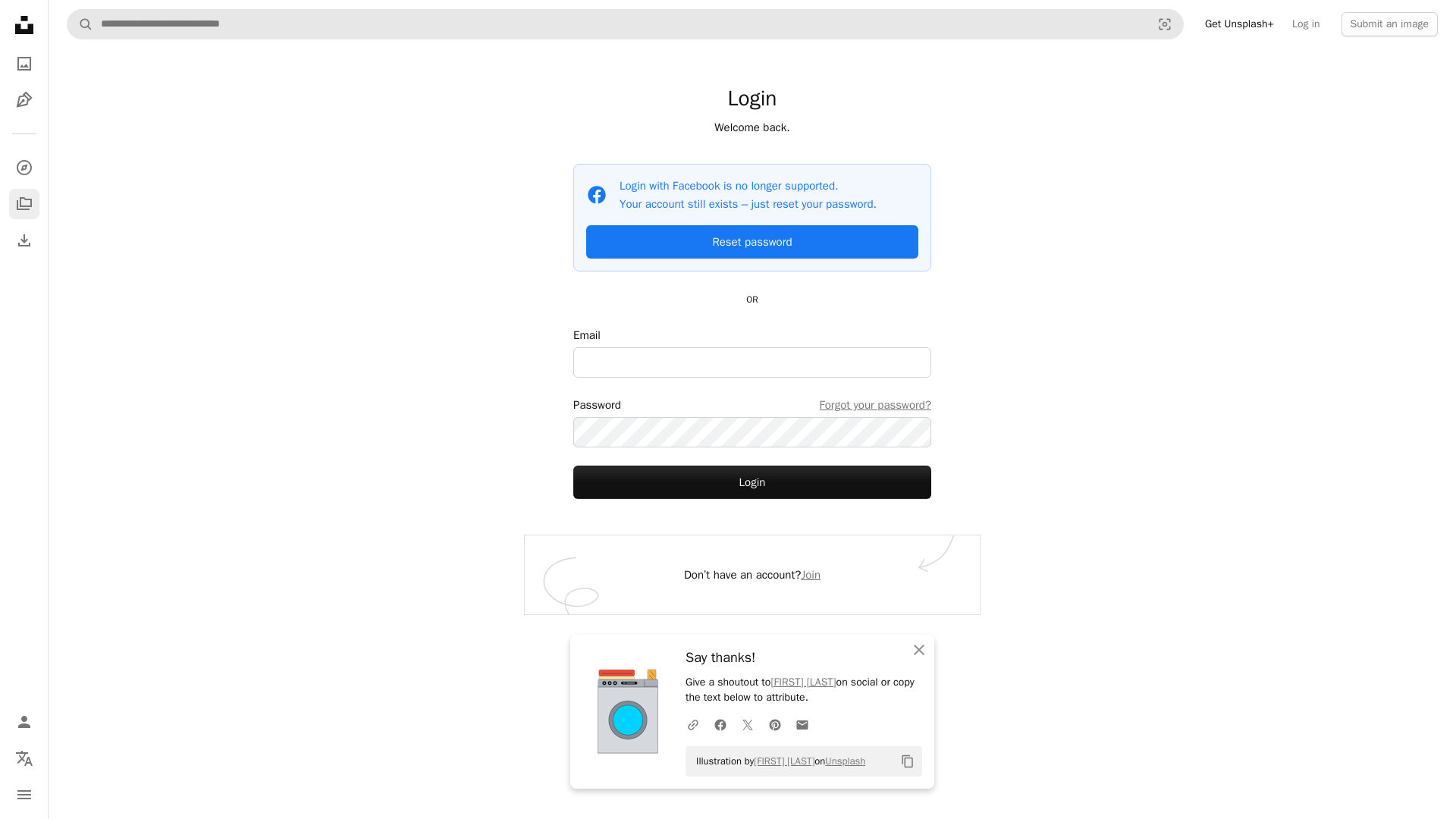 click on "A stack of folders" 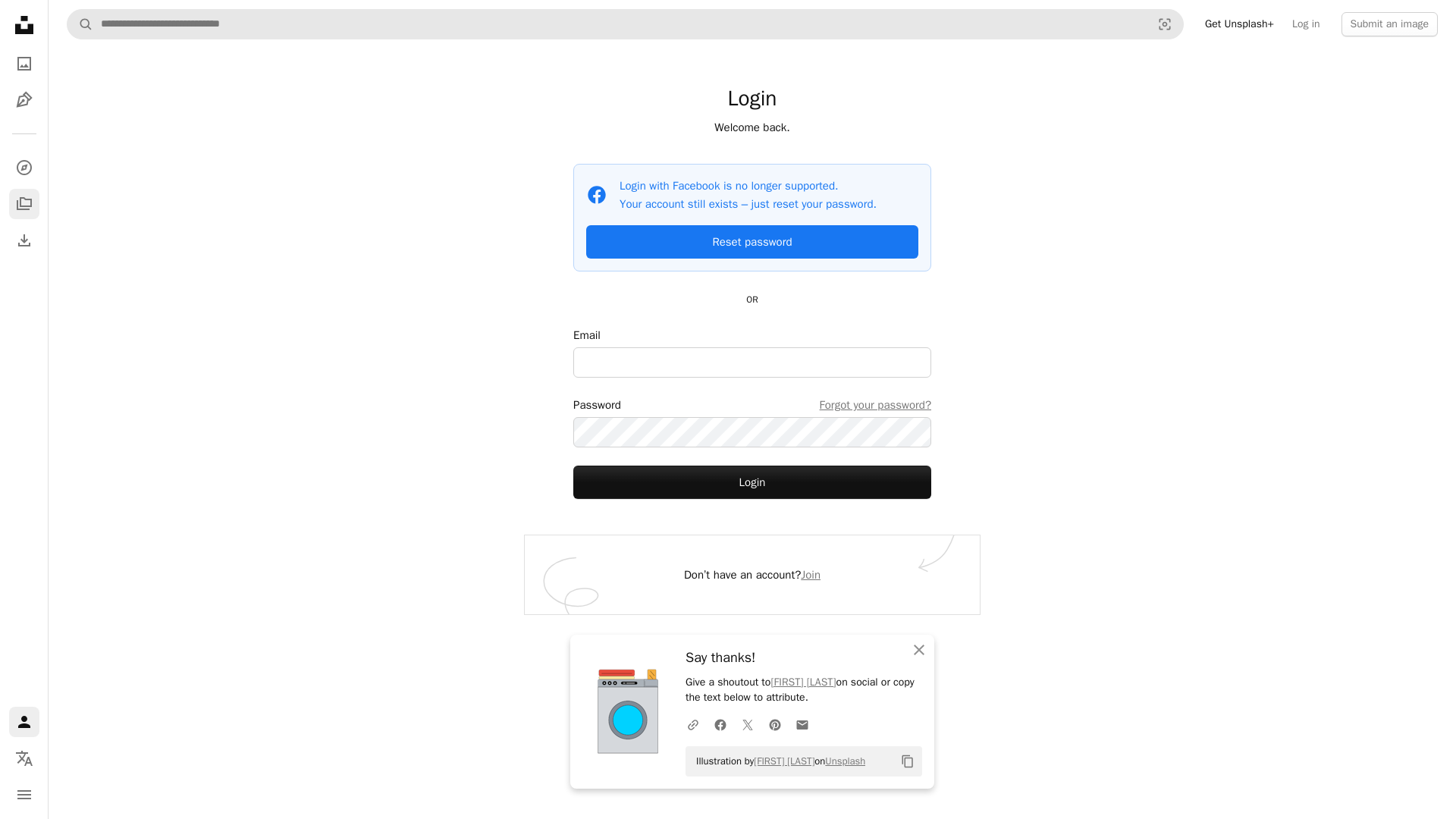 click on "A stack of folders" 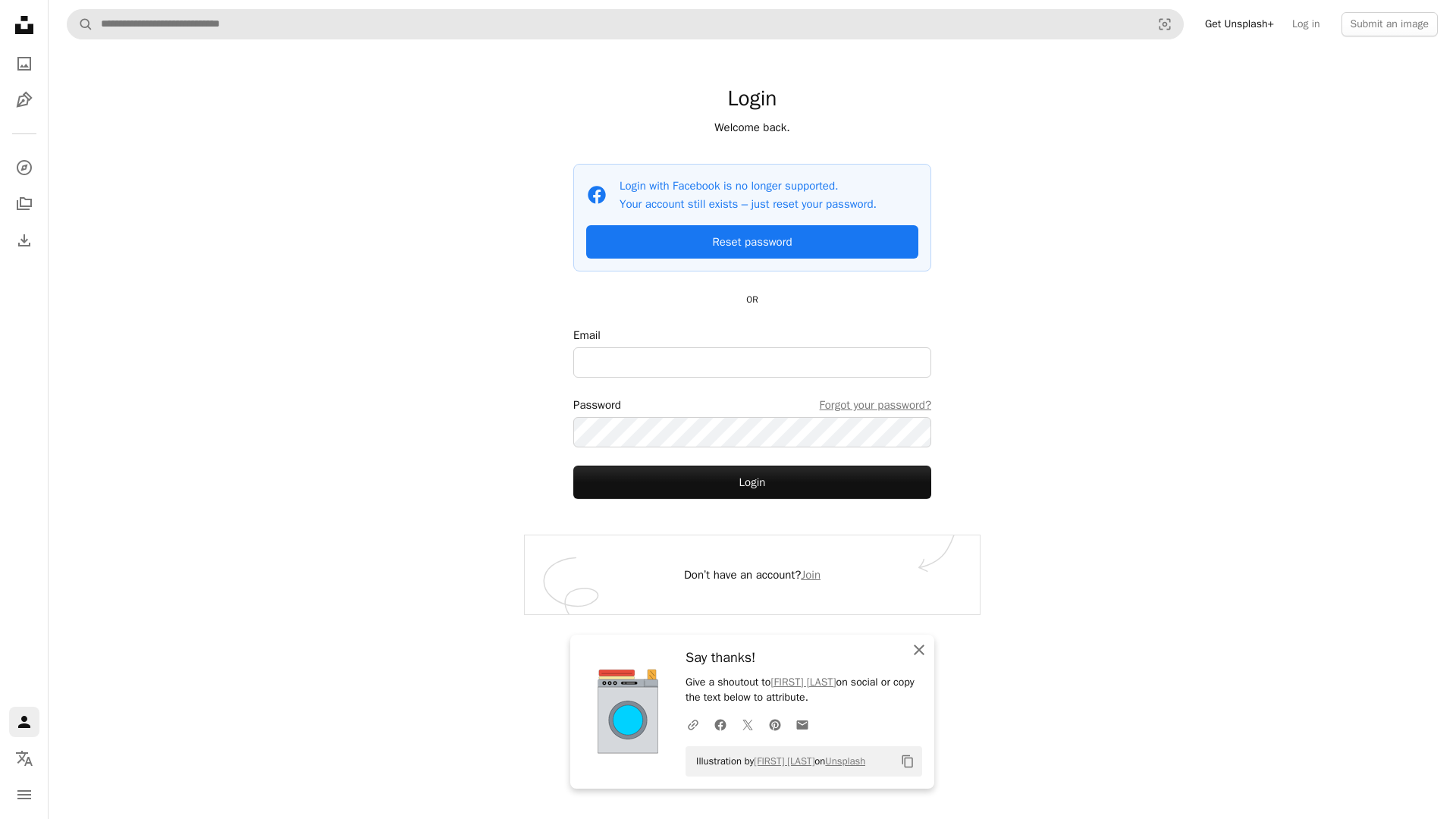 click on "An X shape Close" at bounding box center [919, 650] 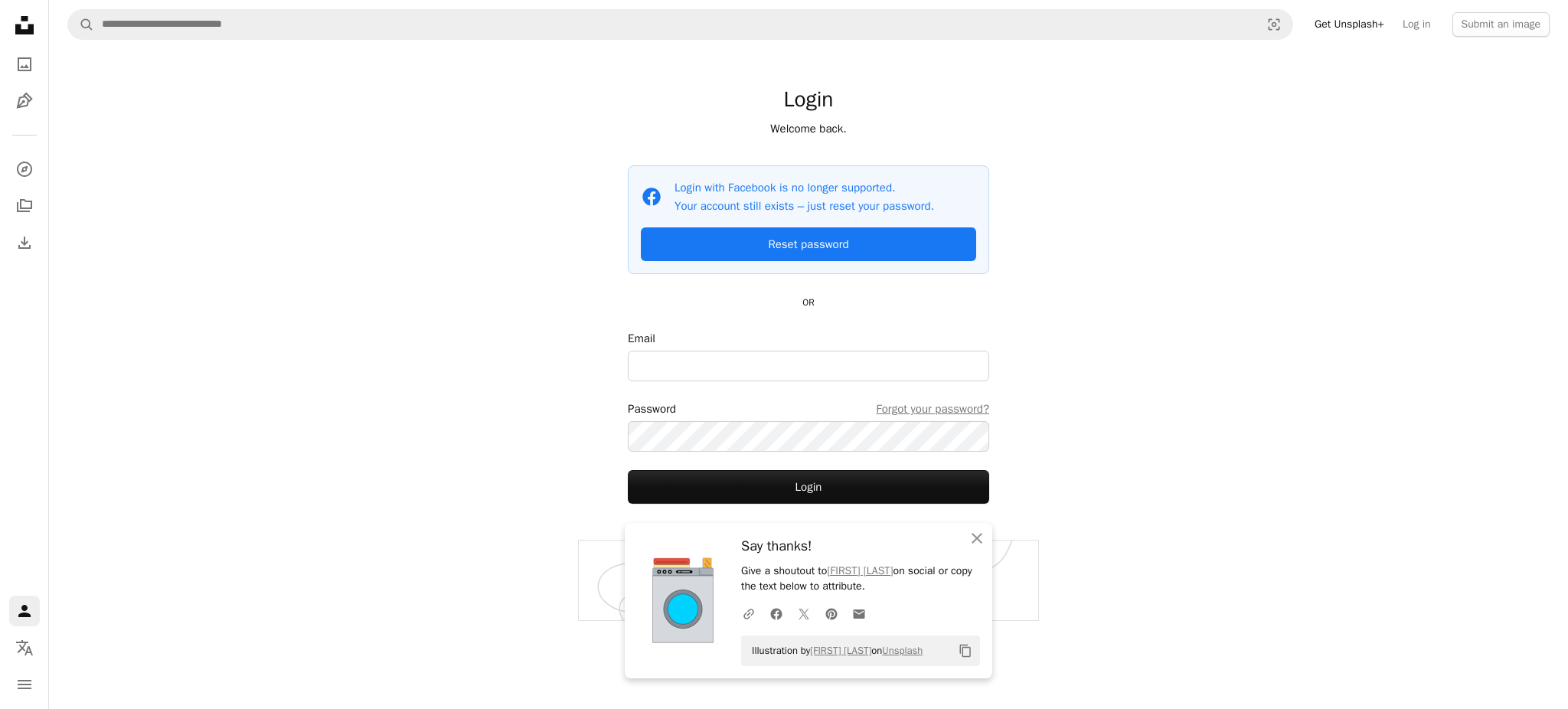 drag, startPoint x: 719, startPoint y: 41, endPoint x: 1156, endPoint y: 156, distance: 451.8783 